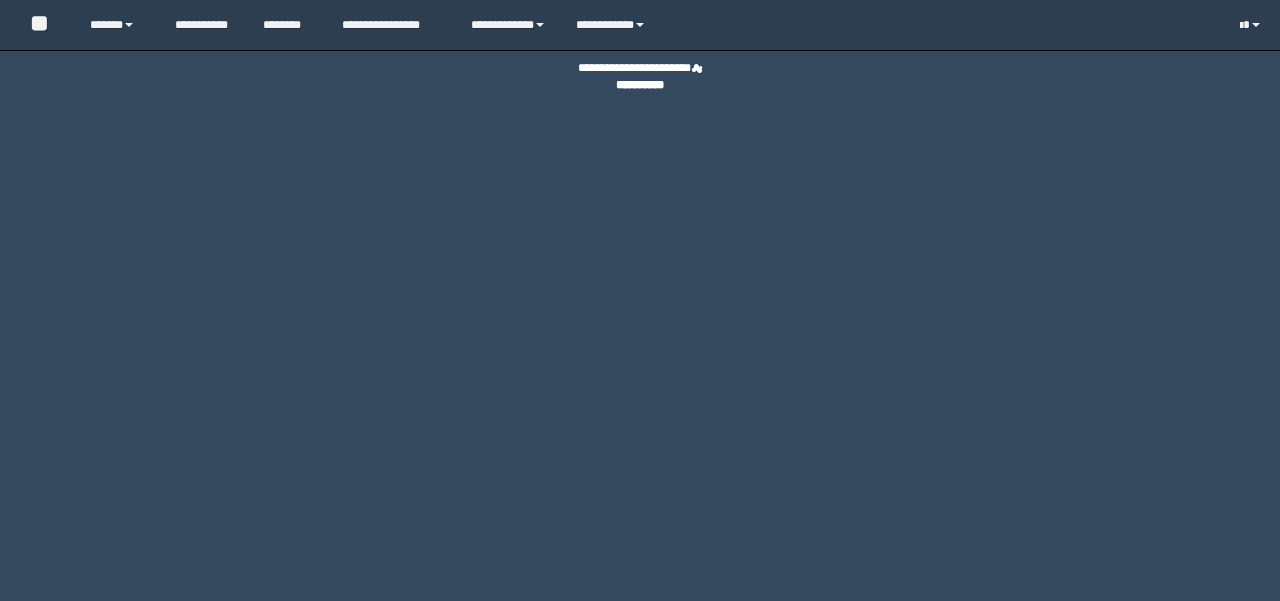 scroll, scrollTop: 0, scrollLeft: 0, axis: both 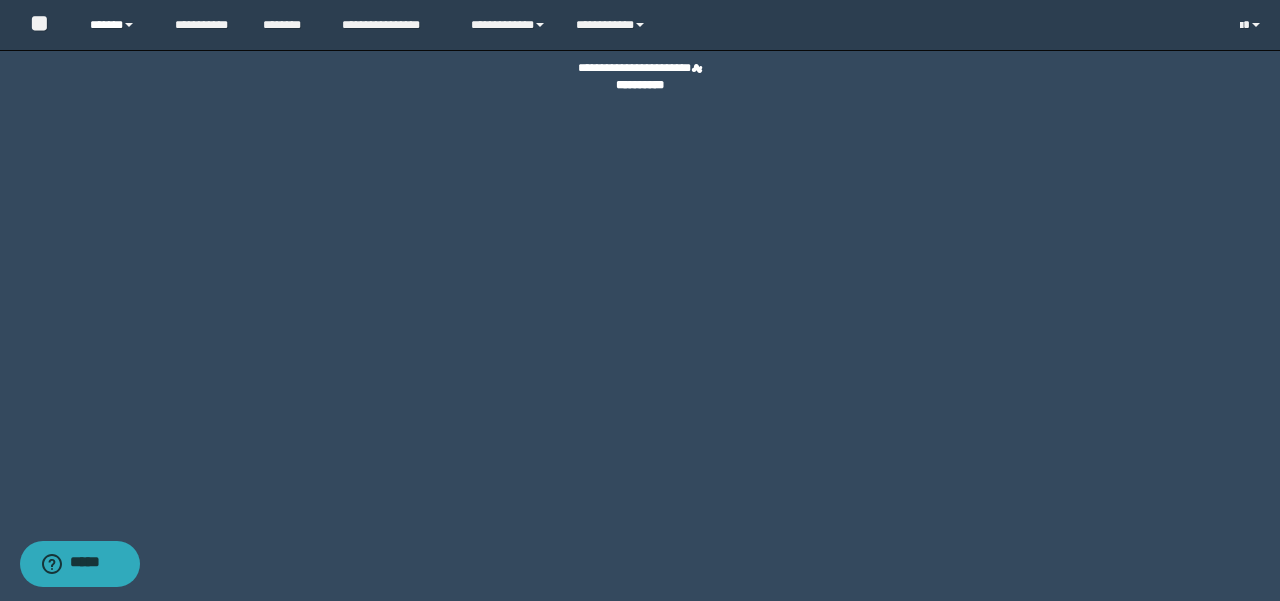 click on "******" at bounding box center [117, 25] 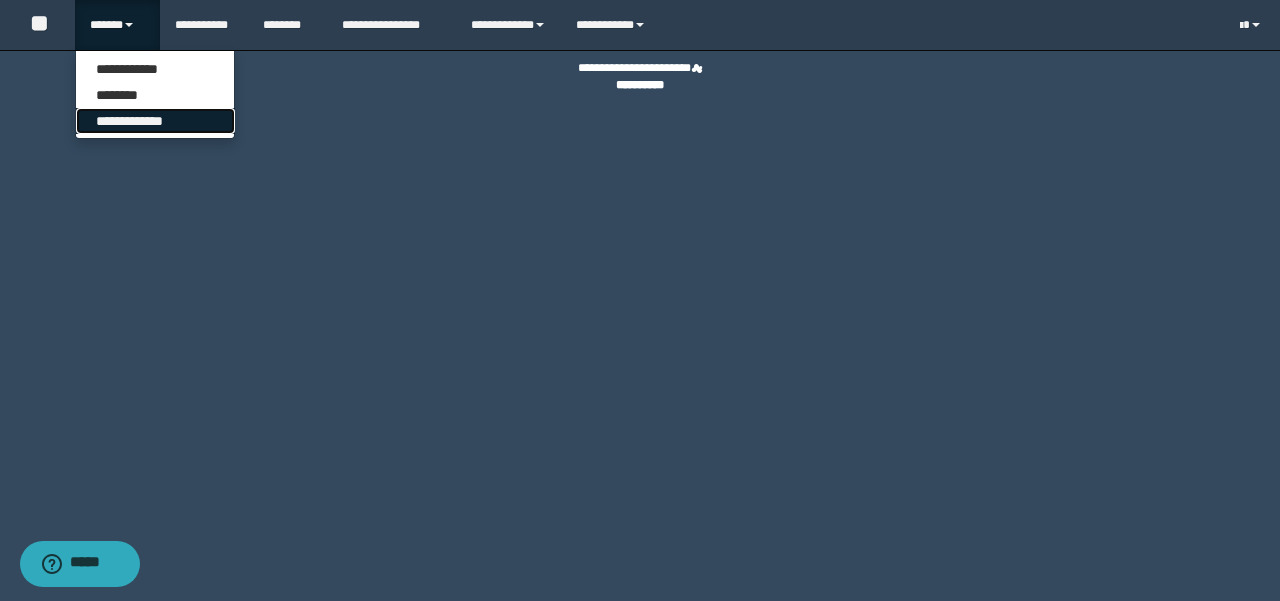click on "**********" at bounding box center [155, 121] 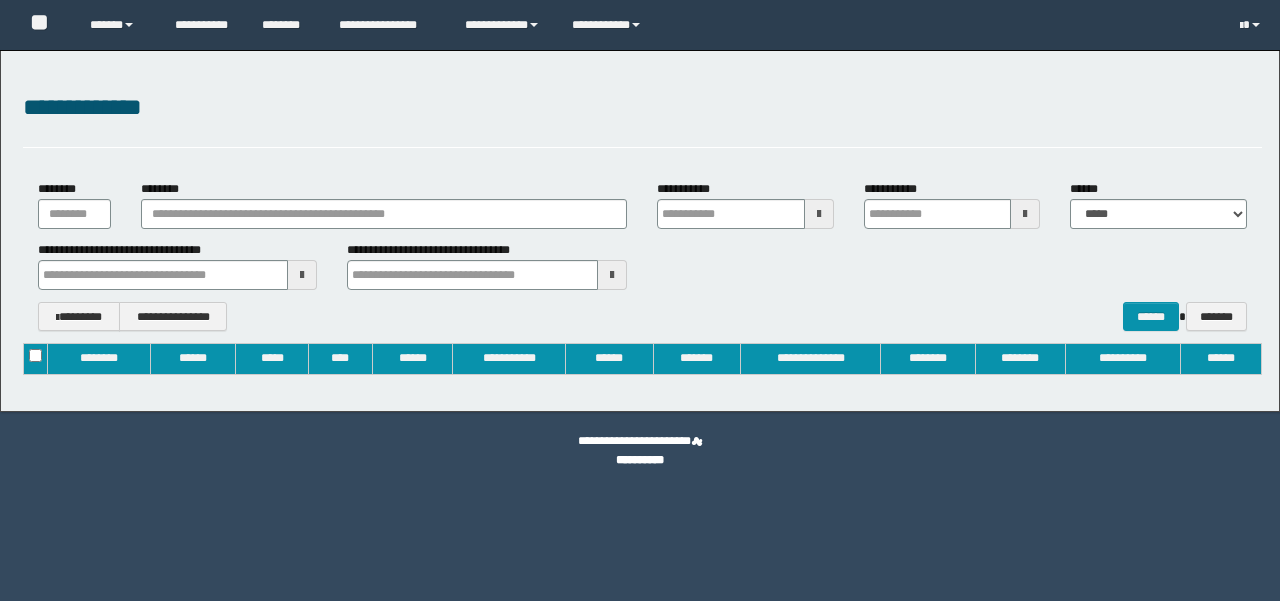 scroll, scrollTop: 0, scrollLeft: 0, axis: both 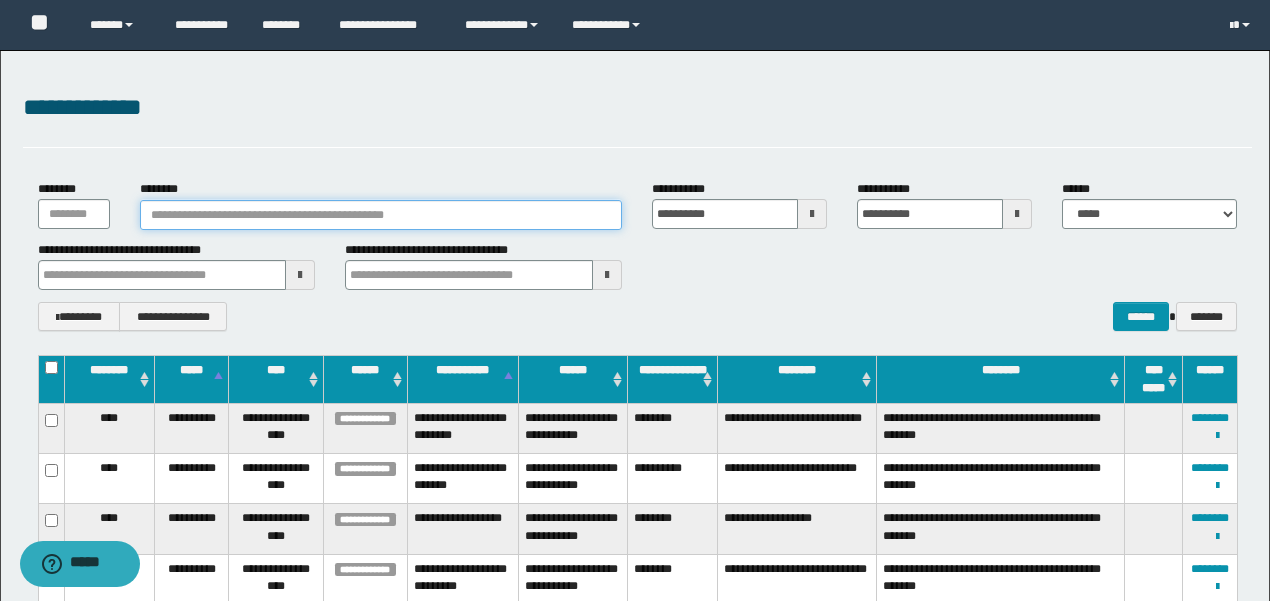 click on "********" at bounding box center [381, 215] 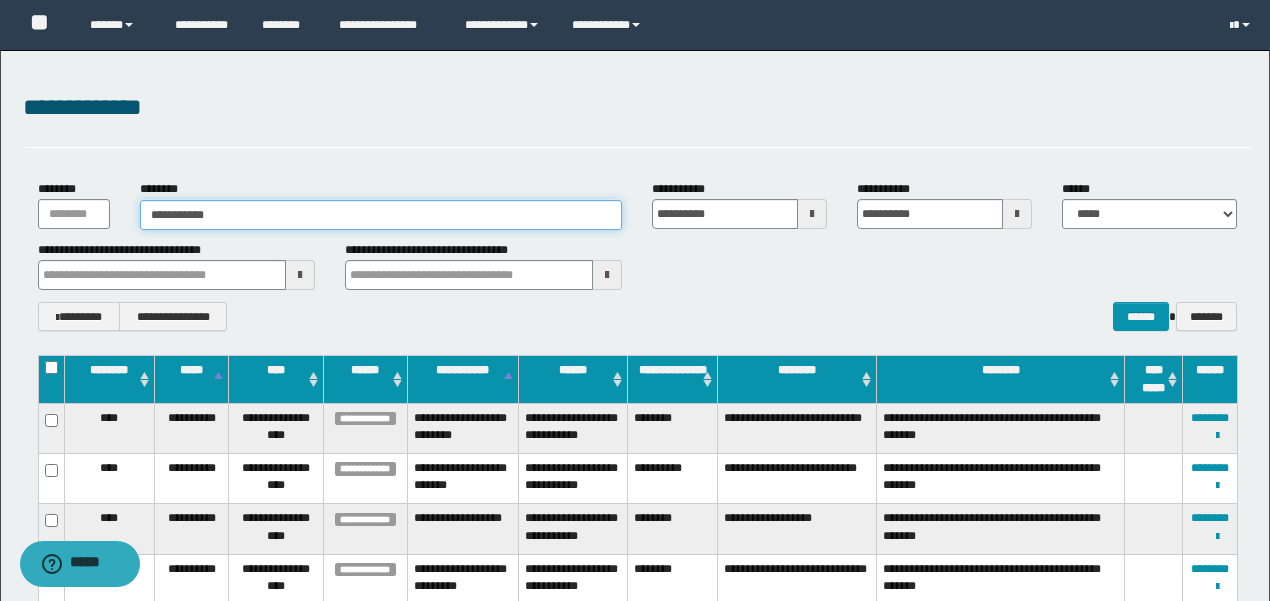 click on "**********" at bounding box center (381, 215) 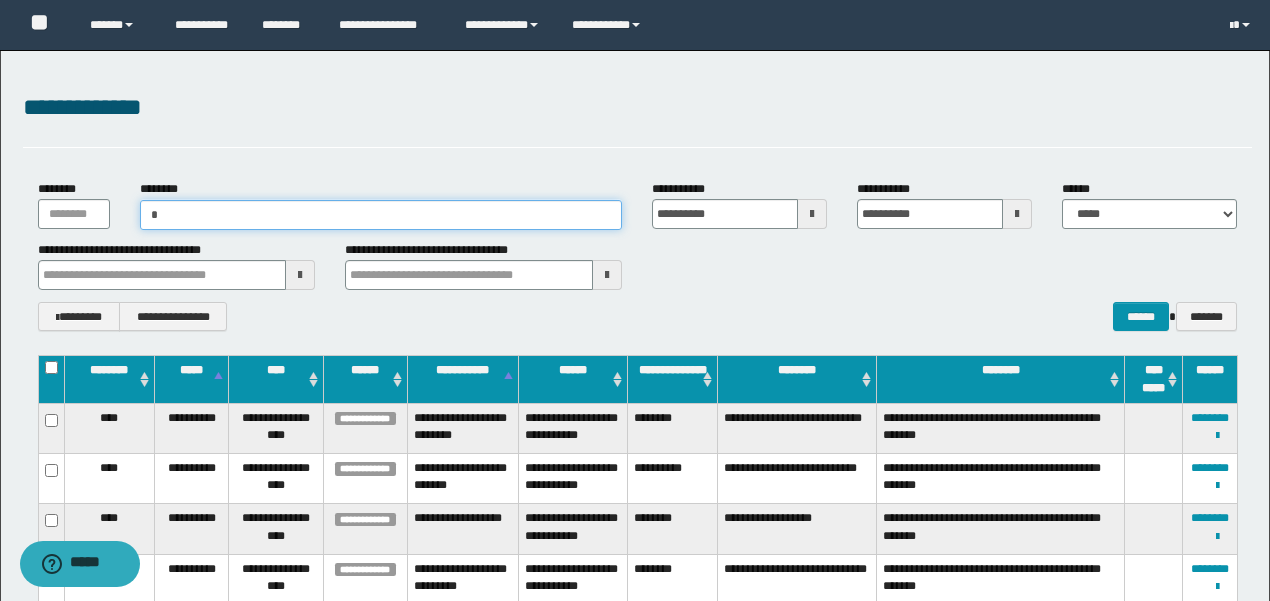 type on "**" 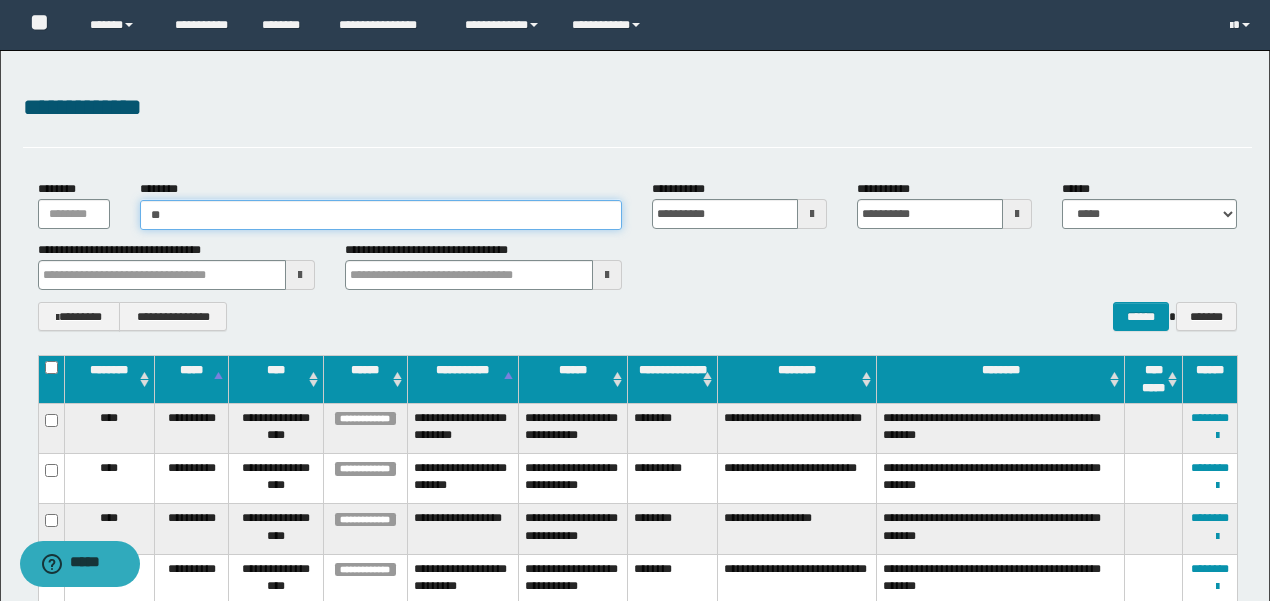 type on "**" 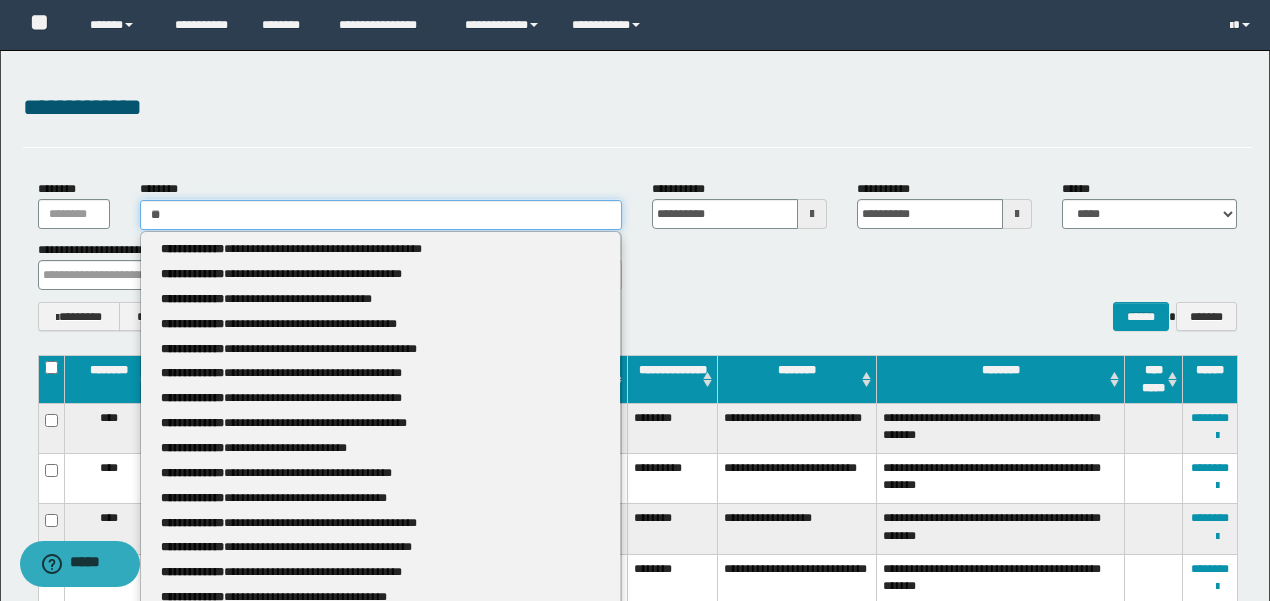 type 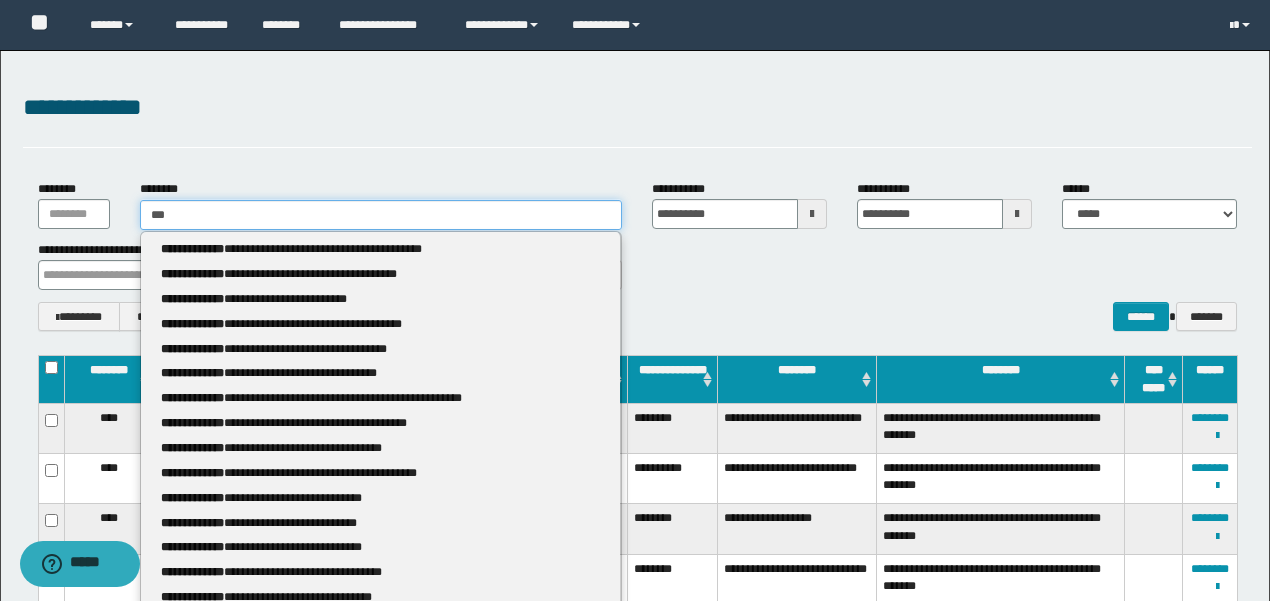 type on "***" 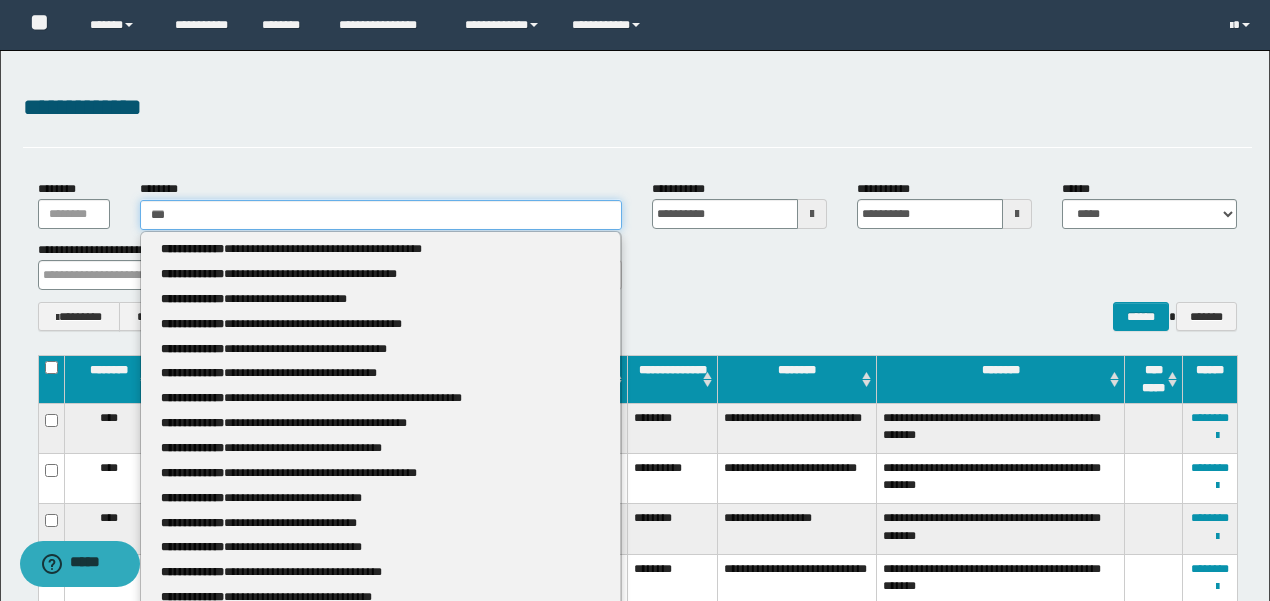 type 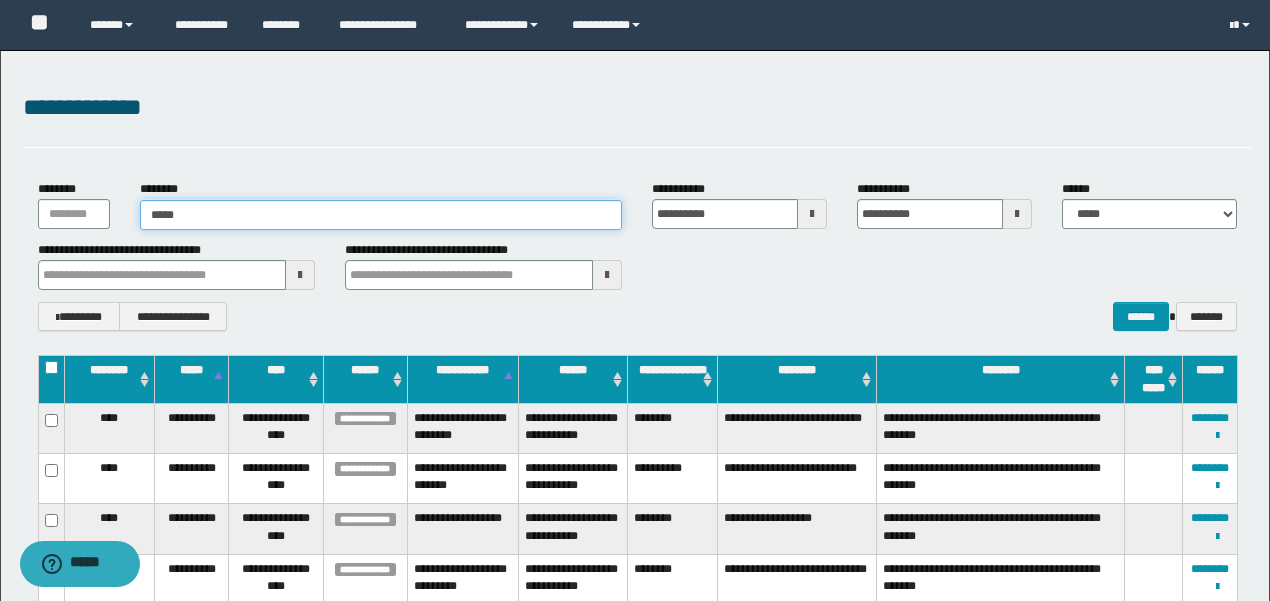 type on "******" 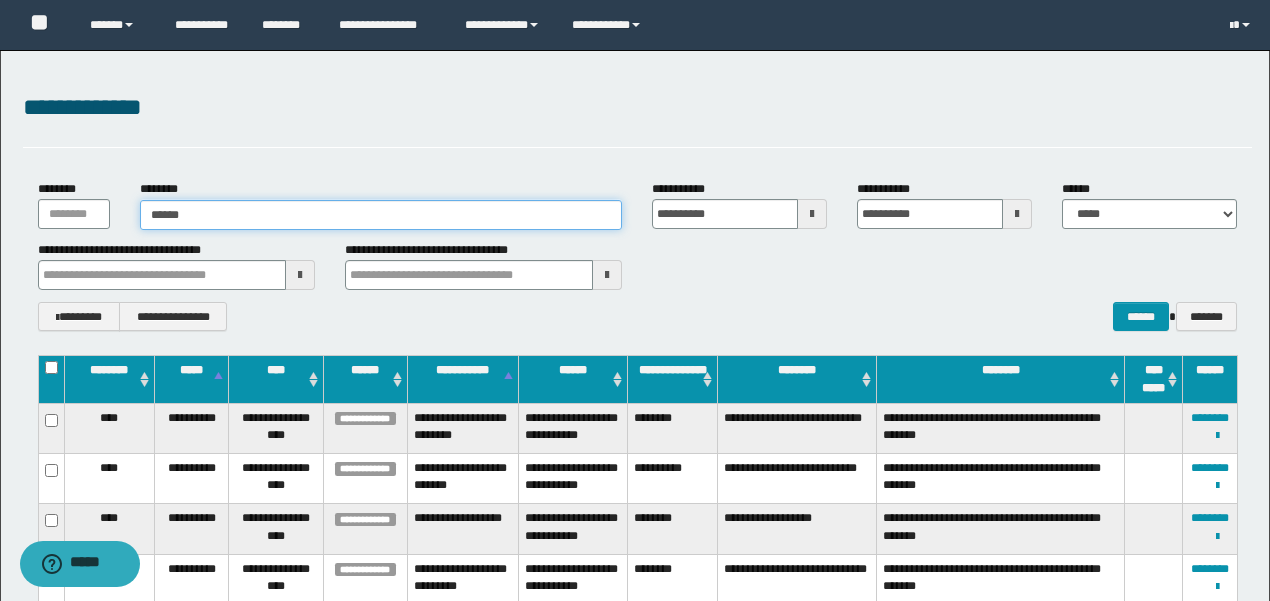 type on "******" 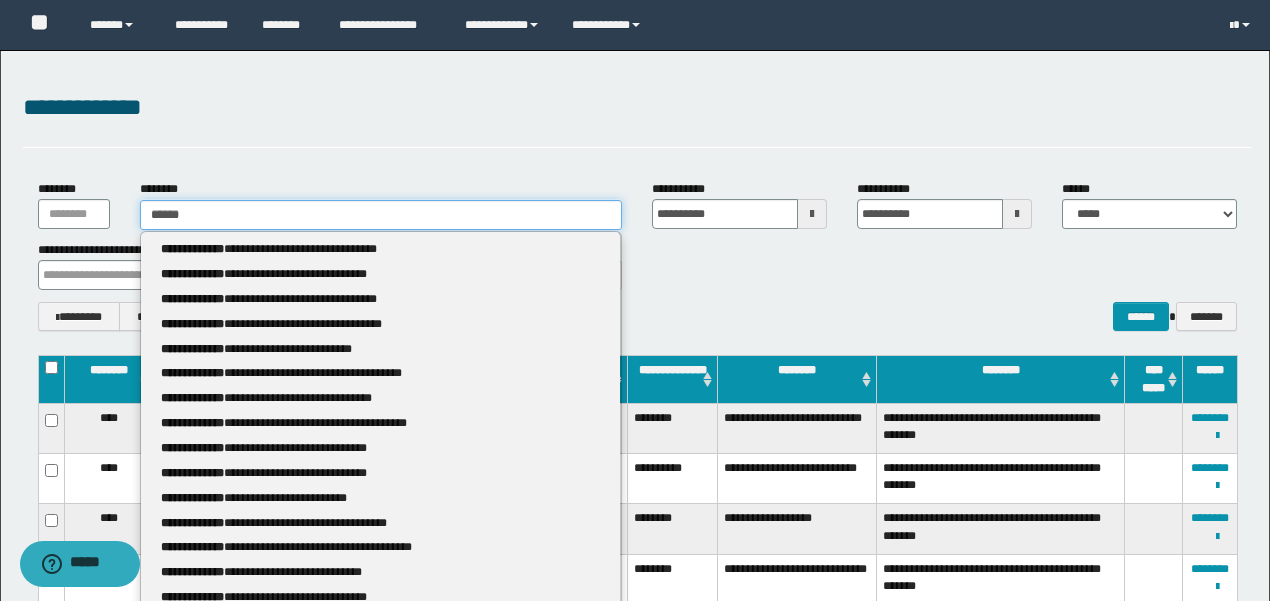 type 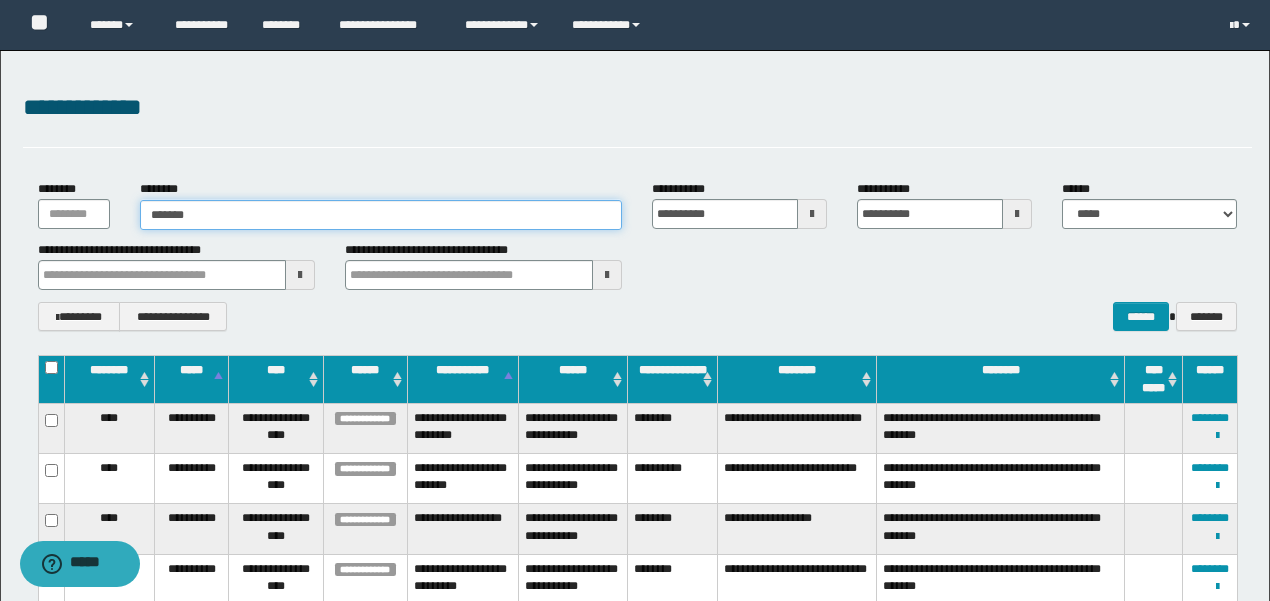 type on "********" 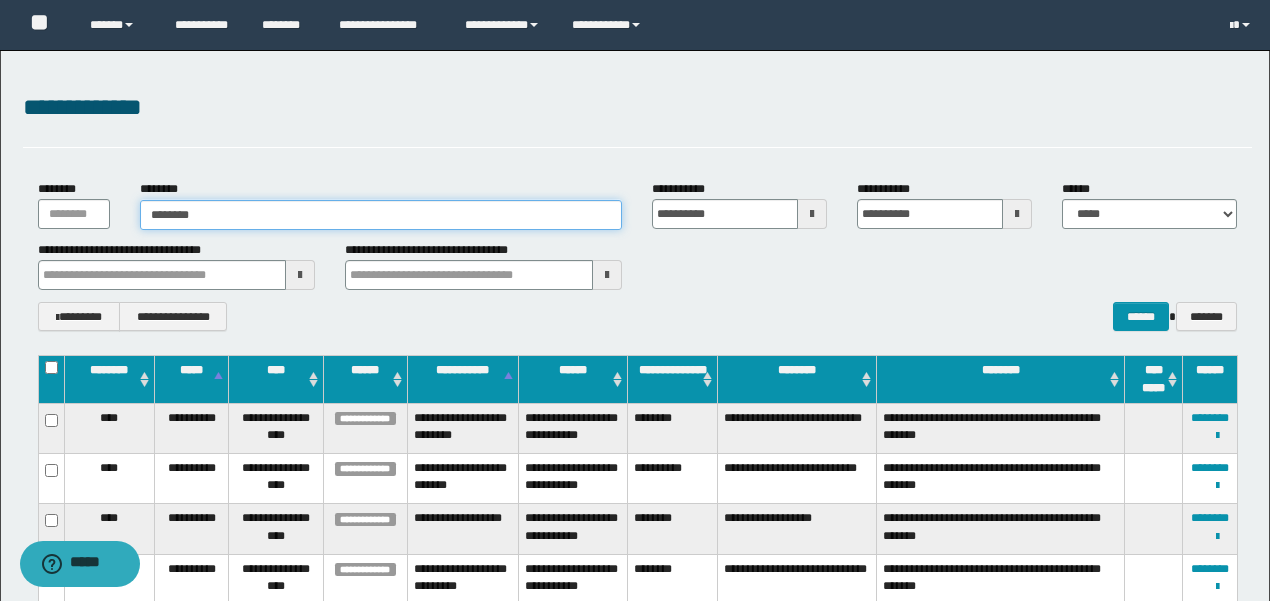 type on "********" 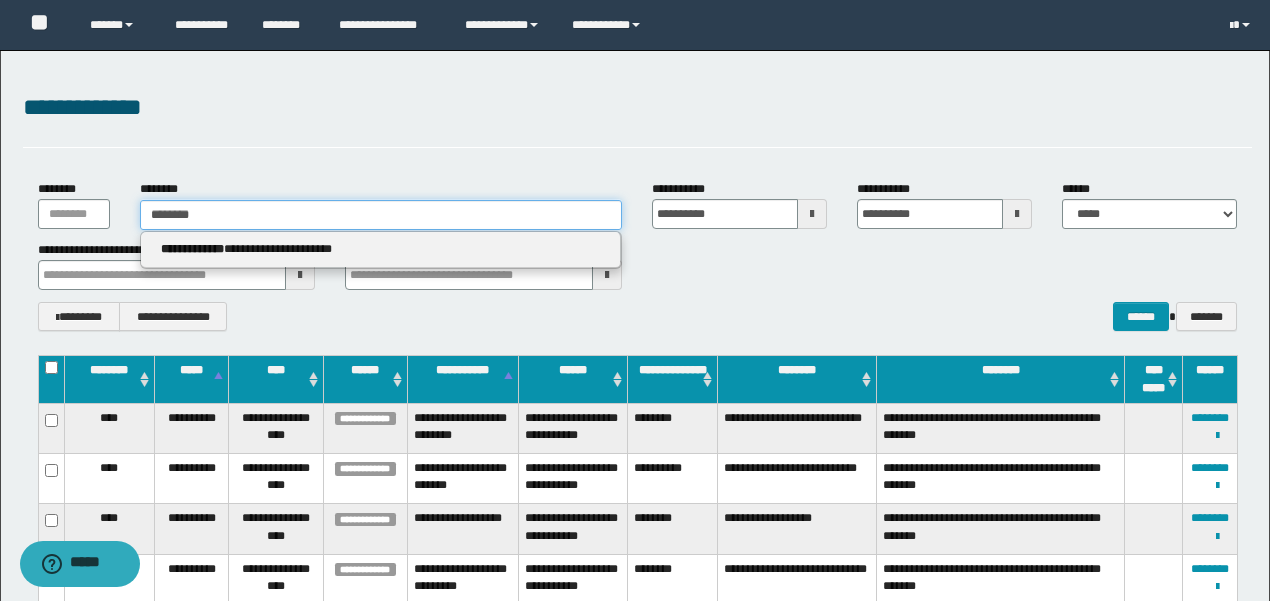 type 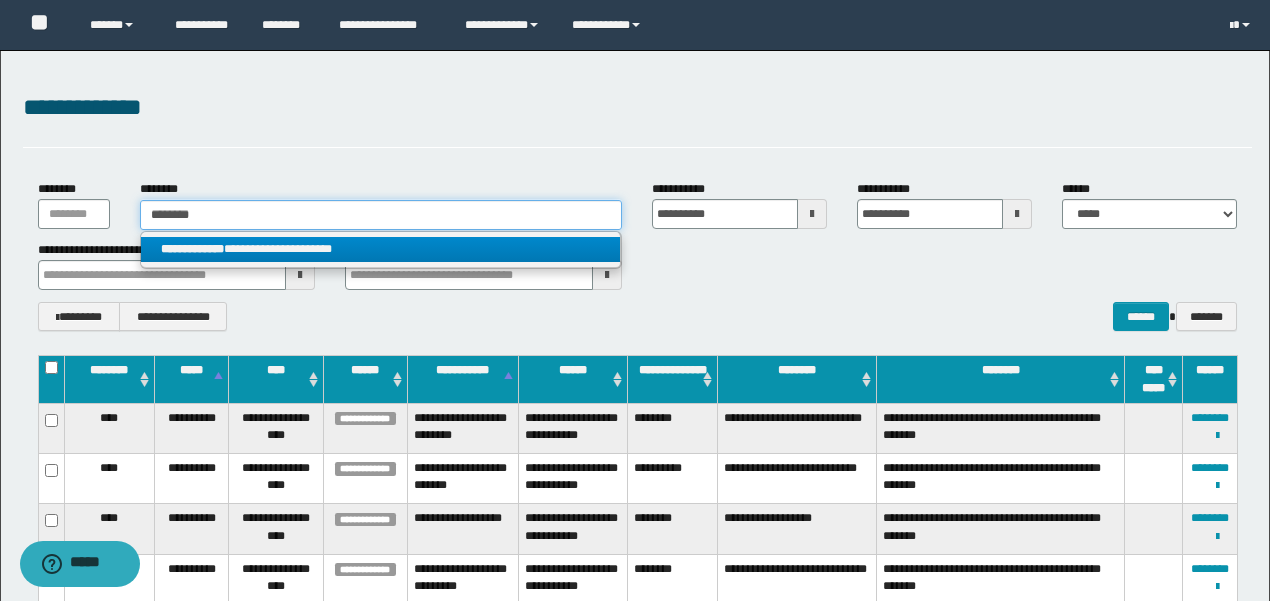 type on "********" 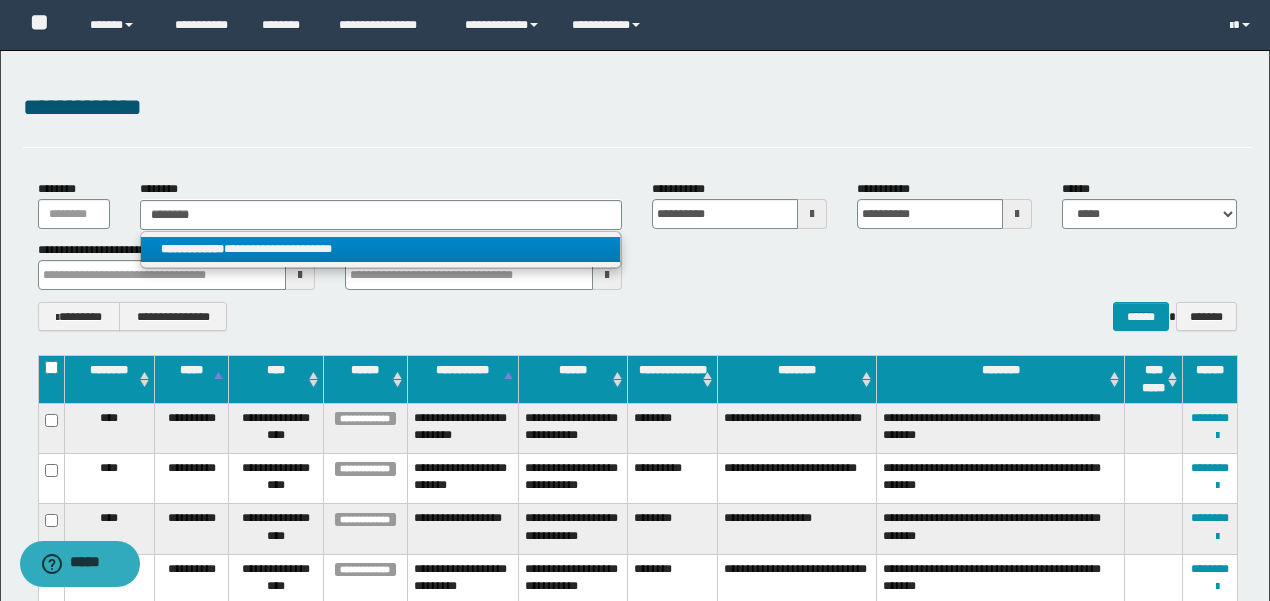 click on "**********" at bounding box center (380, 249) 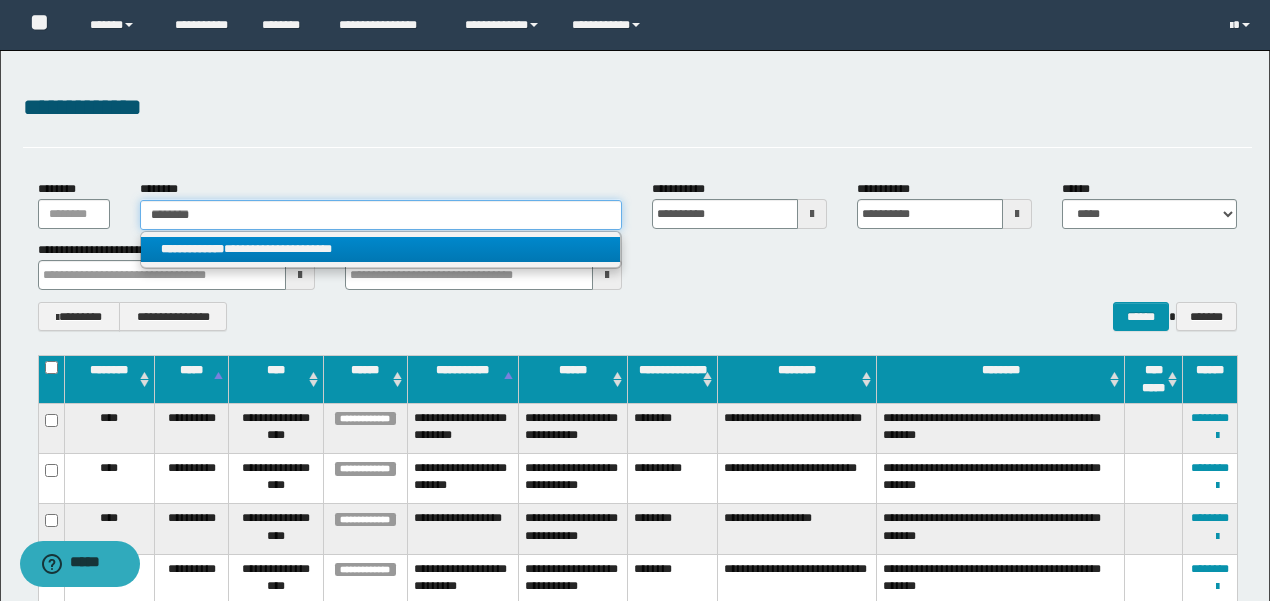 type 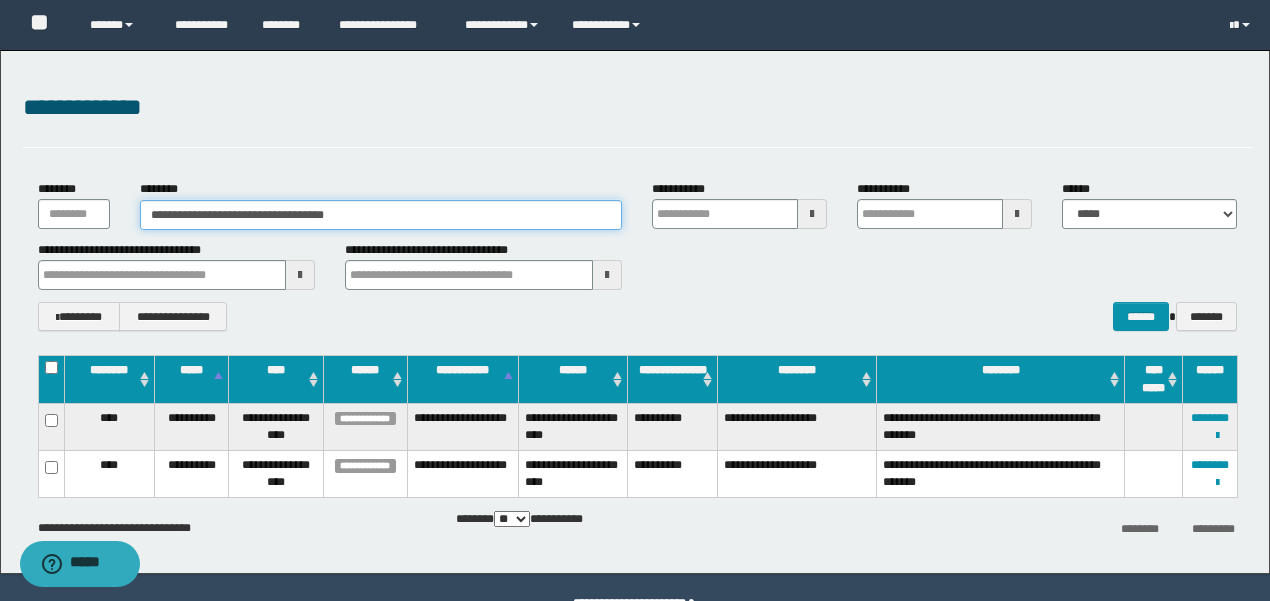 type 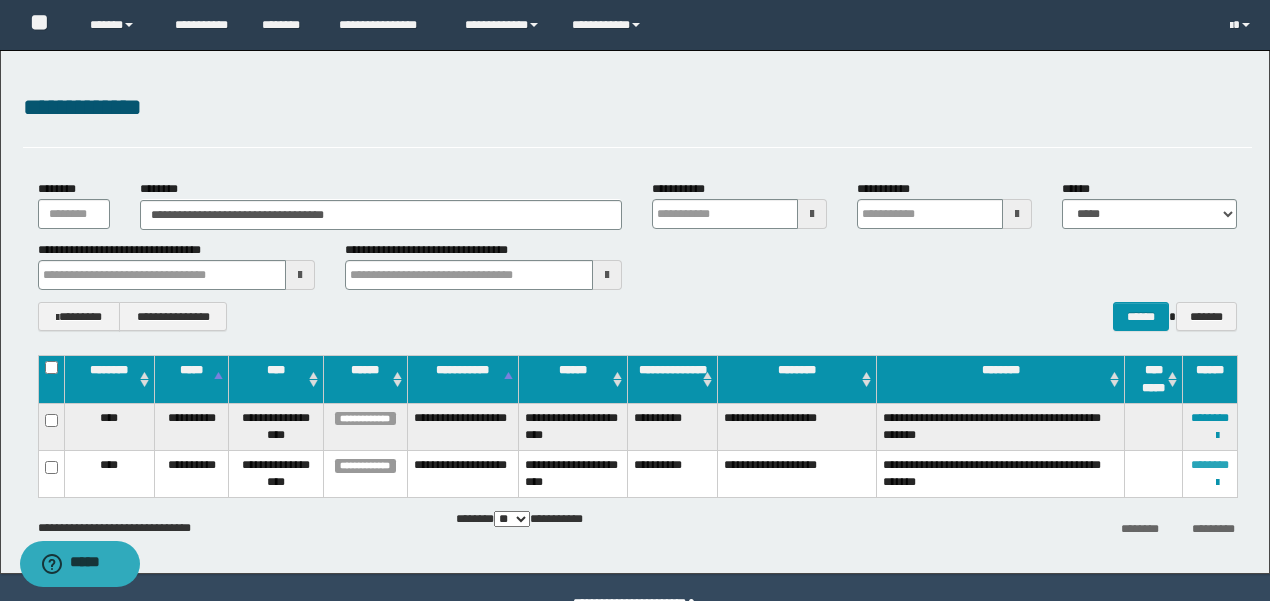 click on "********" at bounding box center (1210, 465) 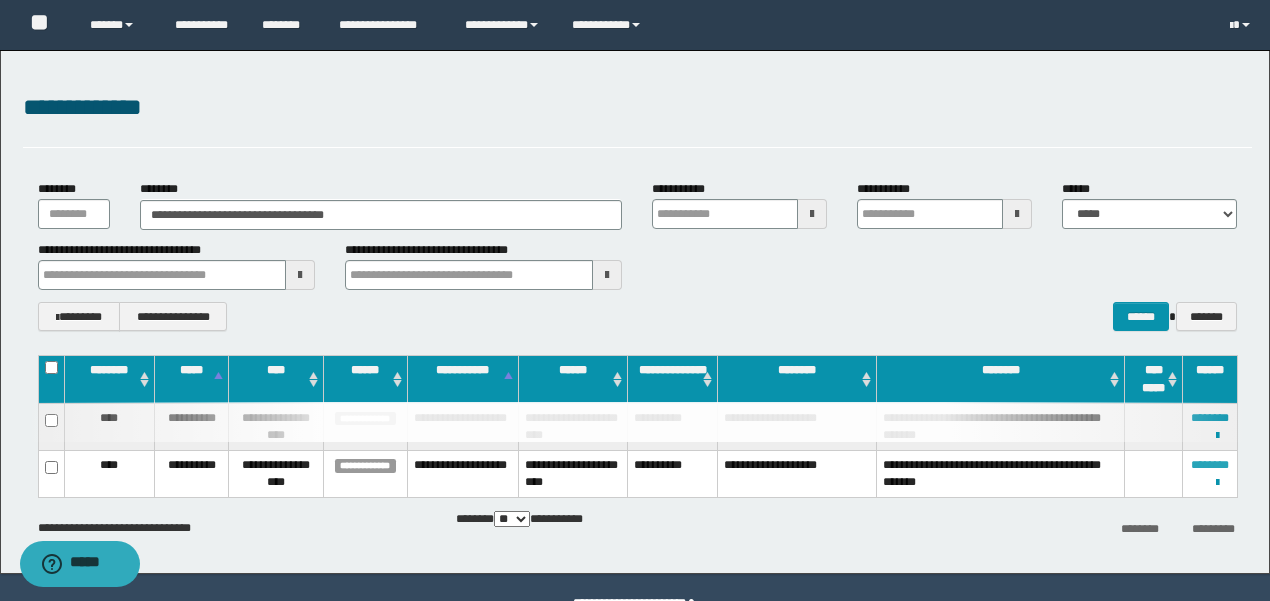 type 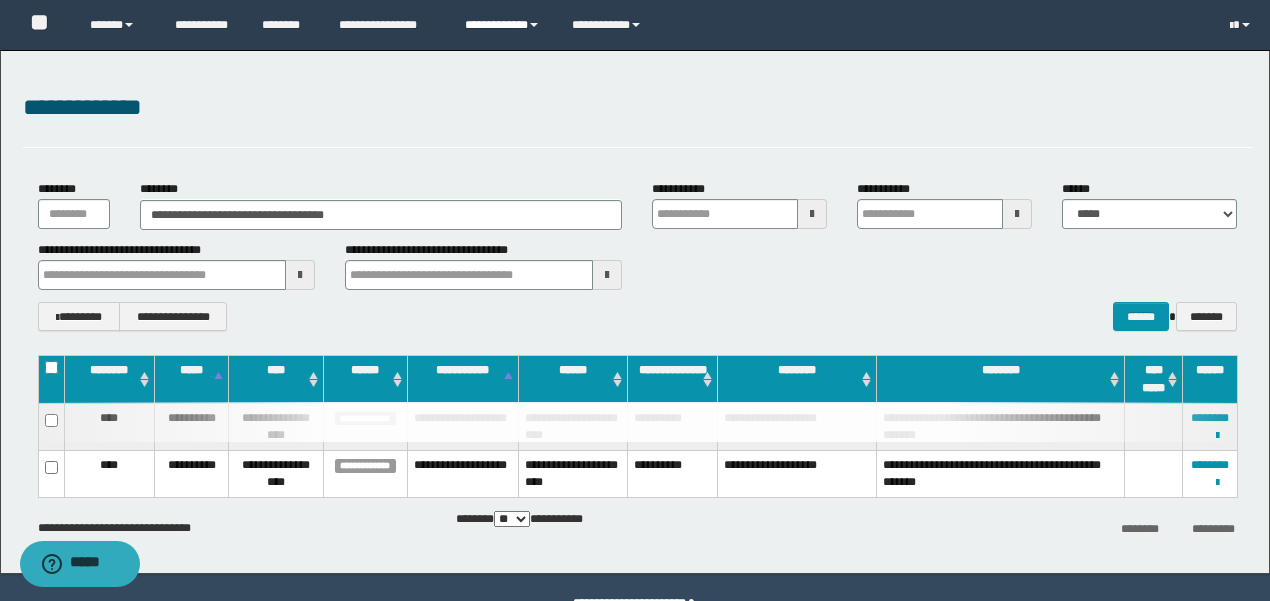 type 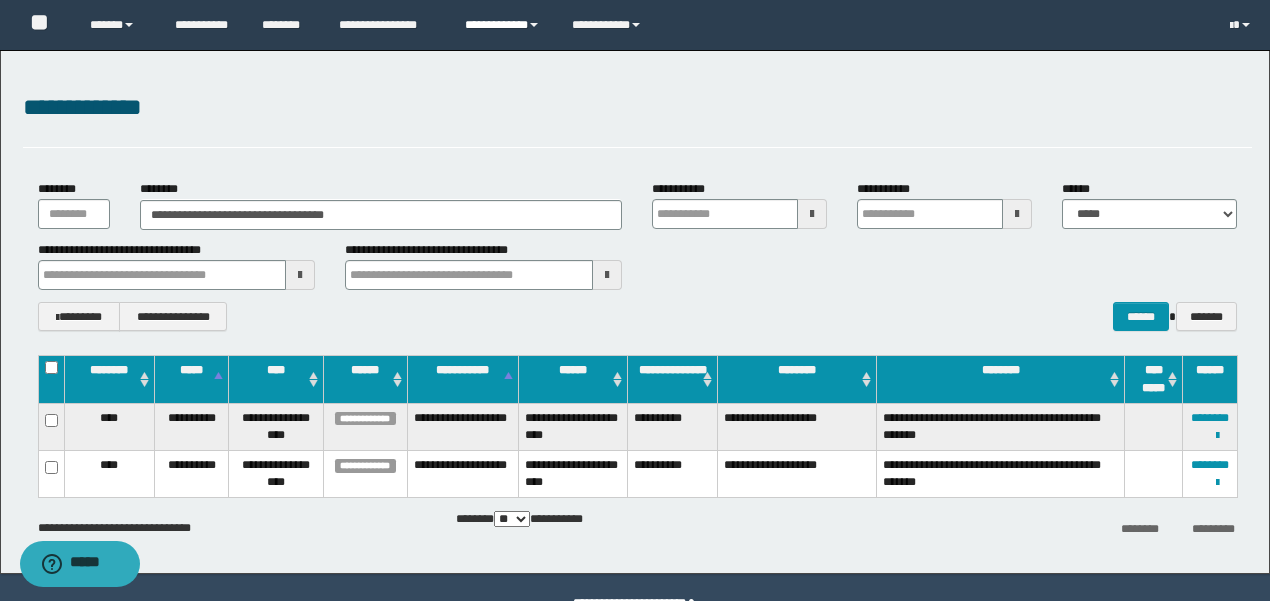type 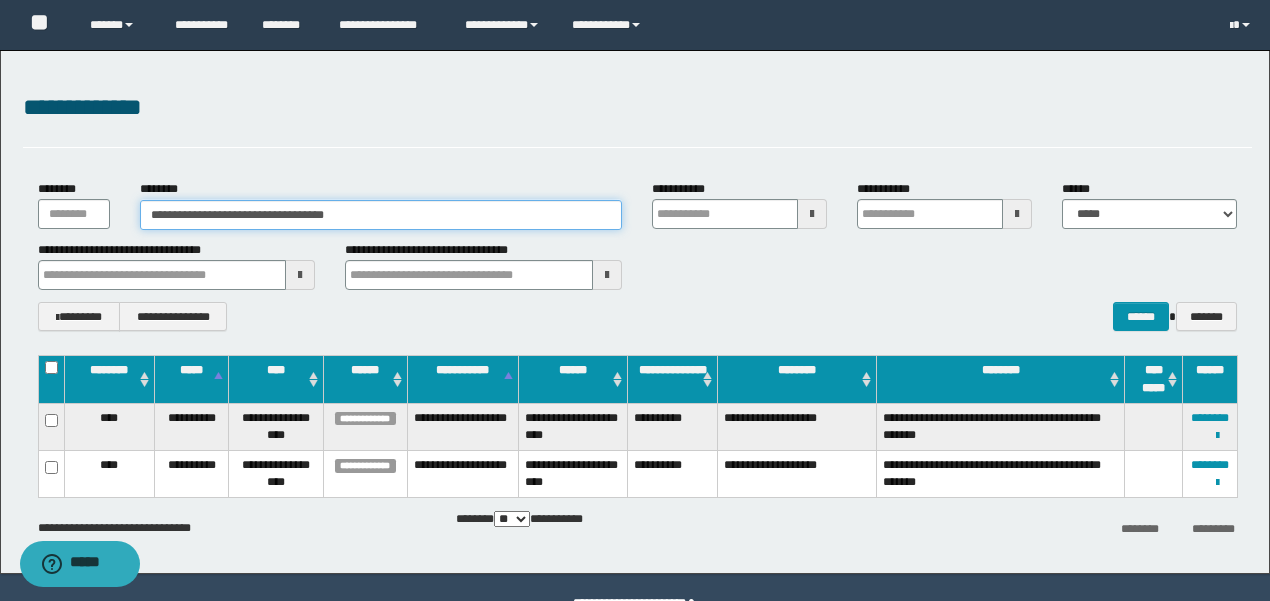 drag, startPoint x: 403, startPoint y: 206, endPoint x: 0, endPoint y: 207, distance: 403.00125 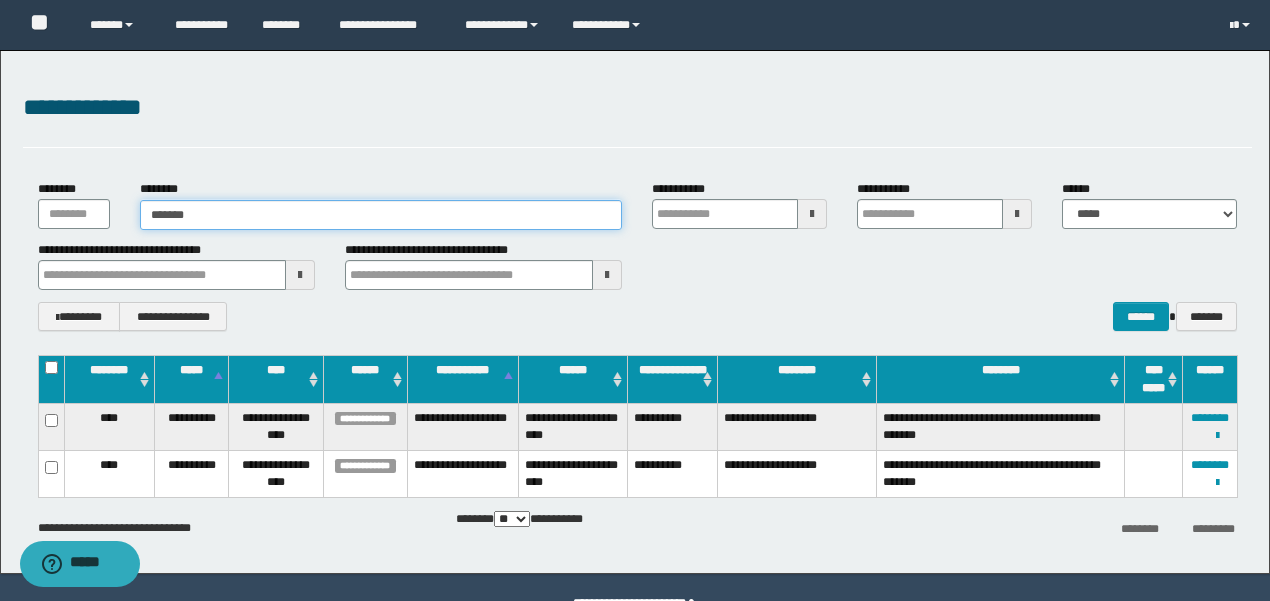 type on "********" 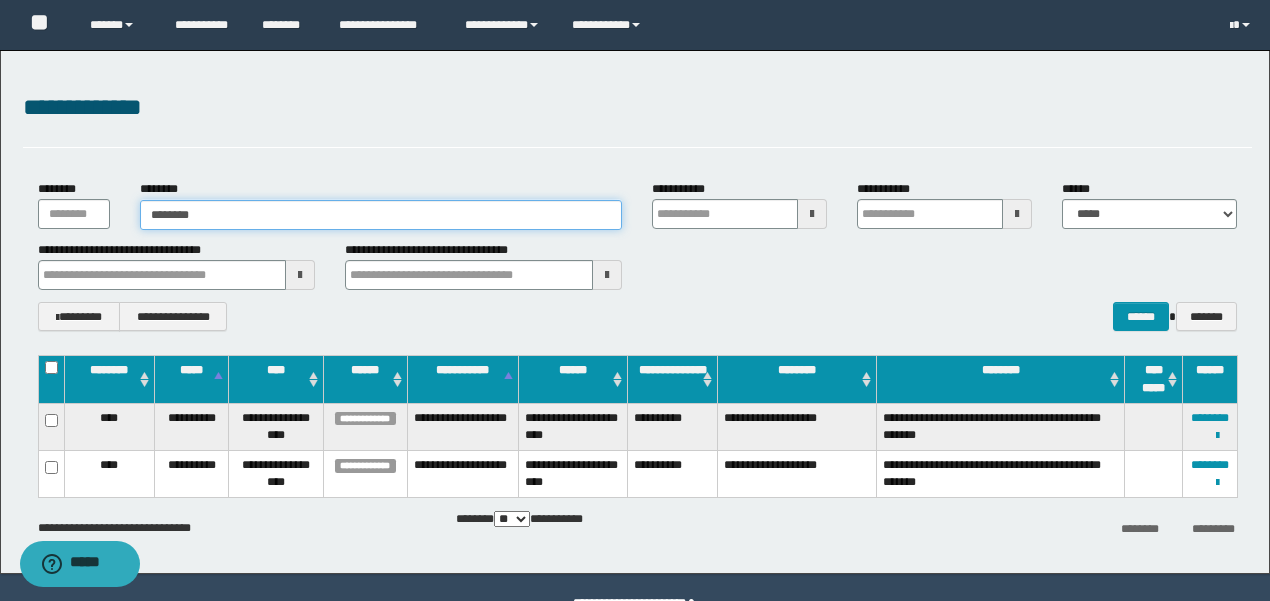 type on "********" 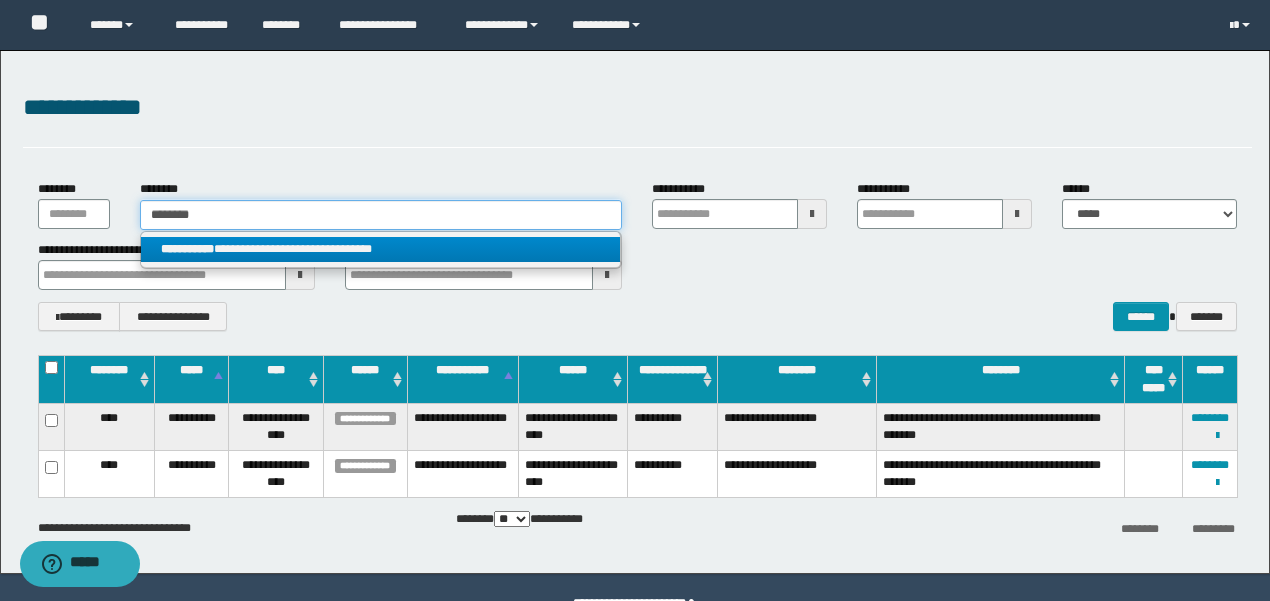 type 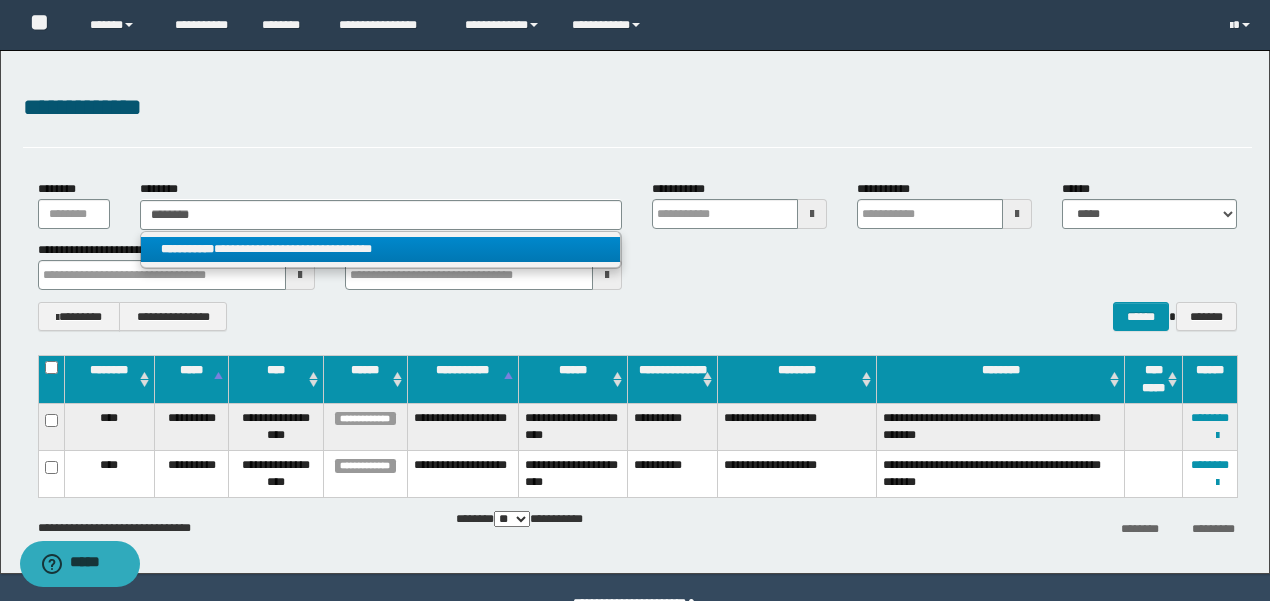 click on "**********" at bounding box center [380, 249] 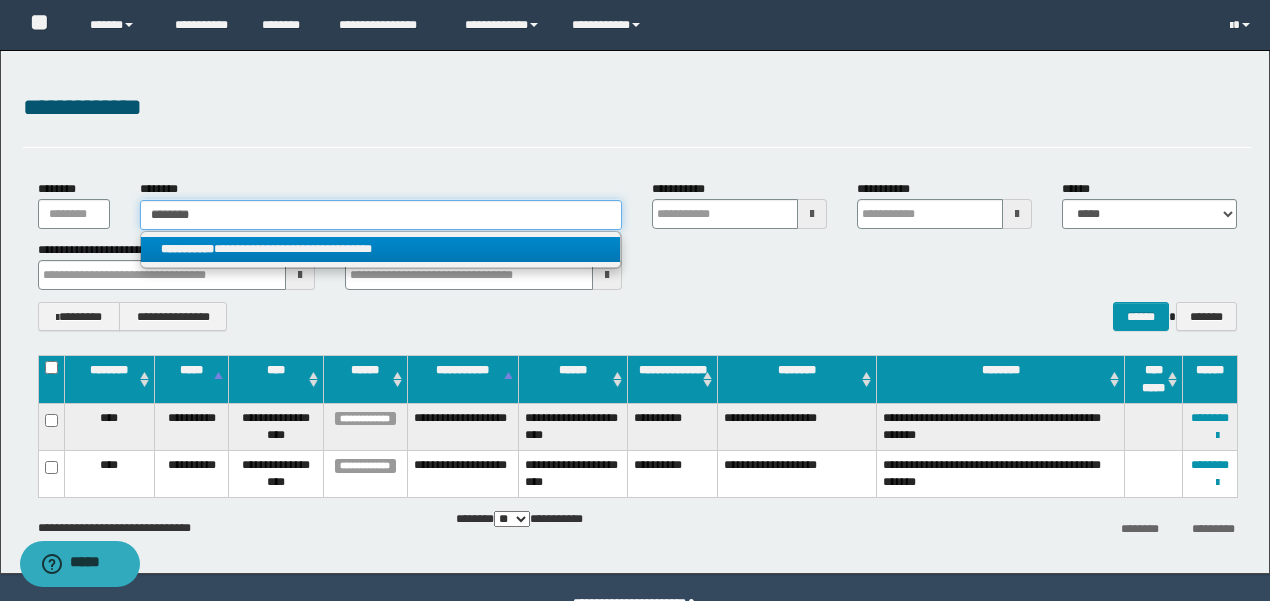 type 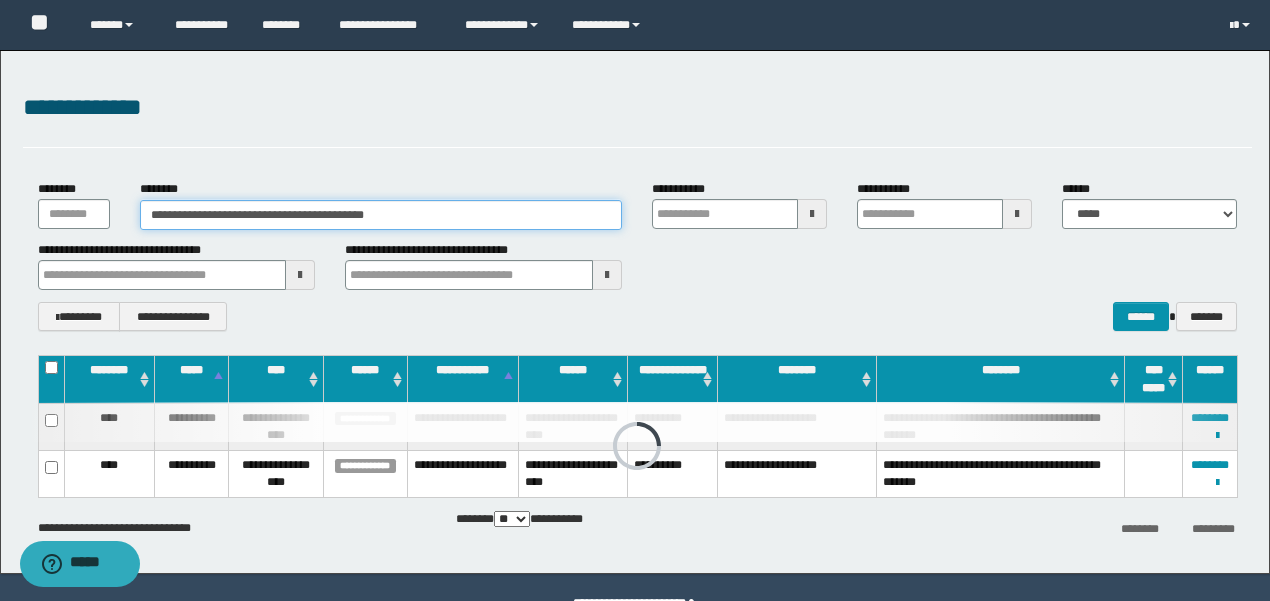 type 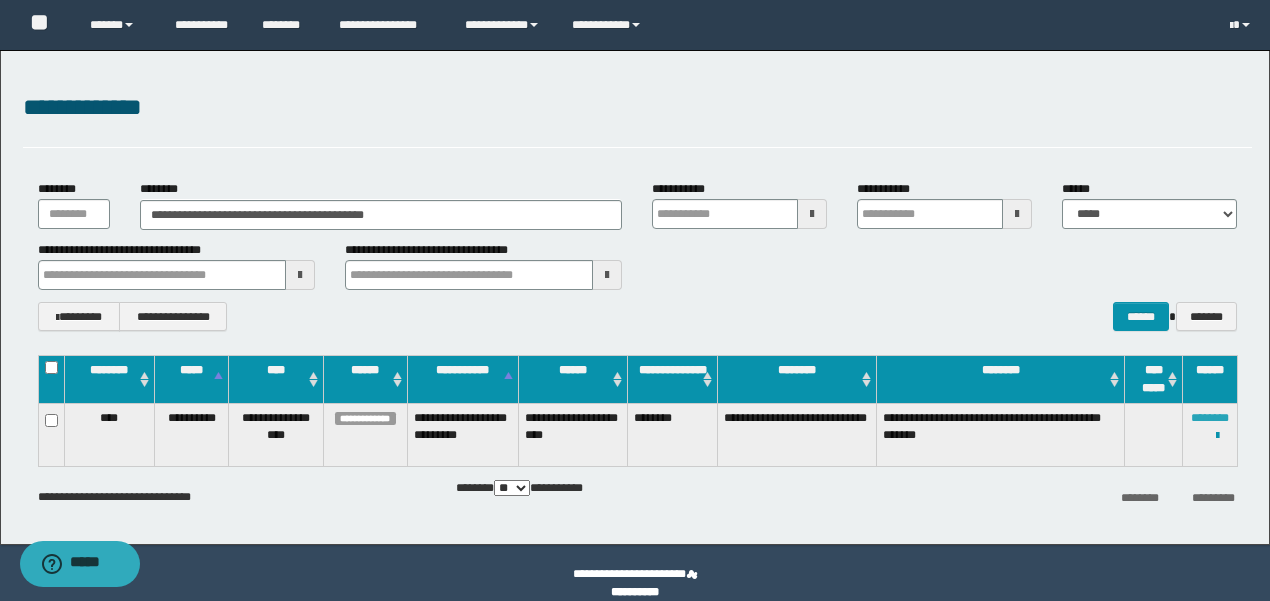 click on "********" at bounding box center (1210, 418) 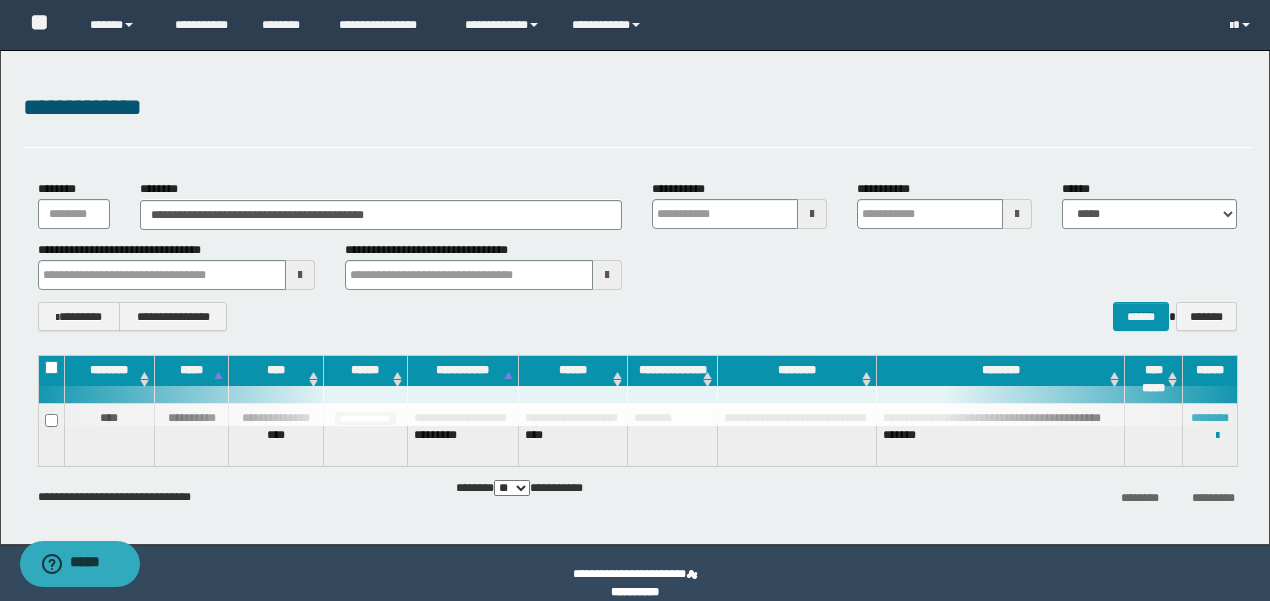 type 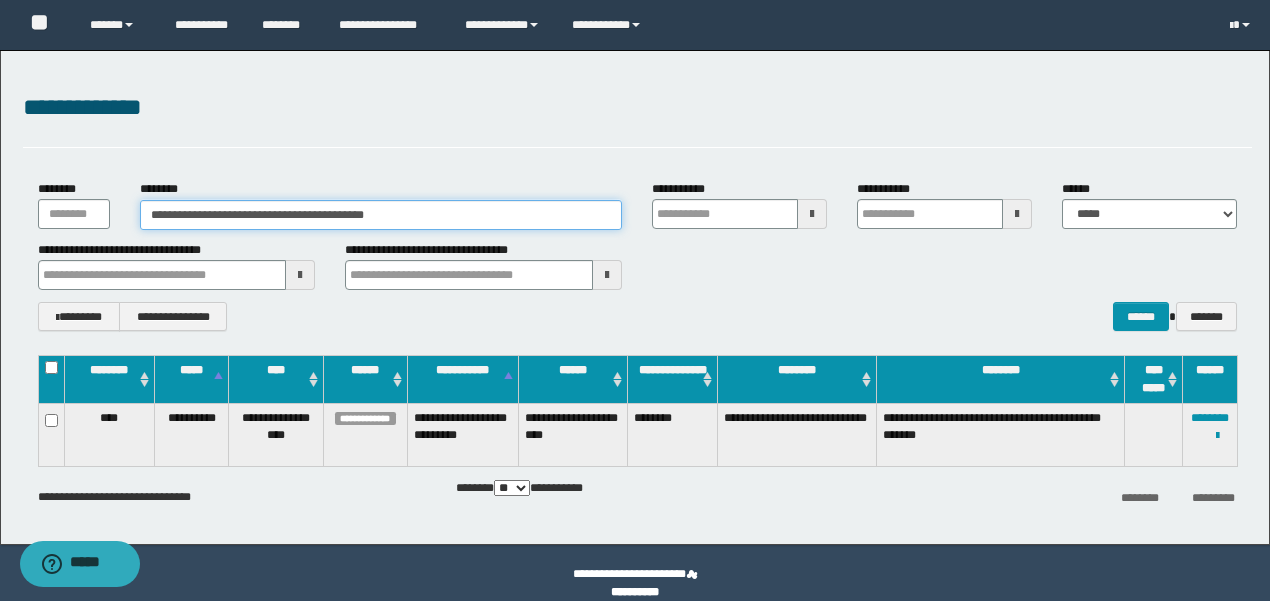 drag, startPoint x: 490, startPoint y: 204, endPoint x: 2, endPoint y: 207, distance: 488.00922 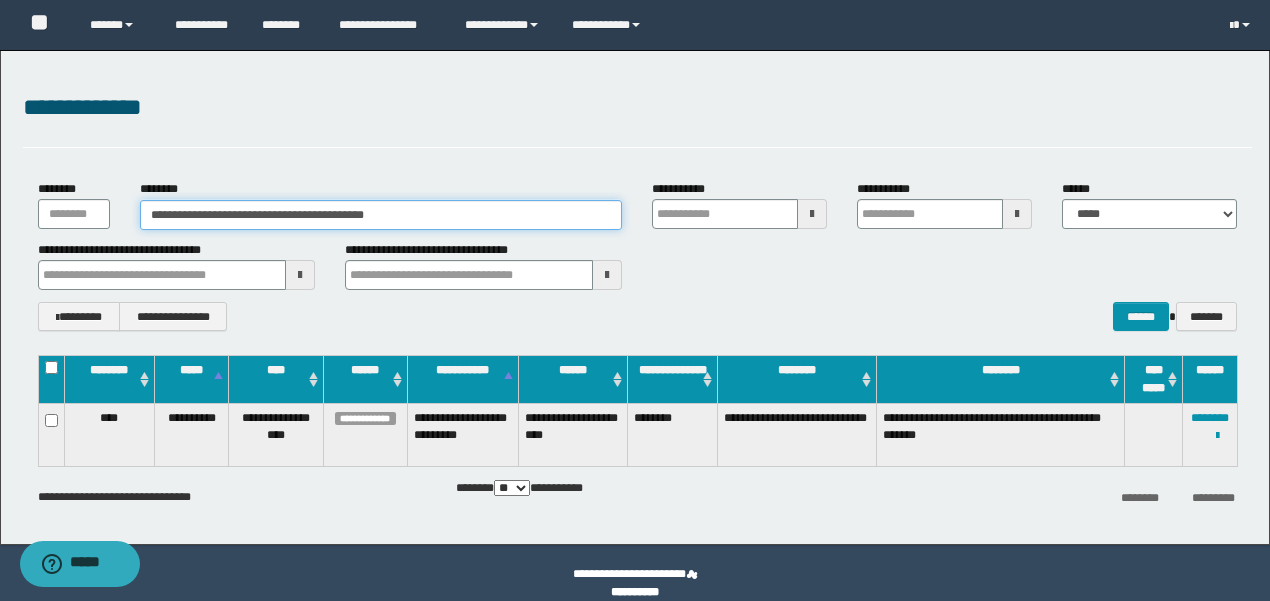 type 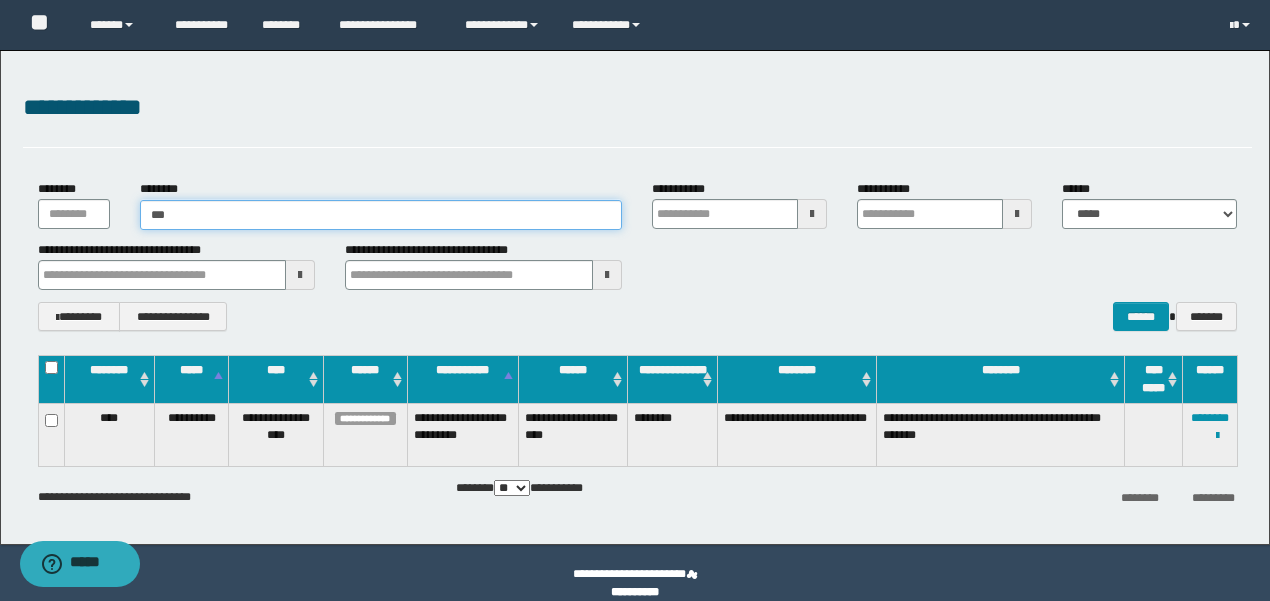 type on "****" 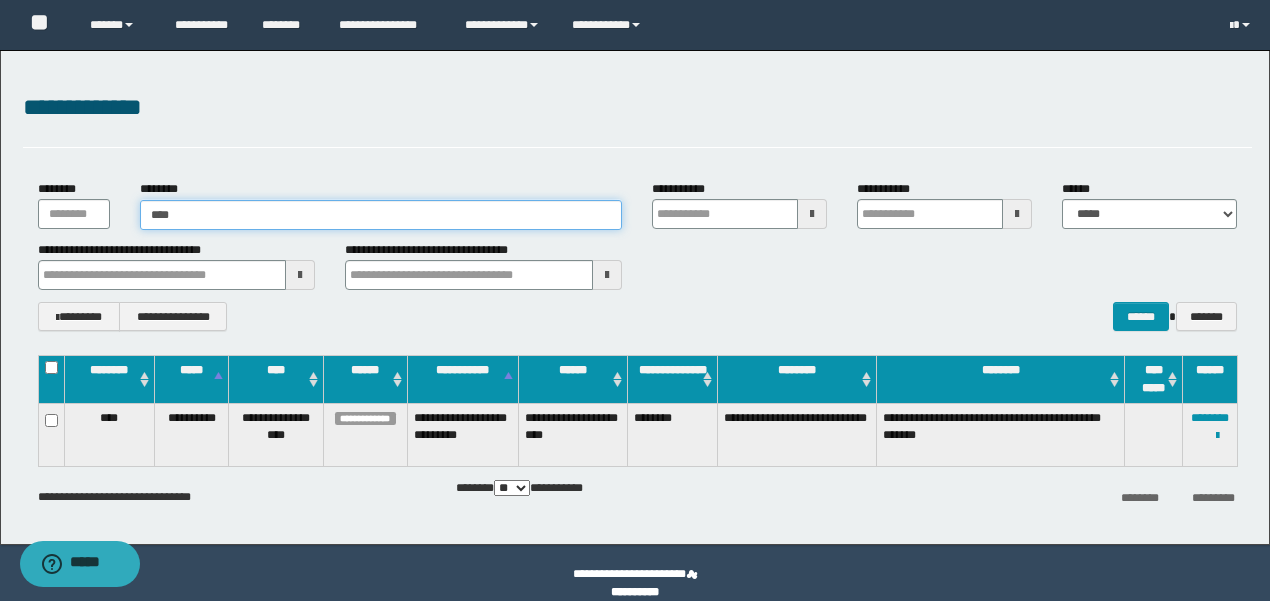 type 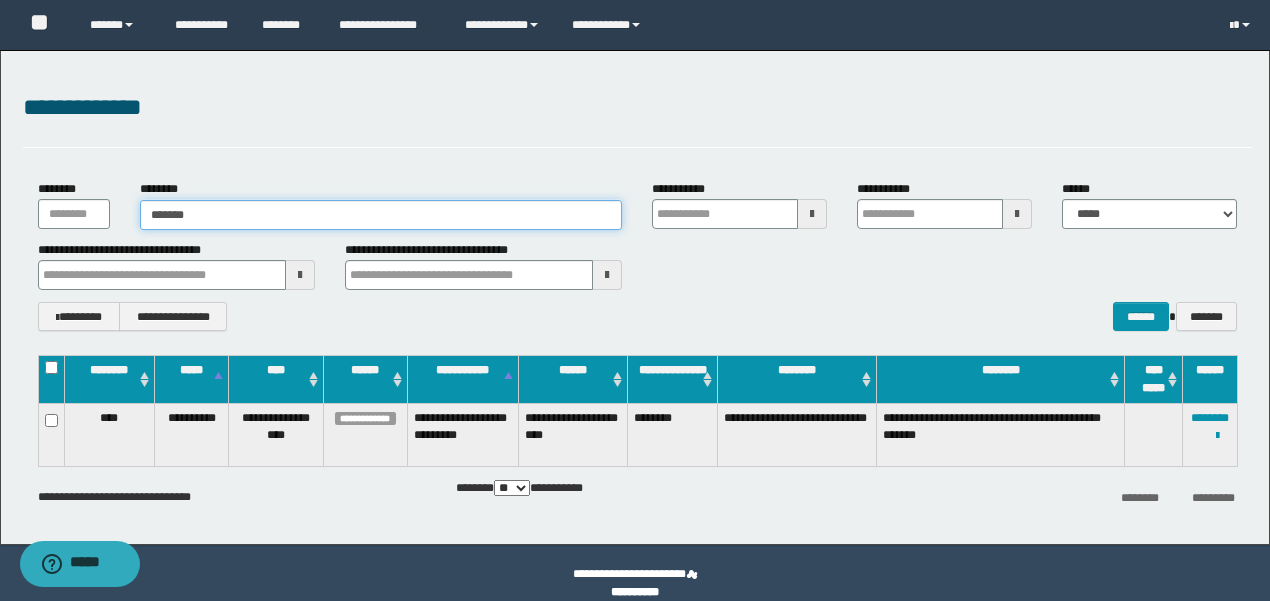 type on "********" 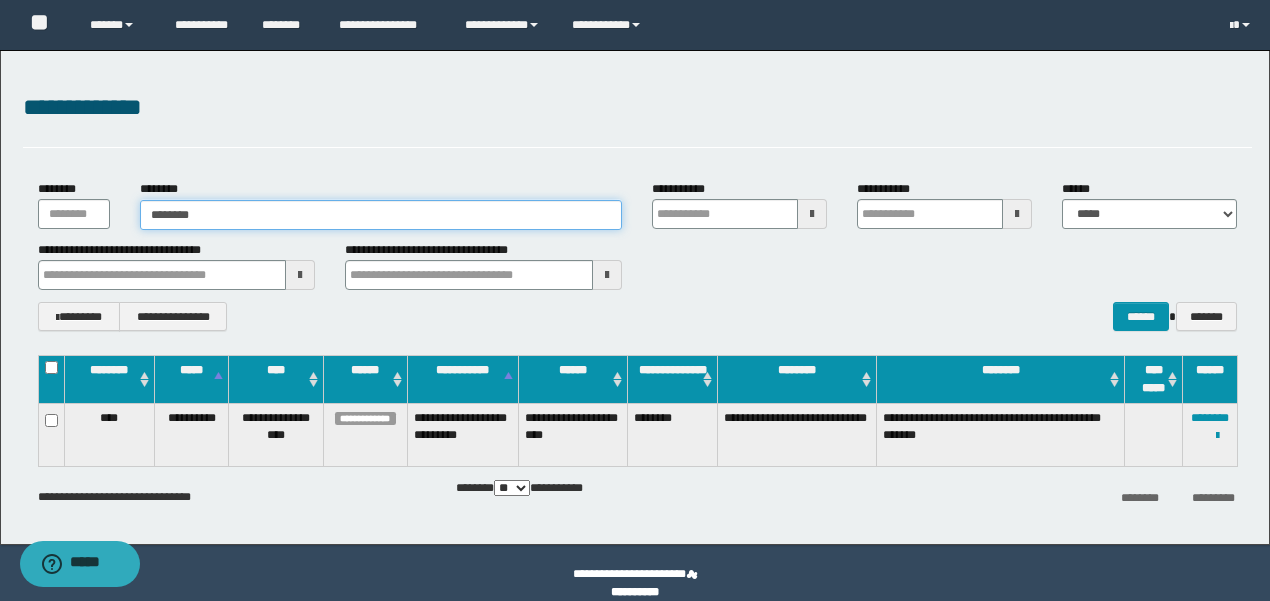 type on "********" 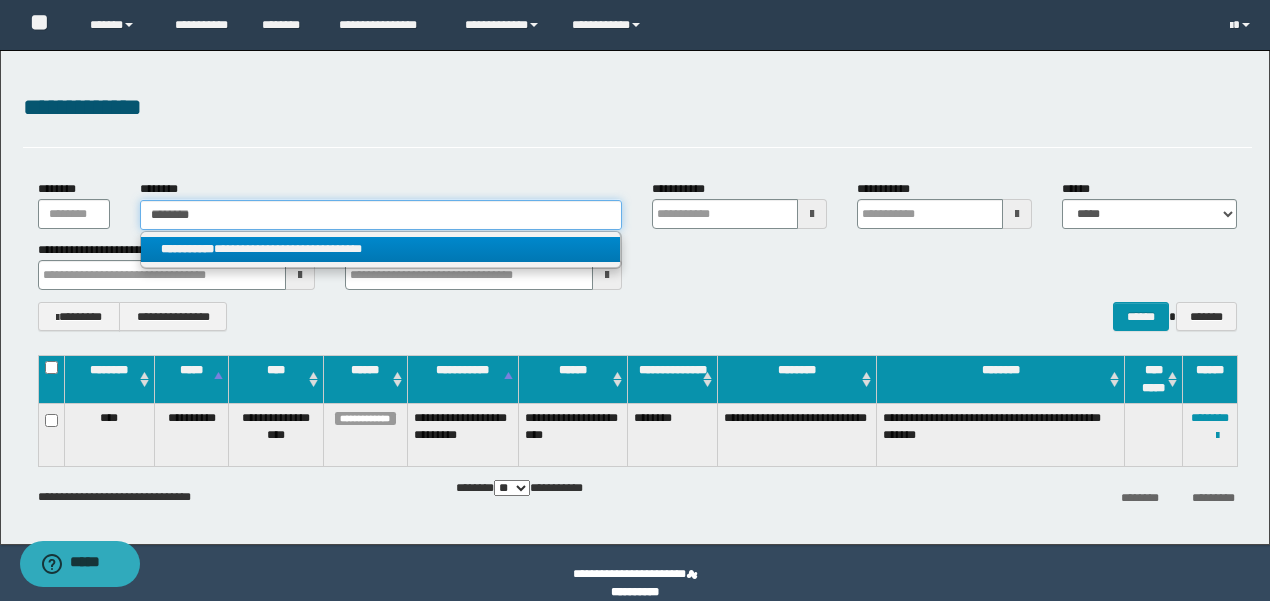 type on "********" 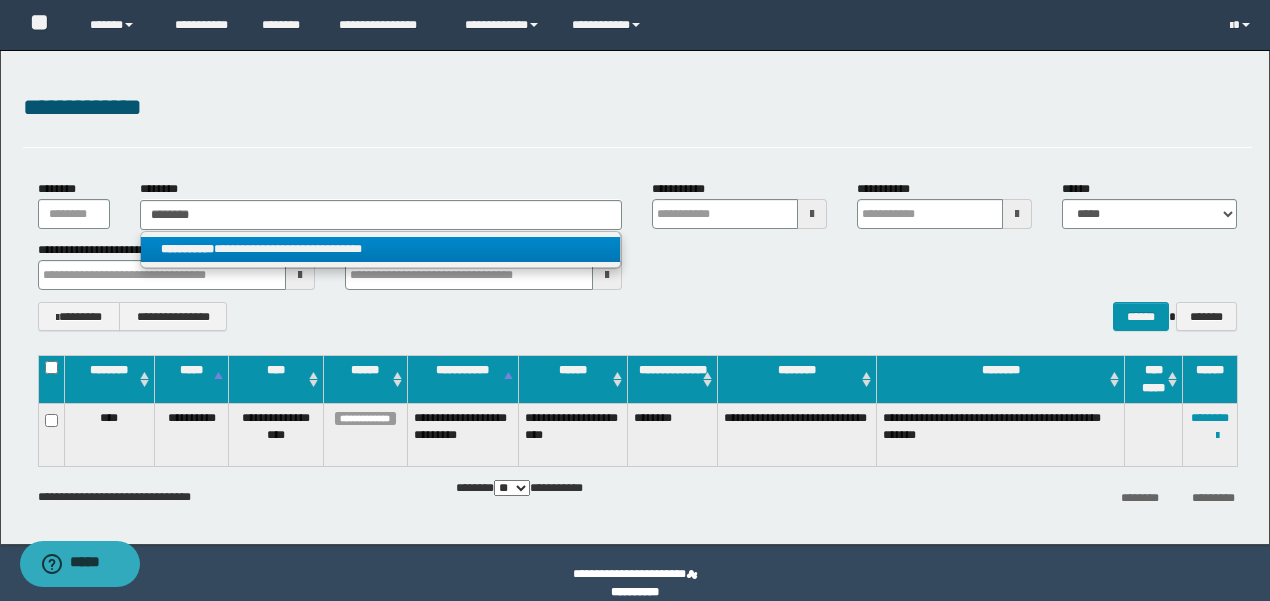 click on "**********" at bounding box center (380, 249) 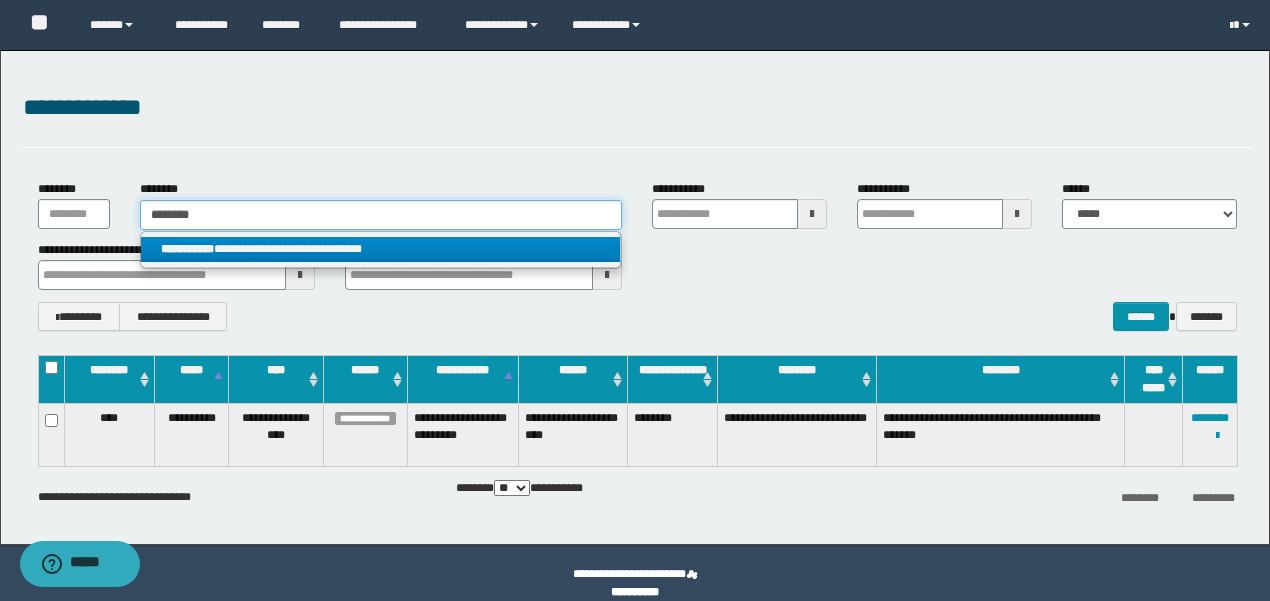 type 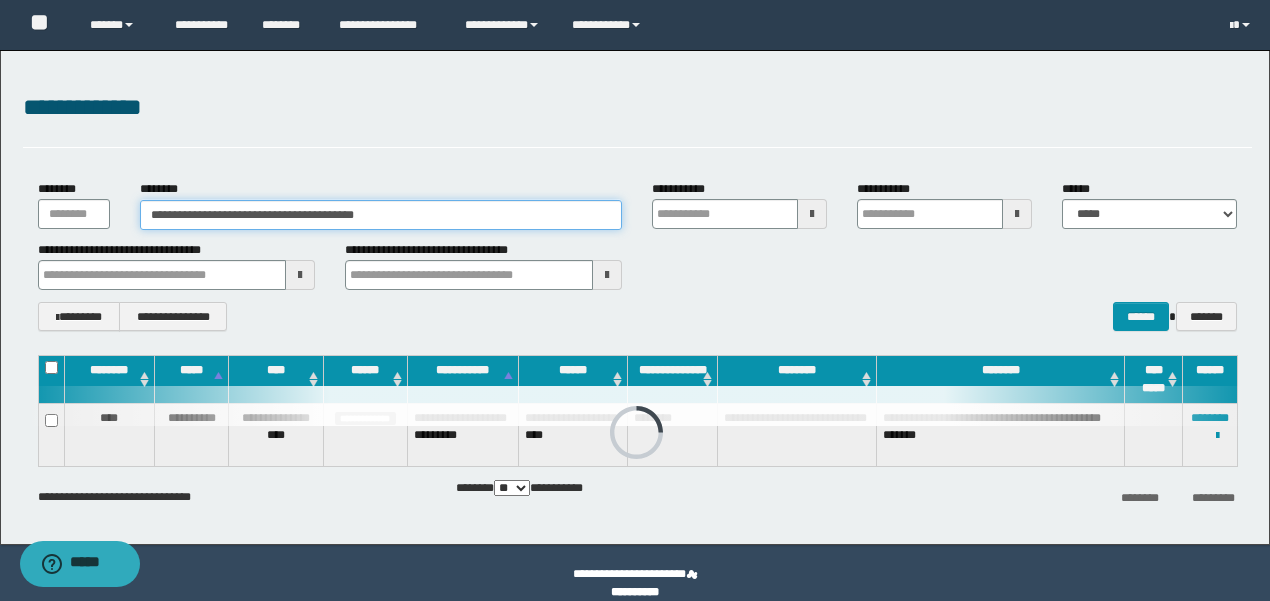type 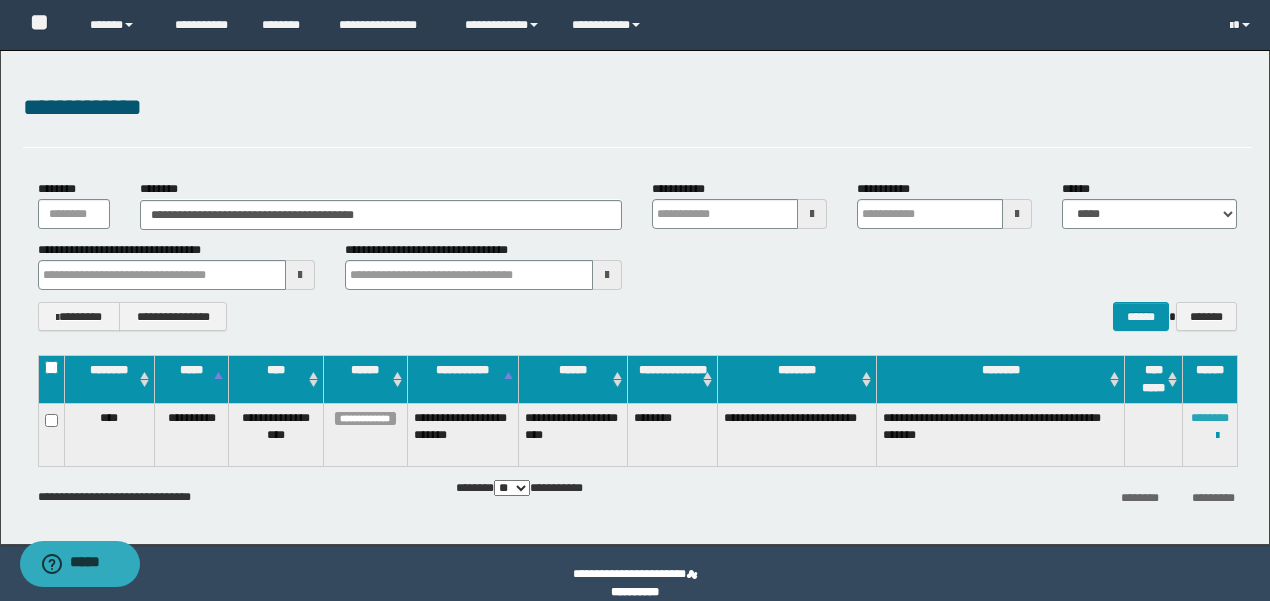 click on "********" at bounding box center (1210, 418) 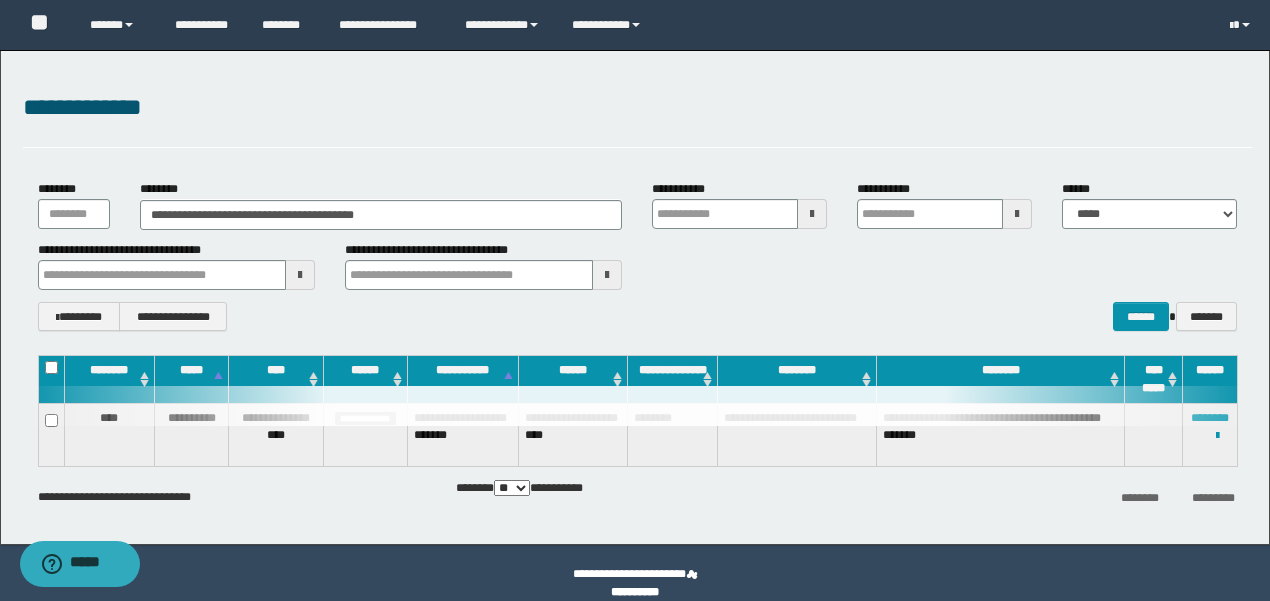 type 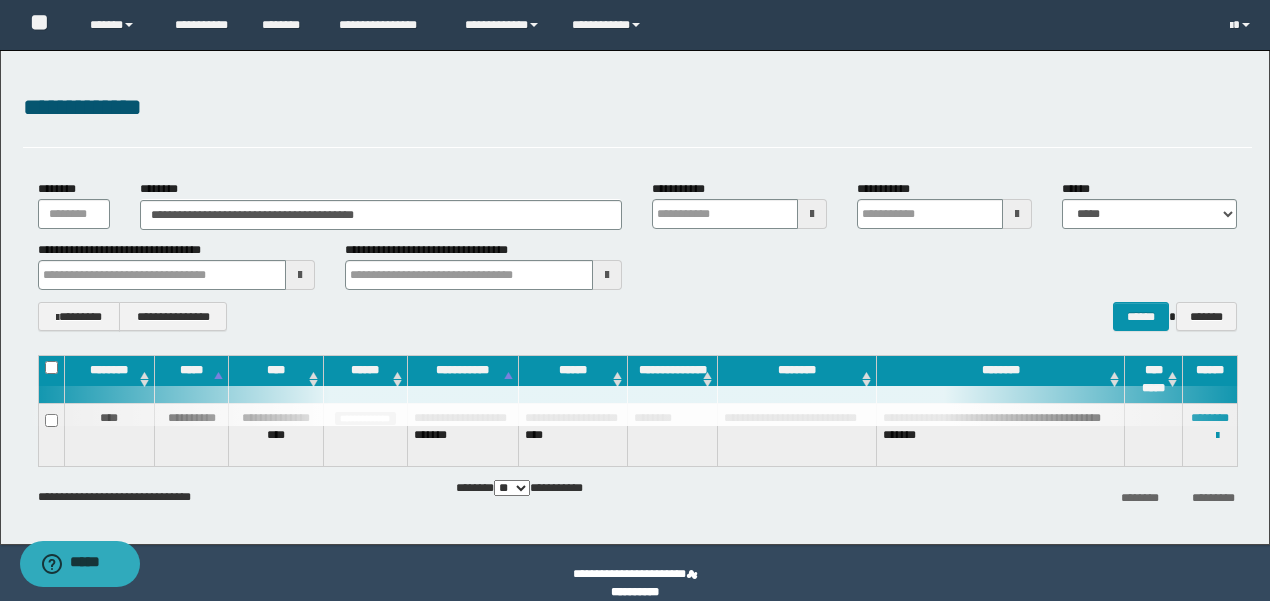 type 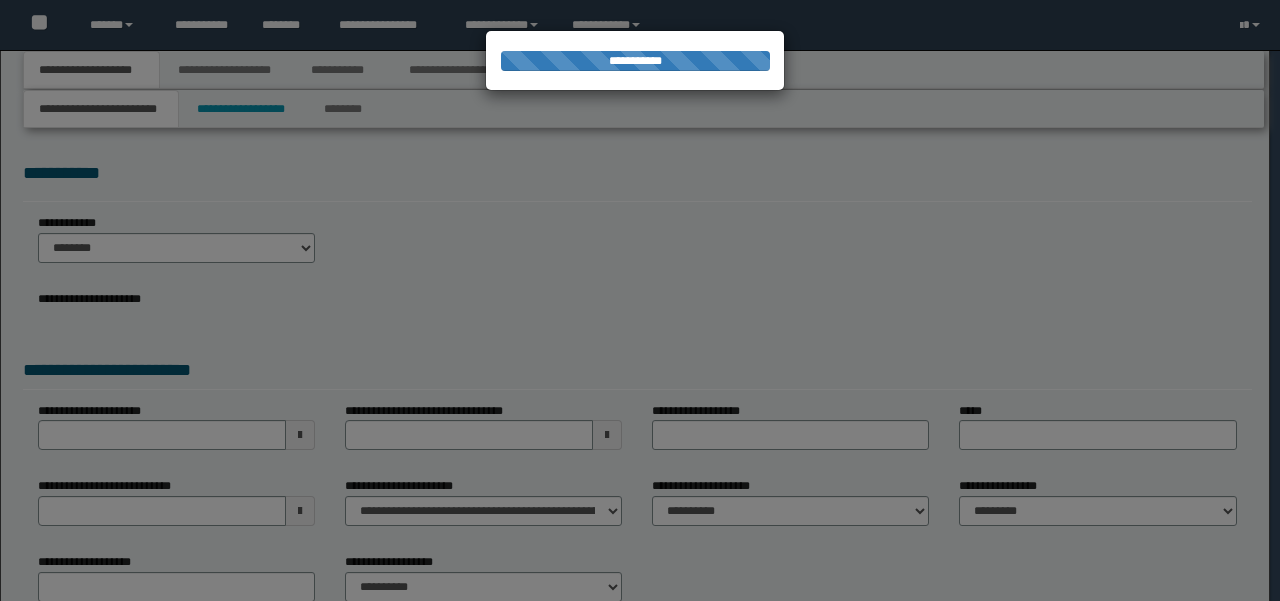 scroll, scrollTop: 0, scrollLeft: 0, axis: both 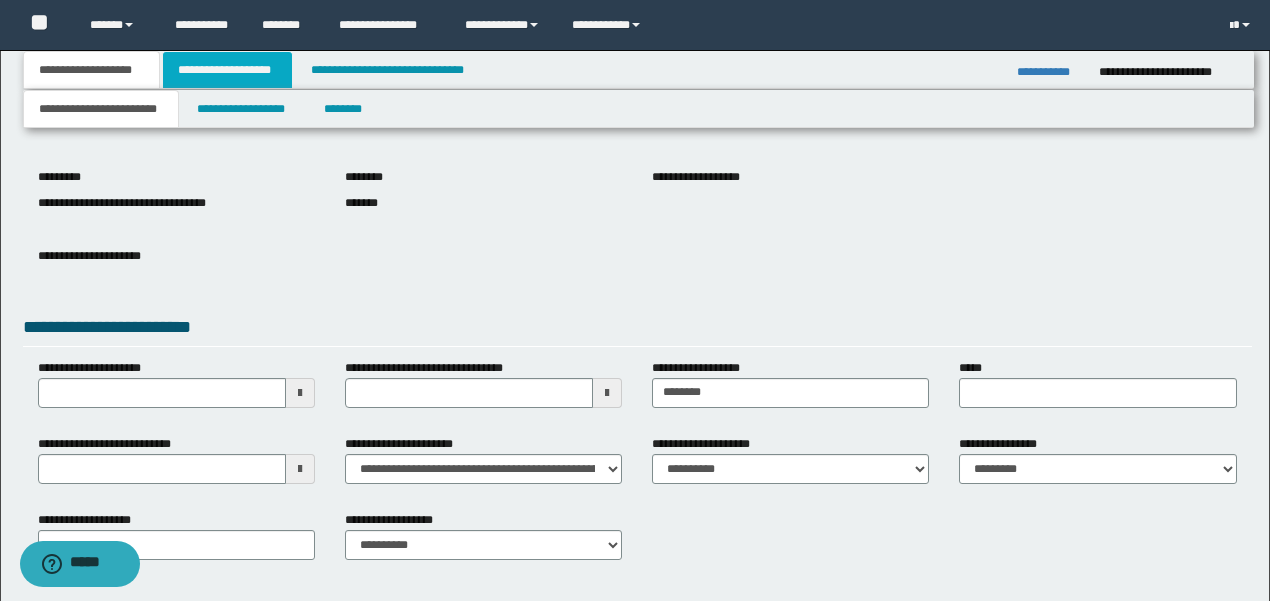 click on "**********" at bounding box center (227, 70) 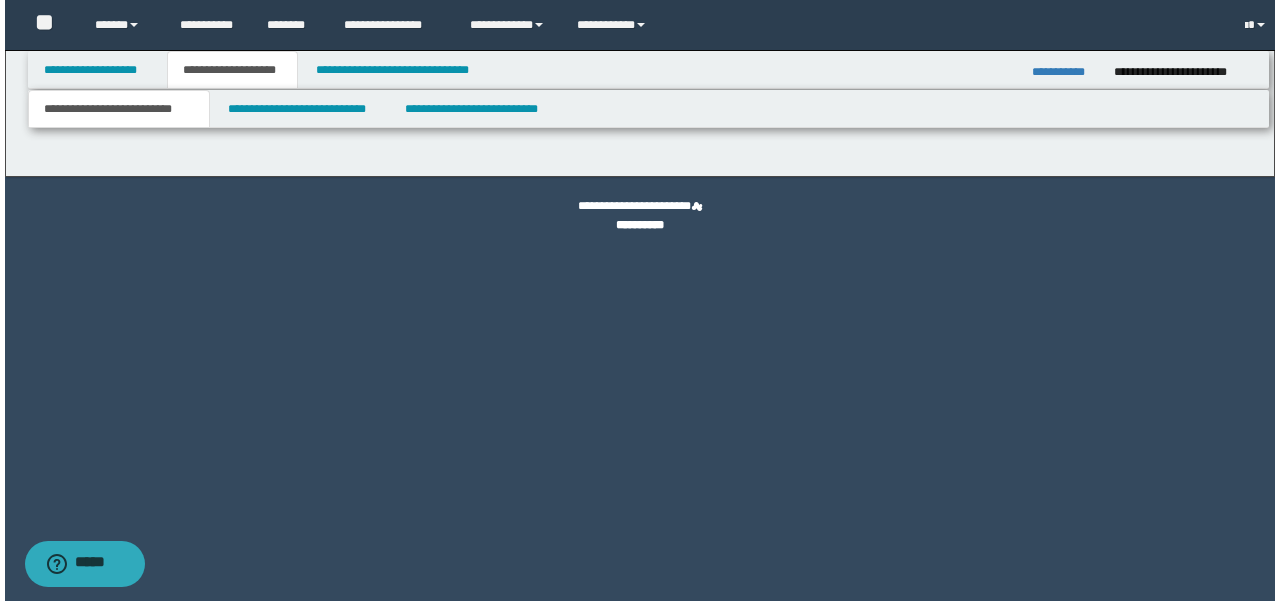 scroll, scrollTop: 0, scrollLeft: 0, axis: both 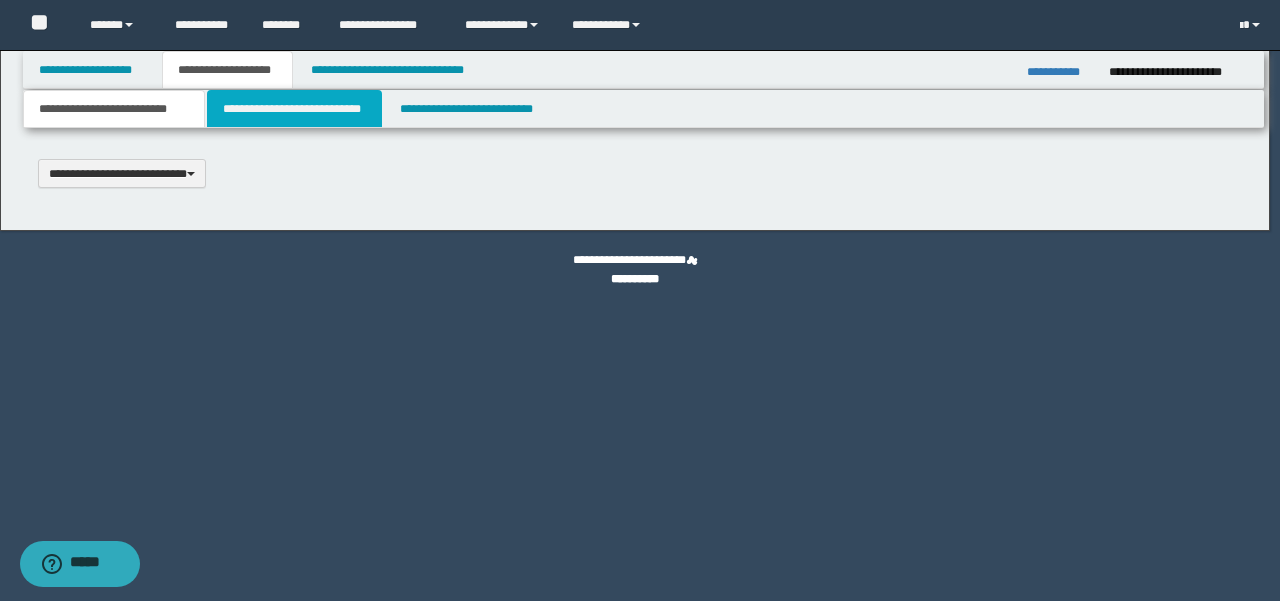 click on "**********" at bounding box center (294, 109) 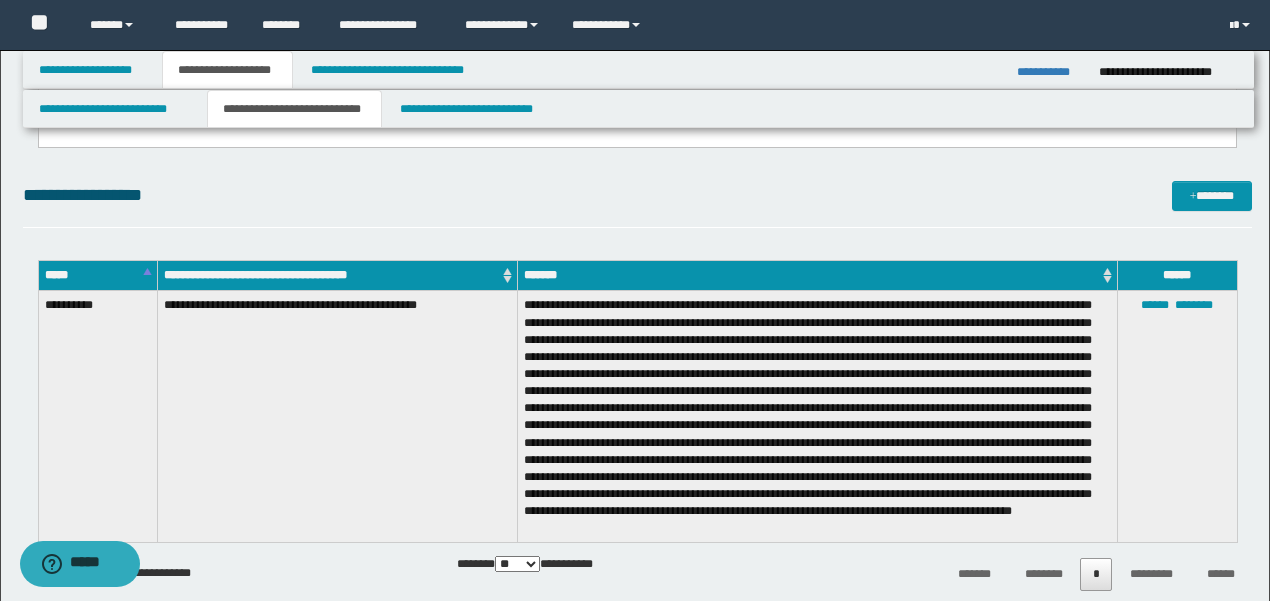 scroll, scrollTop: 2400, scrollLeft: 0, axis: vertical 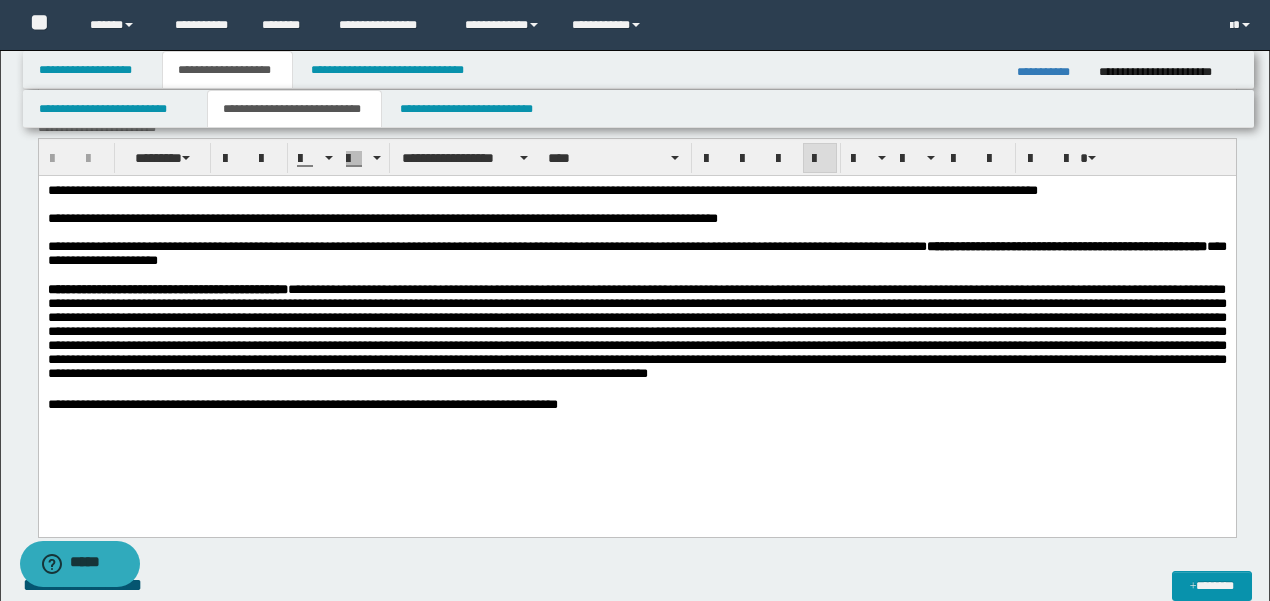 click on "**********" at bounding box center [626, 246] 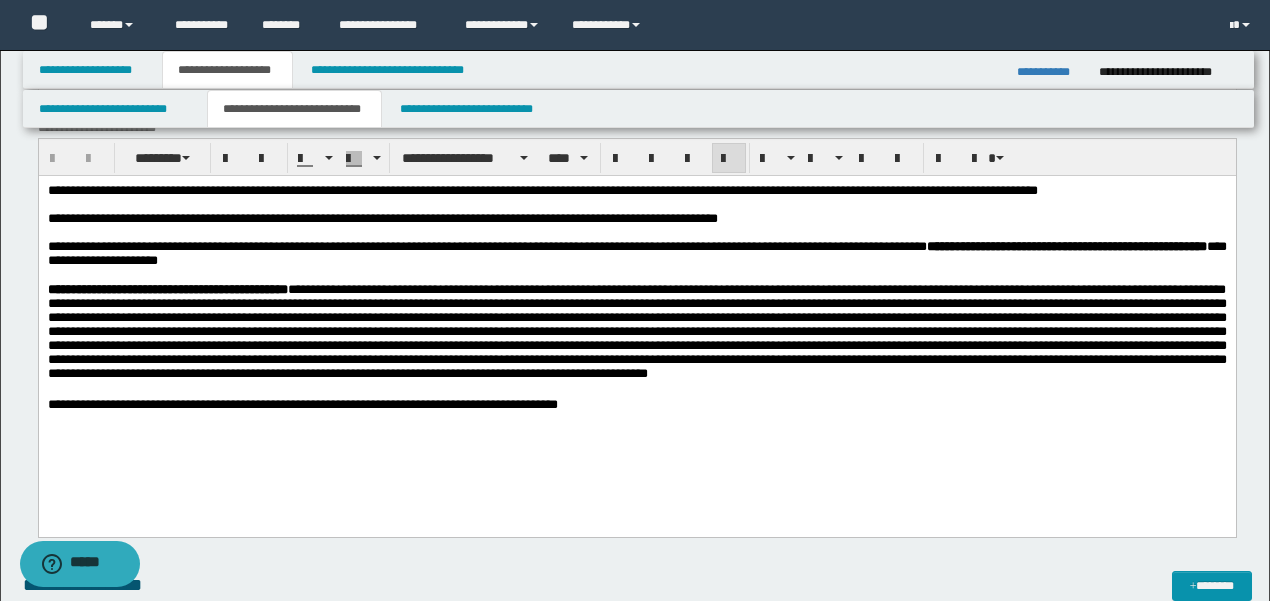 type 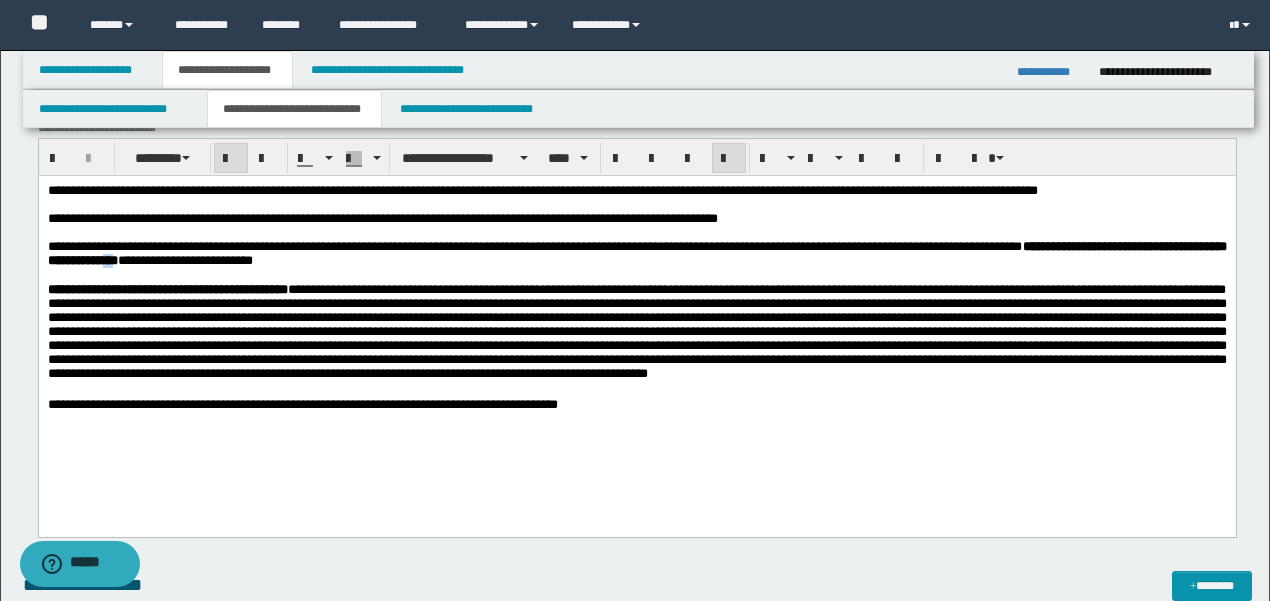 drag, startPoint x: 246, startPoint y: 270, endPoint x: 228, endPoint y: 268, distance: 18.110771 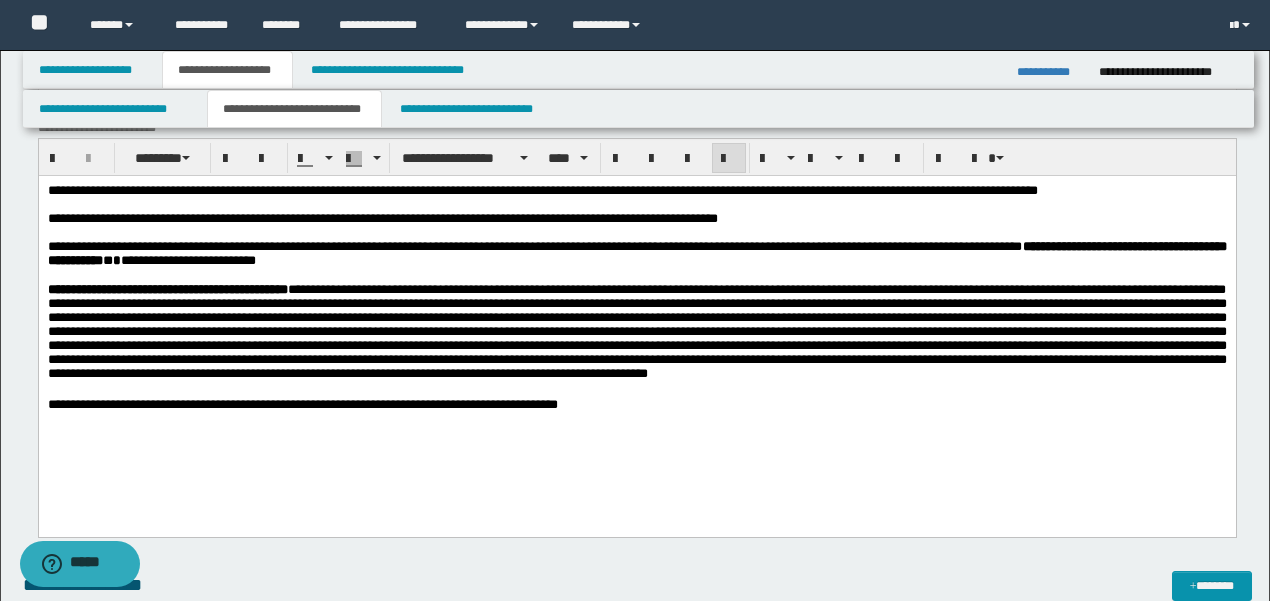 click at bounding box center [637, 275] 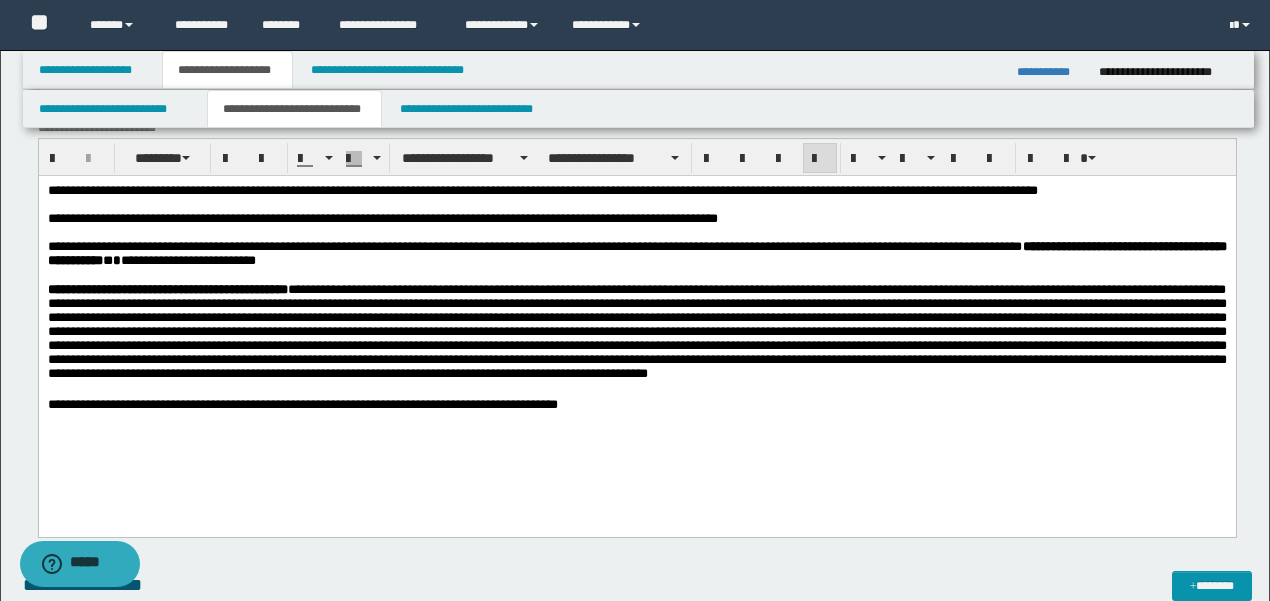 click at bounding box center [637, 275] 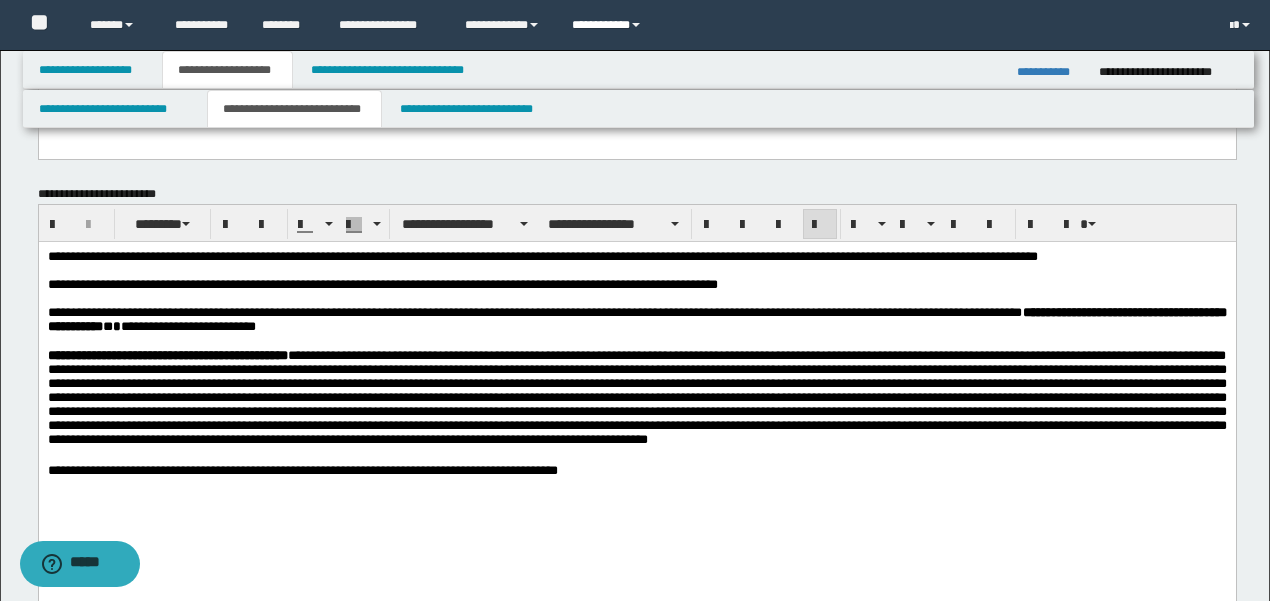 scroll, scrollTop: 1933, scrollLeft: 0, axis: vertical 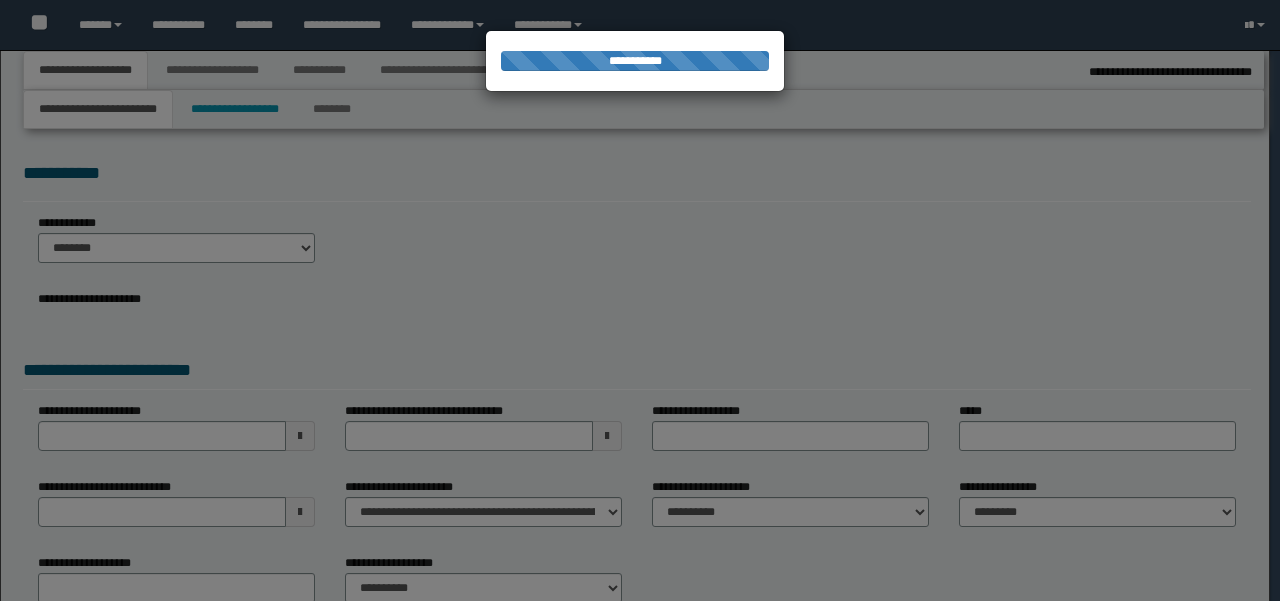 type on "**********" 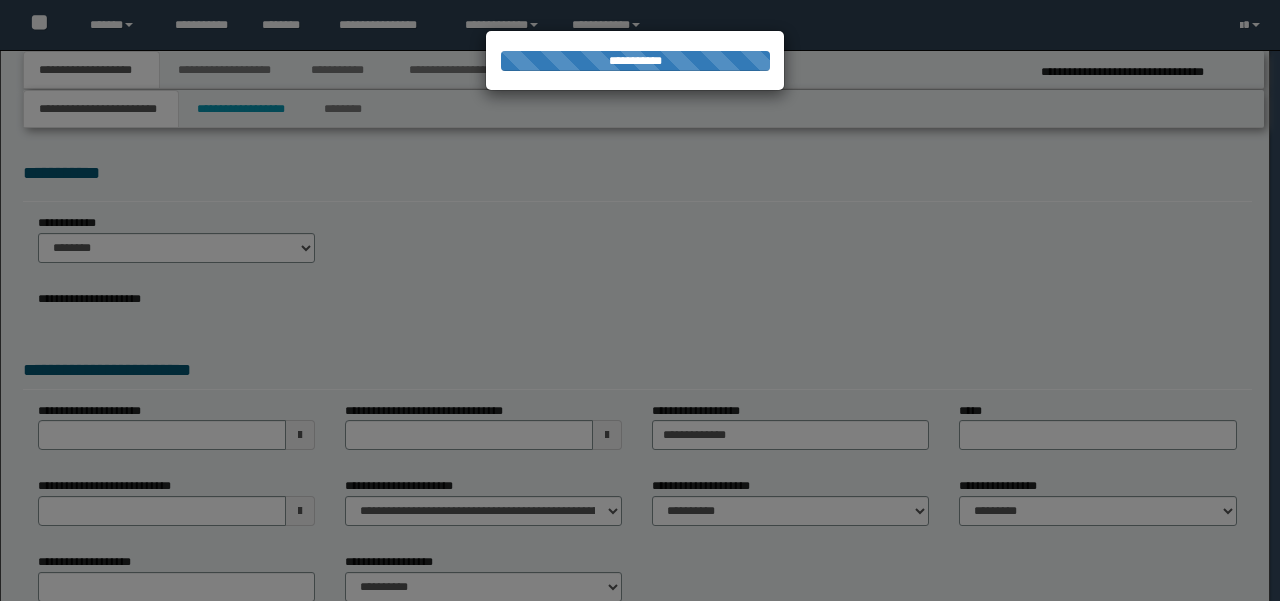 scroll, scrollTop: 0, scrollLeft: 0, axis: both 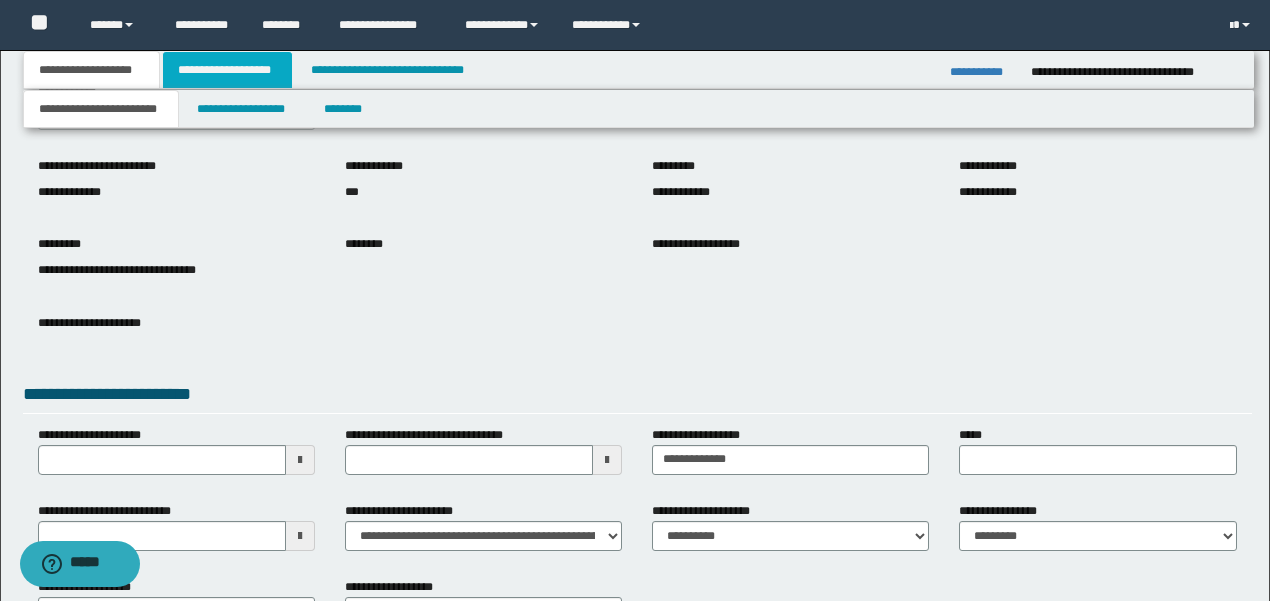 click on "**********" at bounding box center (227, 70) 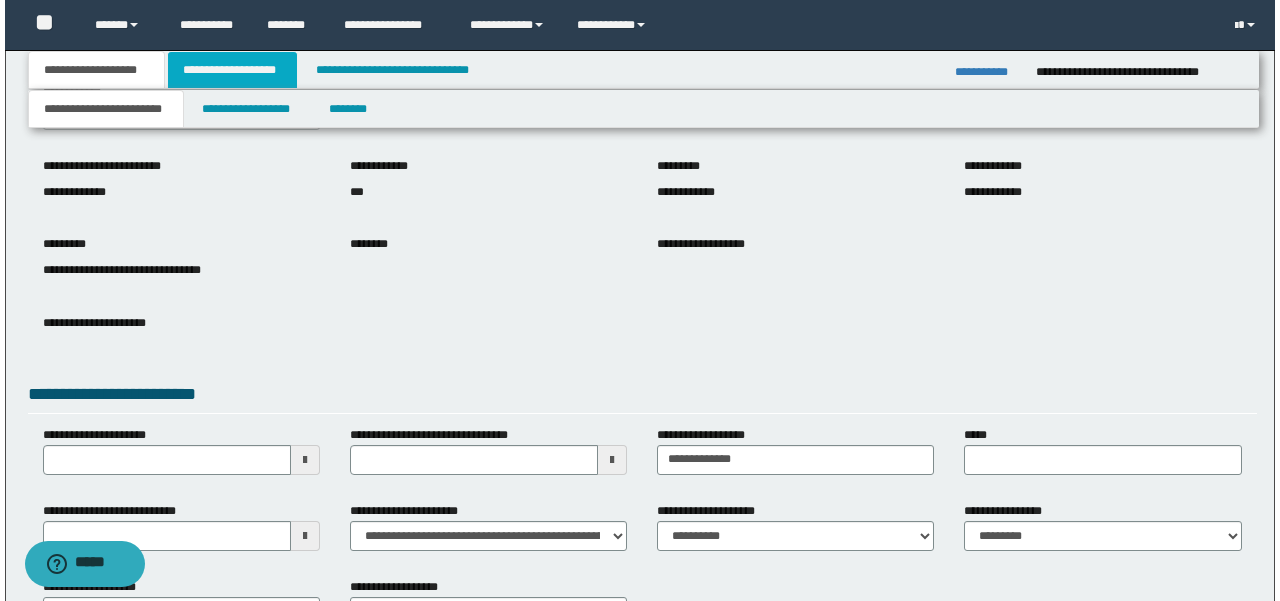scroll, scrollTop: 0, scrollLeft: 0, axis: both 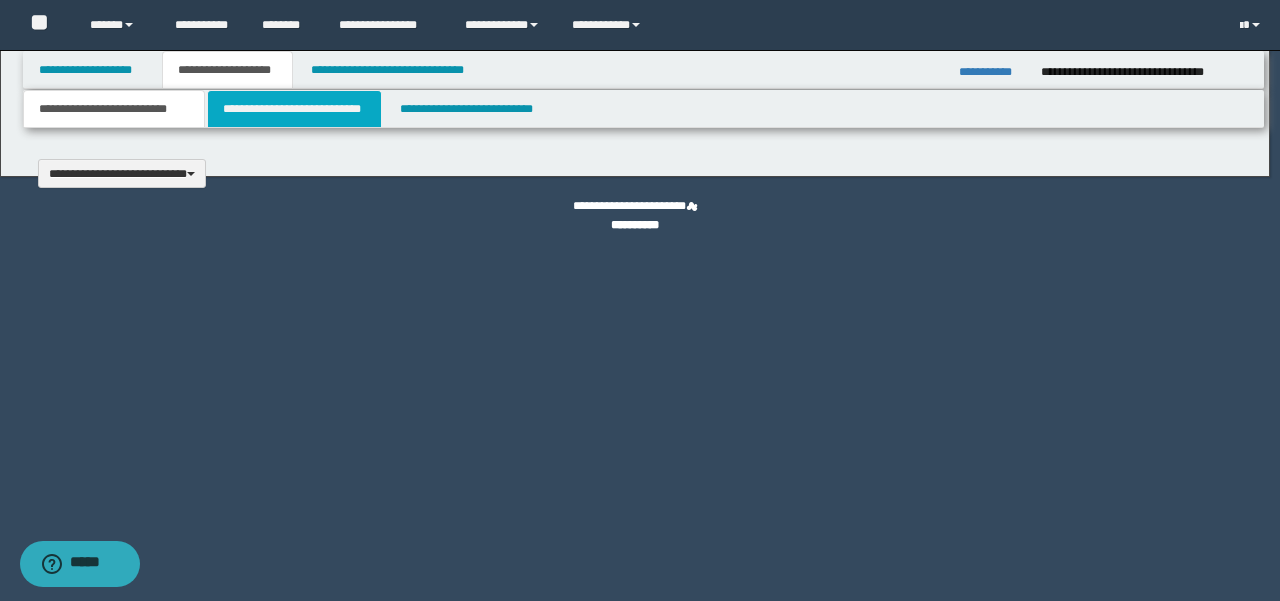 type 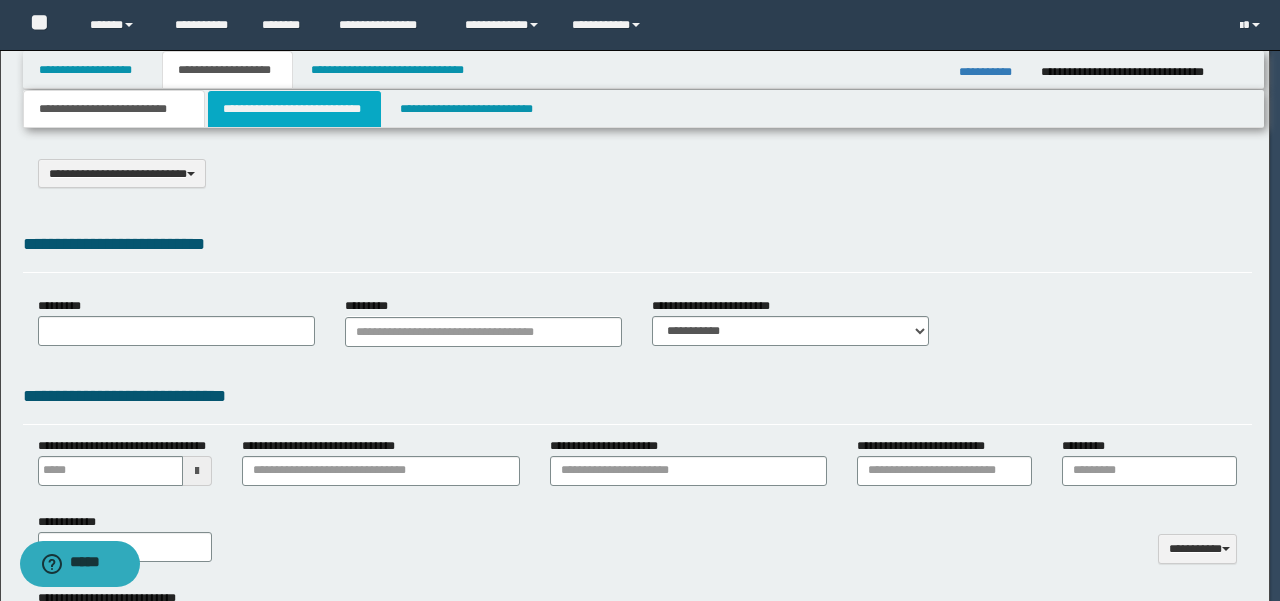 type on "**********" 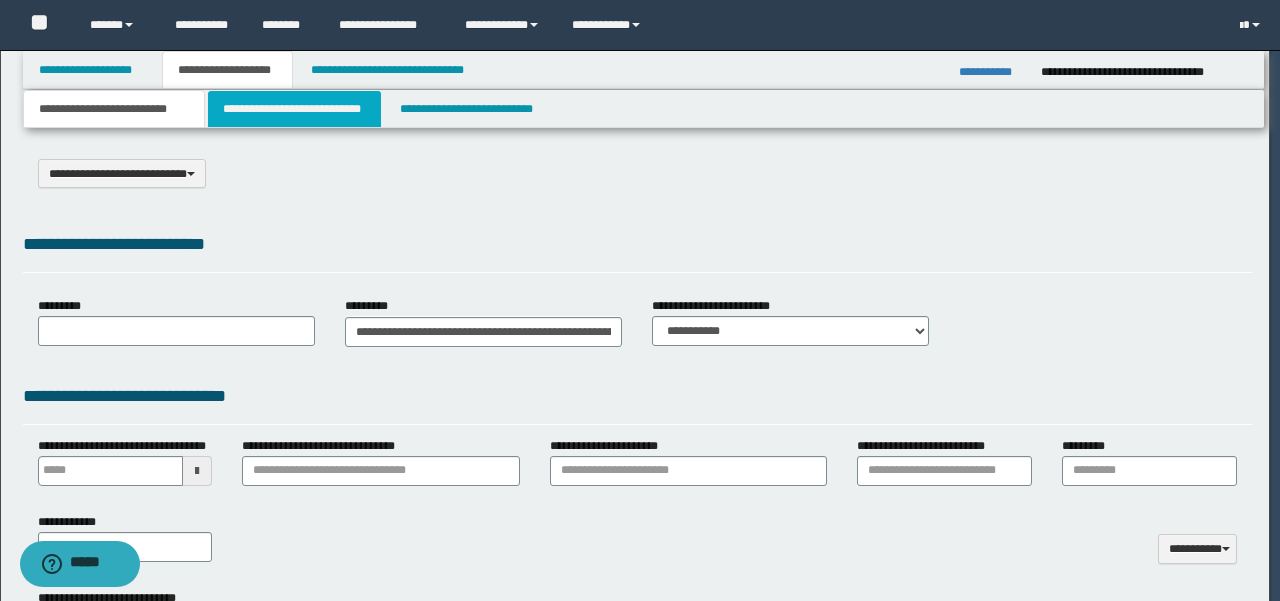 scroll, scrollTop: 0, scrollLeft: 0, axis: both 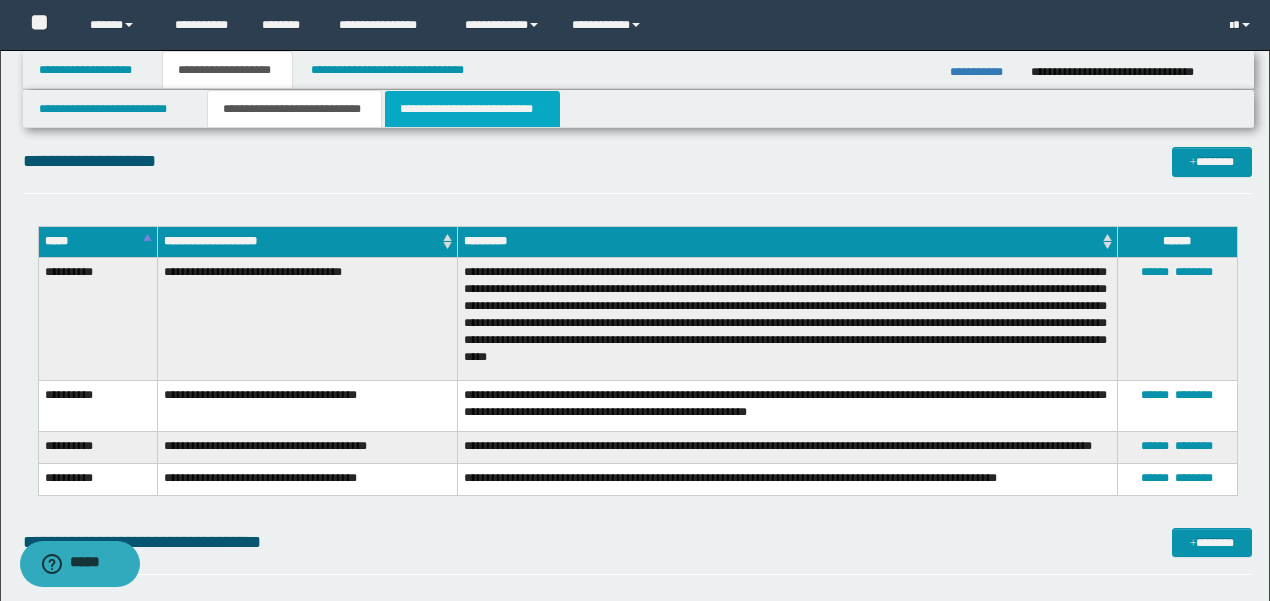 click on "**********" at bounding box center [472, 109] 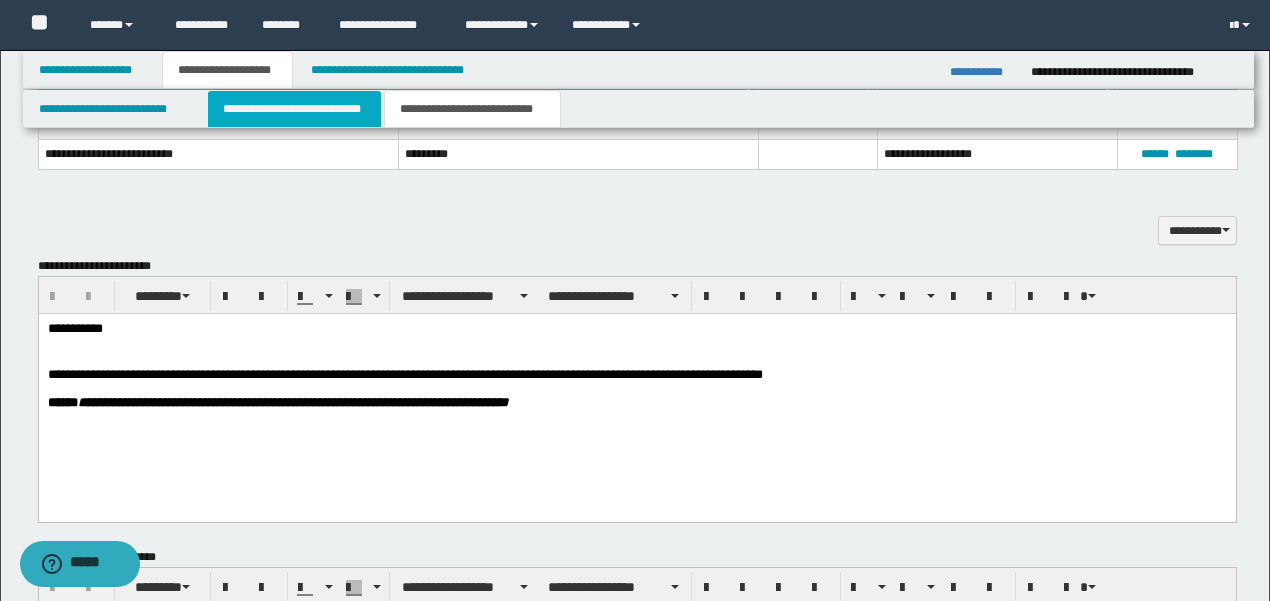 scroll, scrollTop: 1066, scrollLeft: 0, axis: vertical 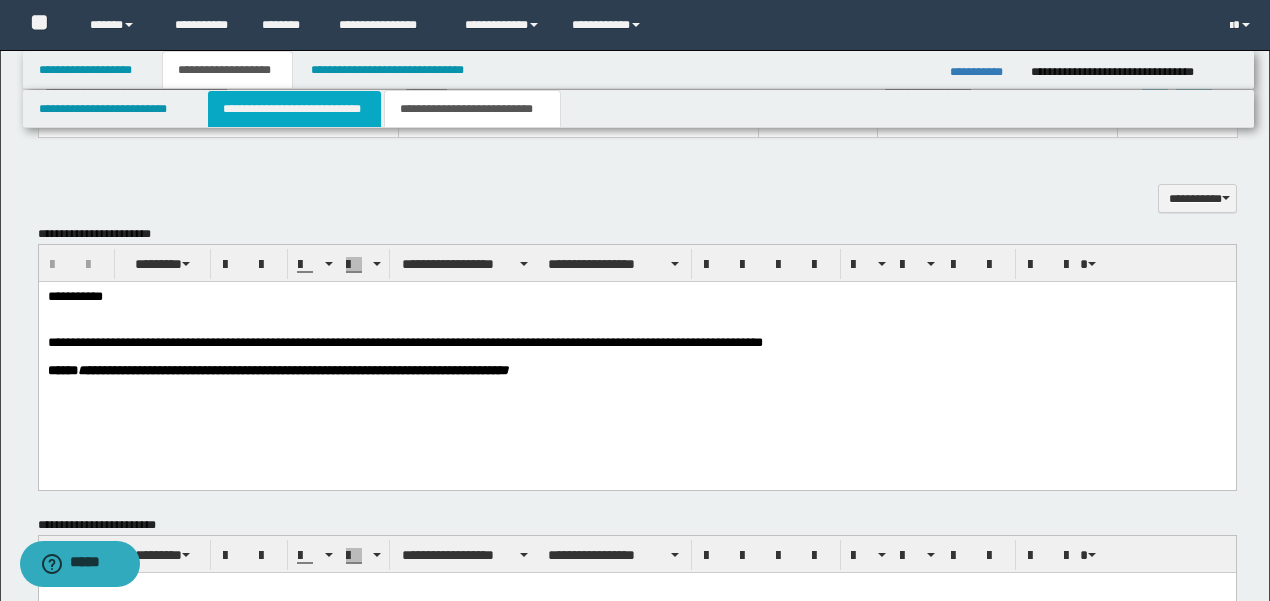click on "**********" at bounding box center [294, 109] 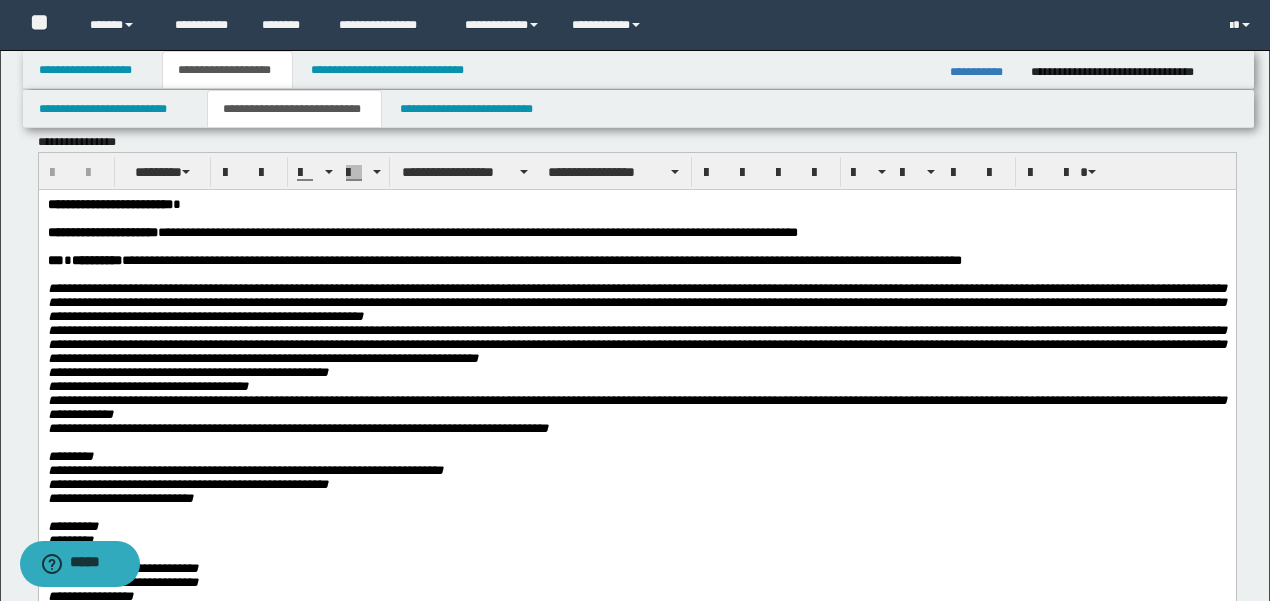 scroll, scrollTop: 0, scrollLeft: 0, axis: both 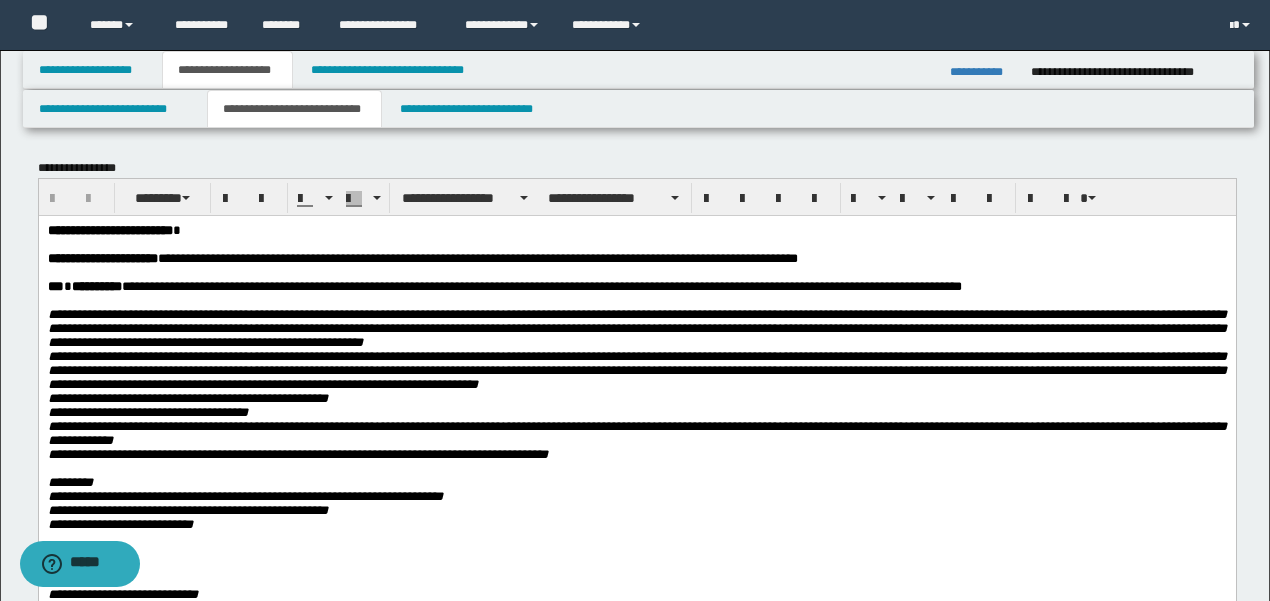 click on "**********" at bounding box center [983, 72] 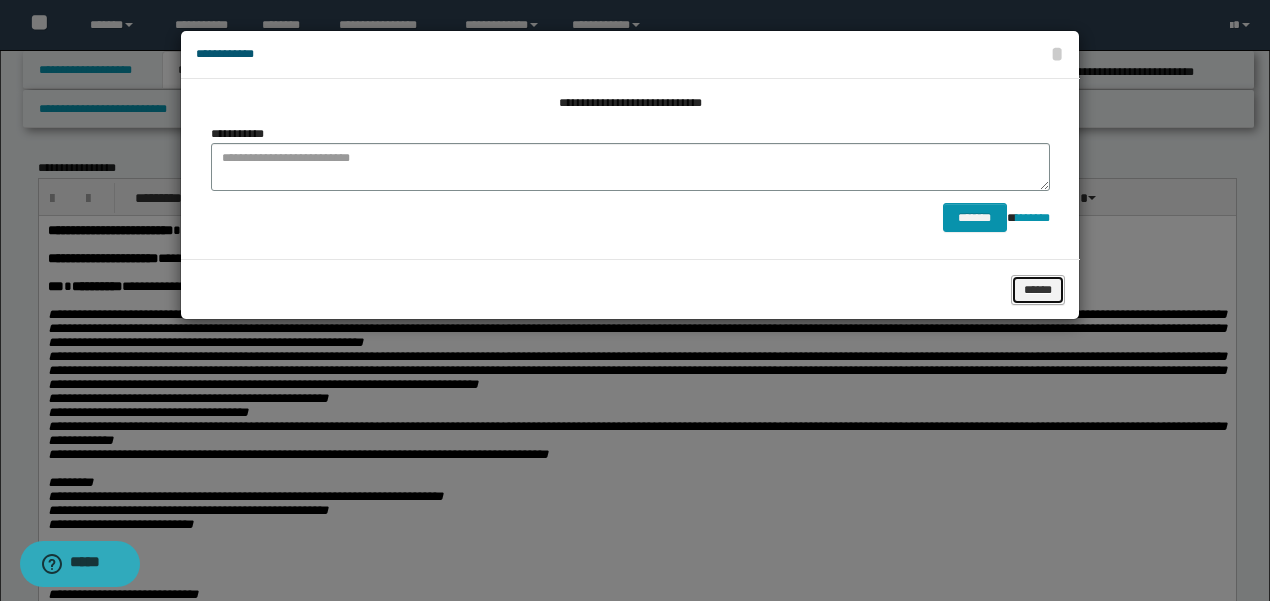 click on "******" at bounding box center [1038, 289] 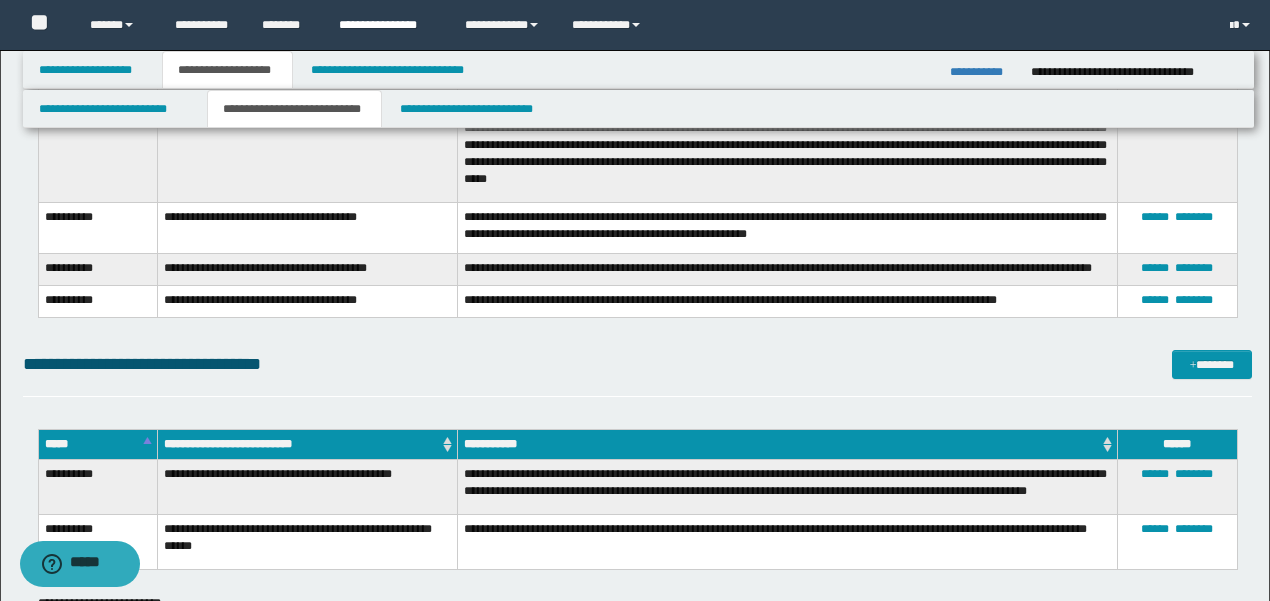 scroll, scrollTop: 2200, scrollLeft: 0, axis: vertical 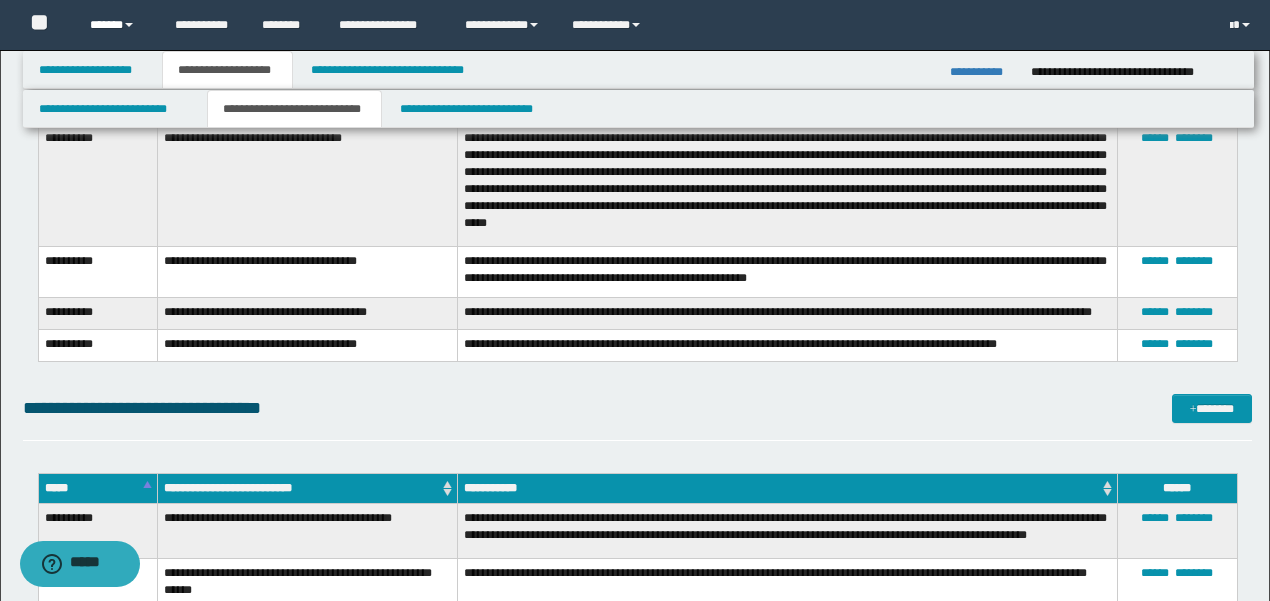 click on "******" at bounding box center (117, 25) 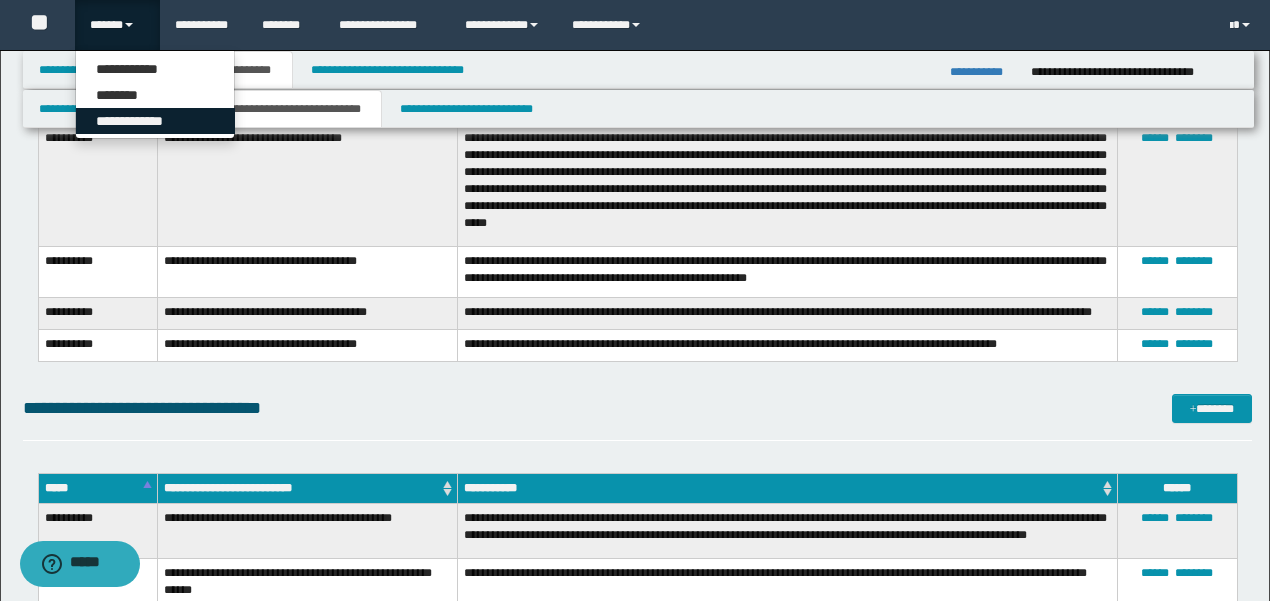 click on "**********" at bounding box center [155, 121] 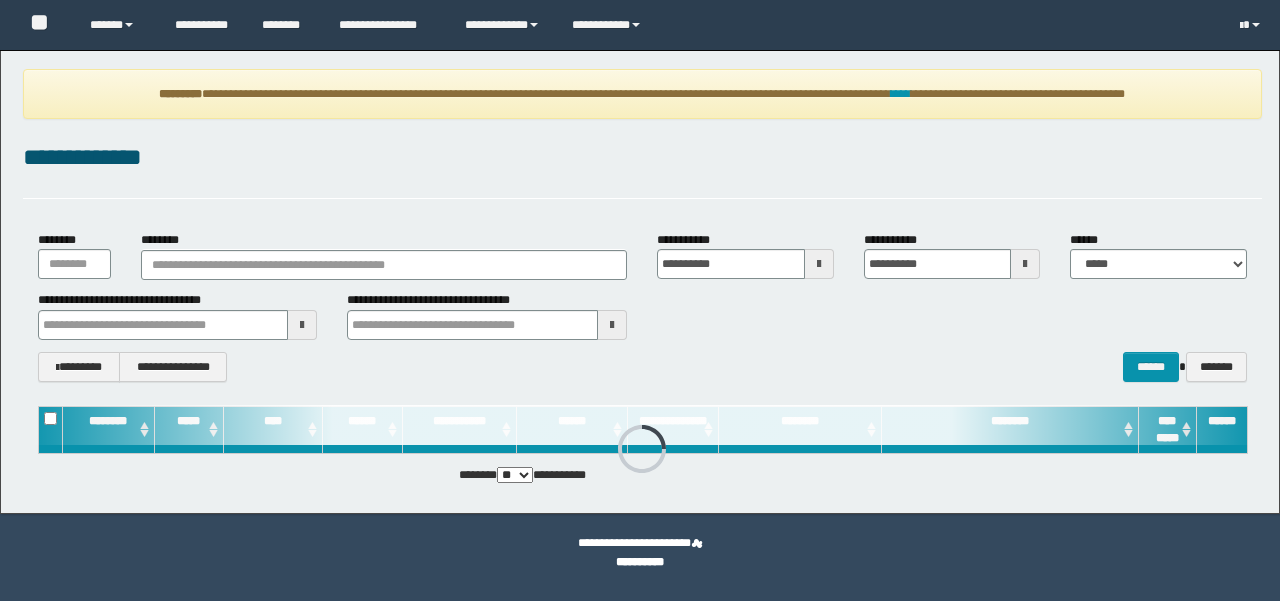 scroll, scrollTop: 0, scrollLeft: 0, axis: both 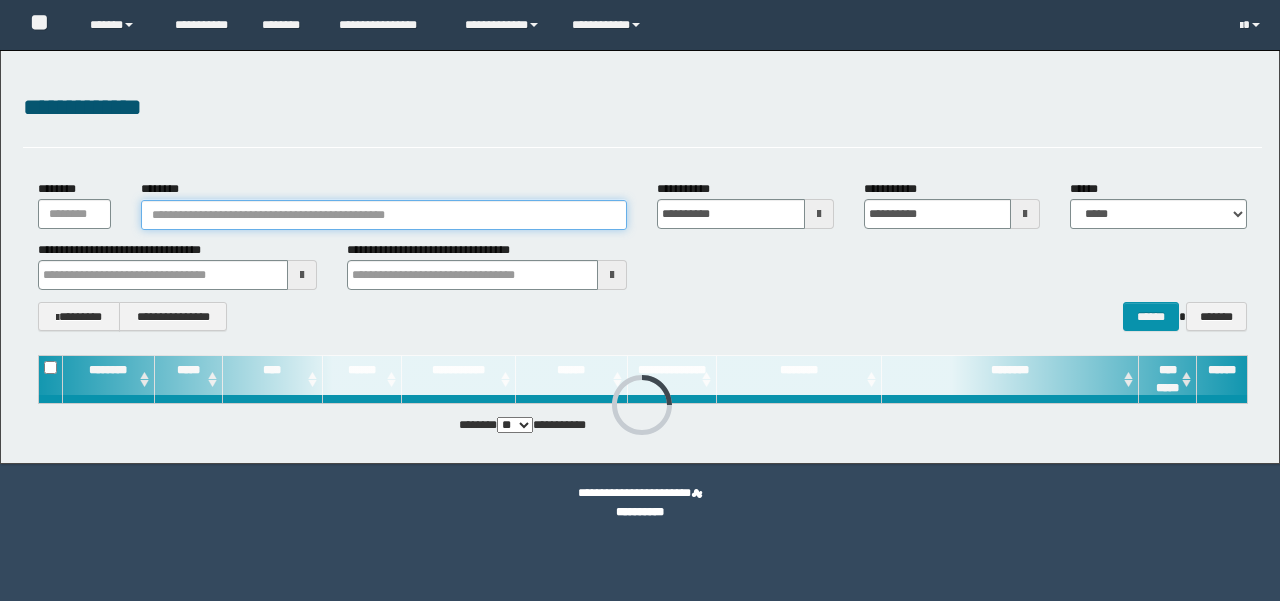click on "********" at bounding box center [384, 215] 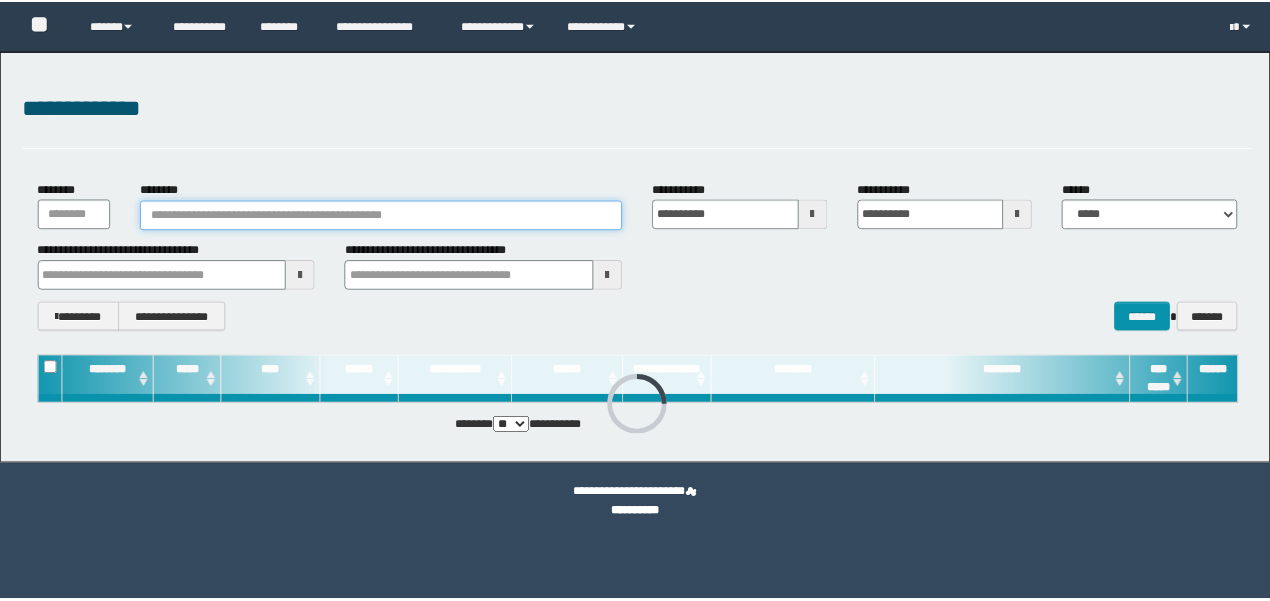 scroll, scrollTop: 0, scrollLeft: 0, axis: both 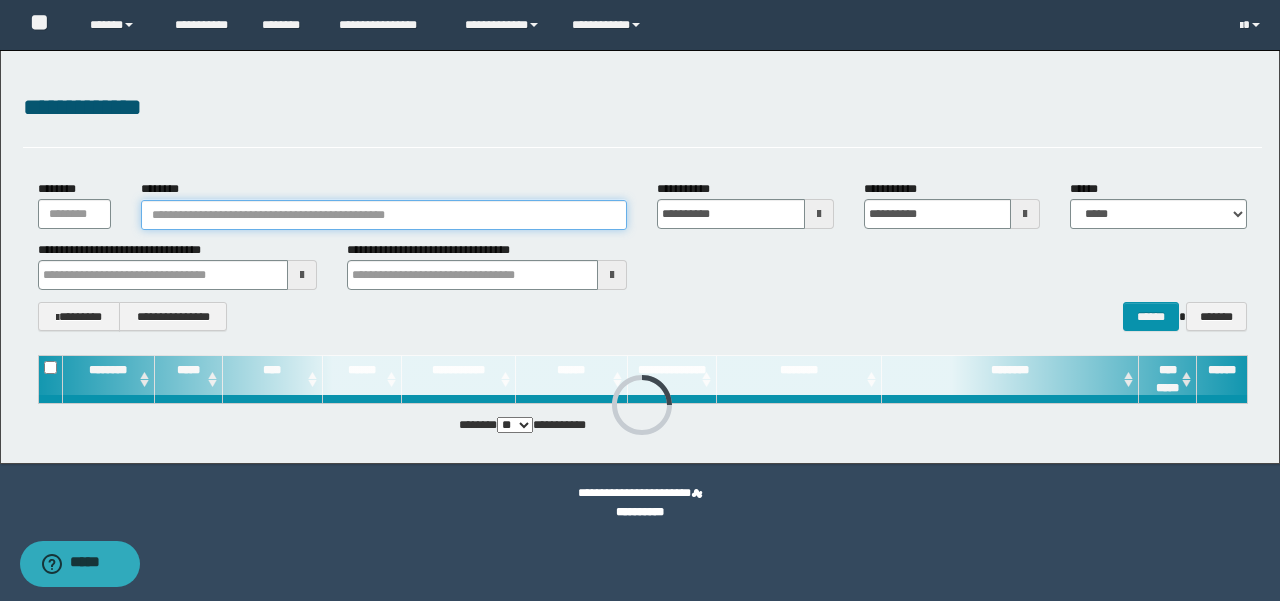 paste on "**********" 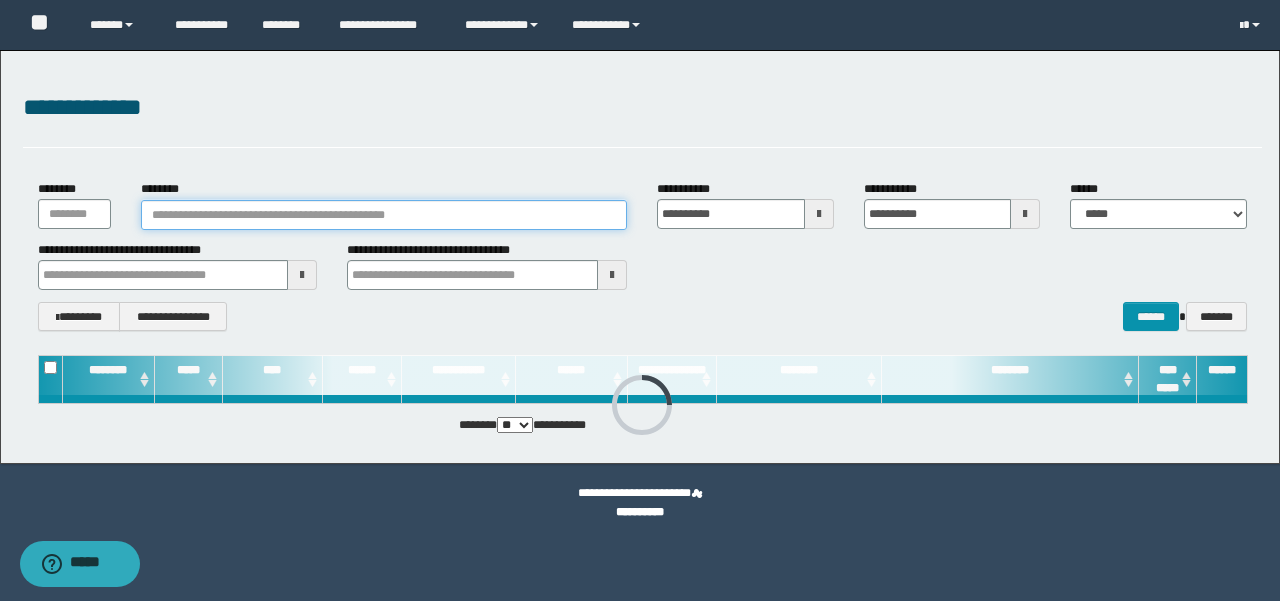 type on "**********" 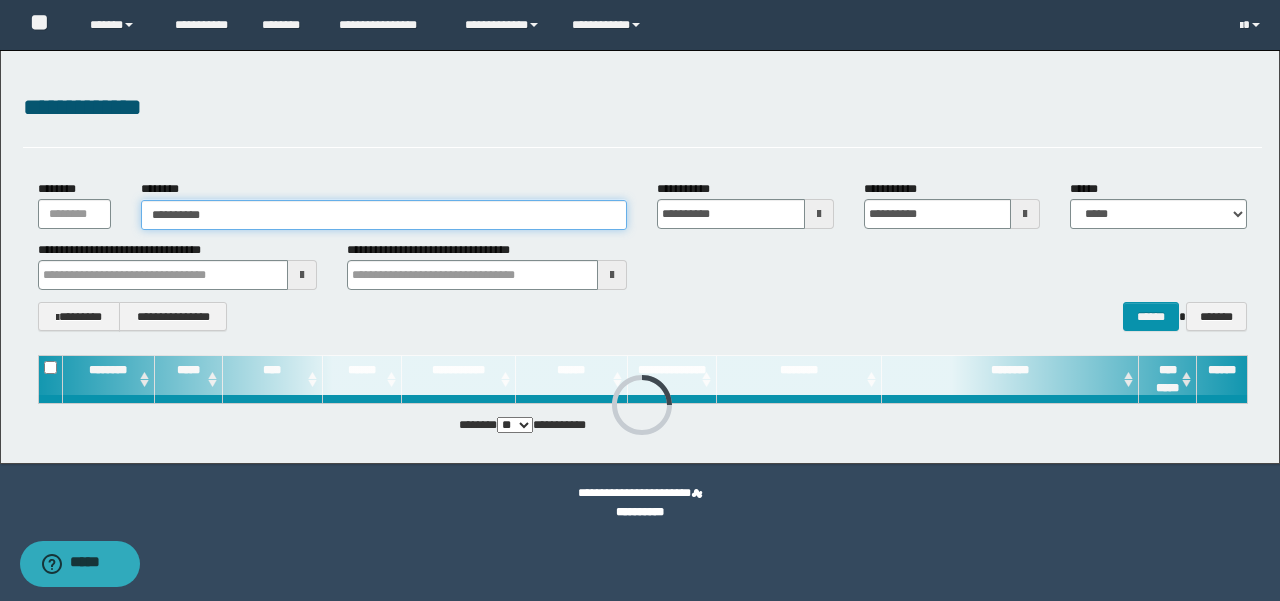 type on "**********" 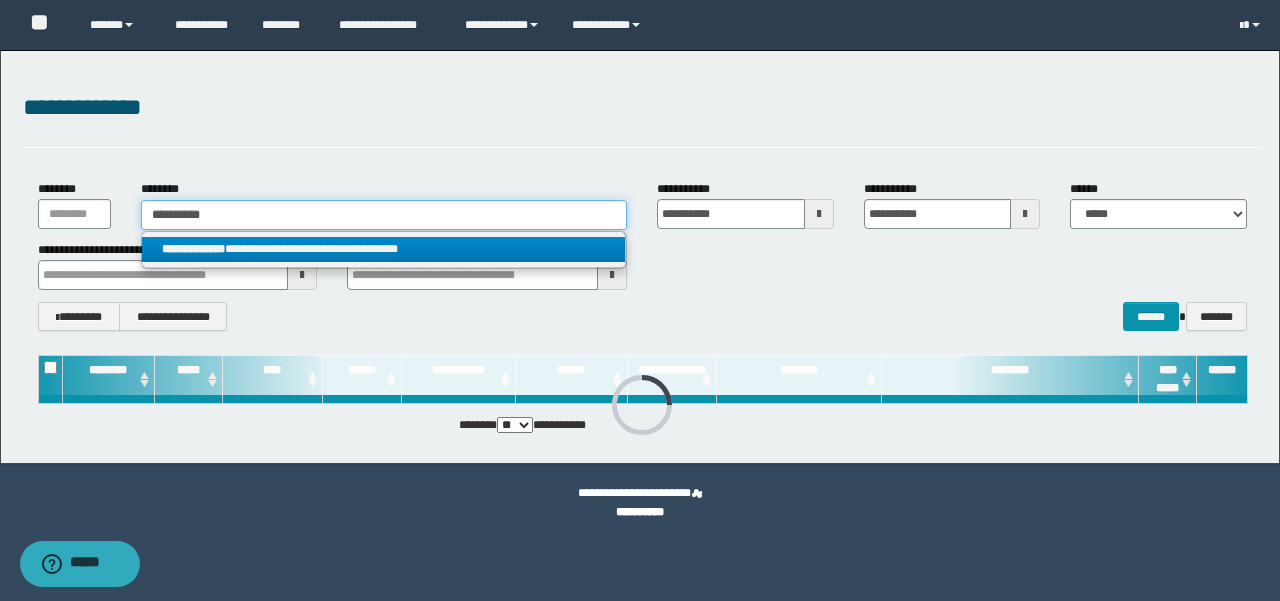 type on "**********" 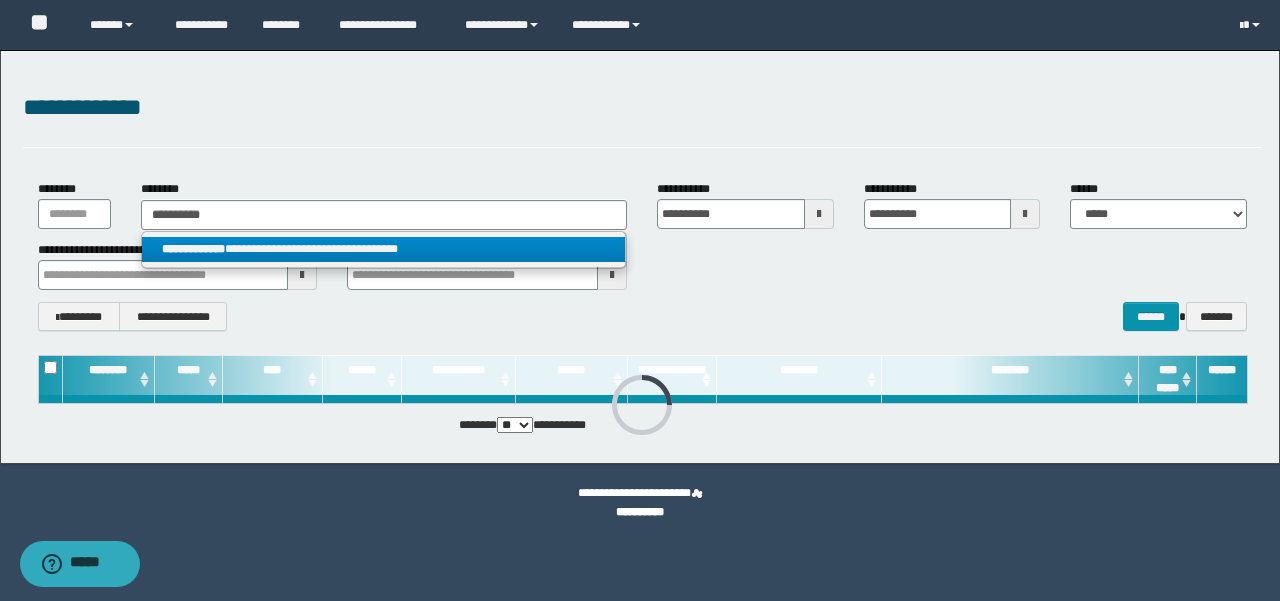 click on "**********" at bounding box center (383, 249) 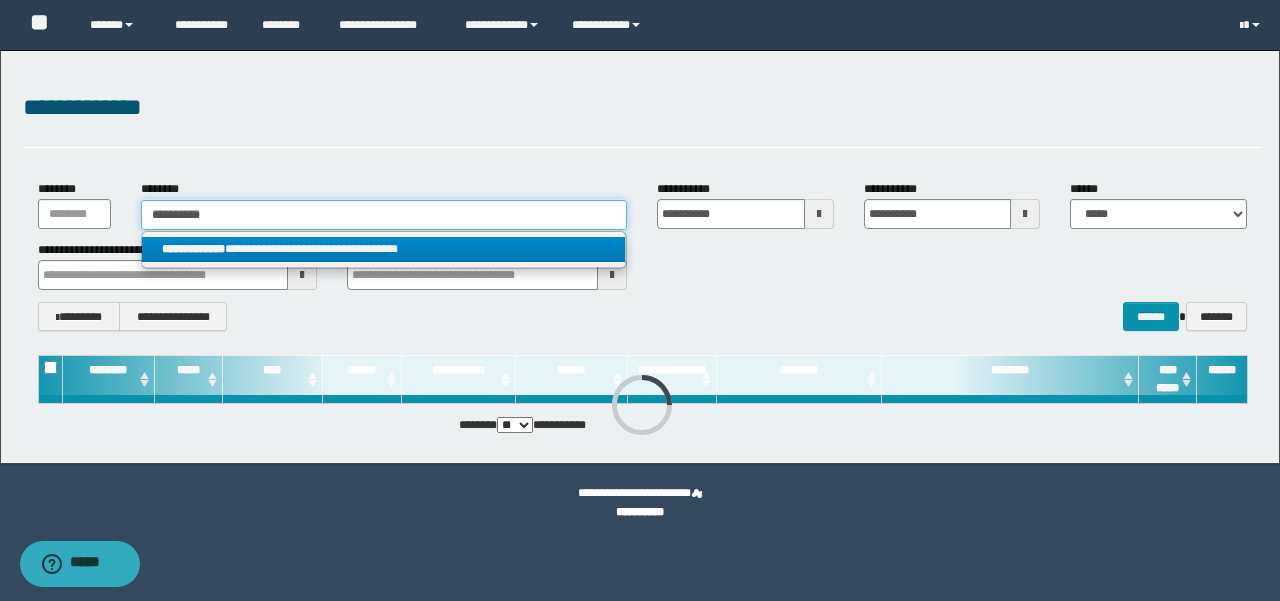 type 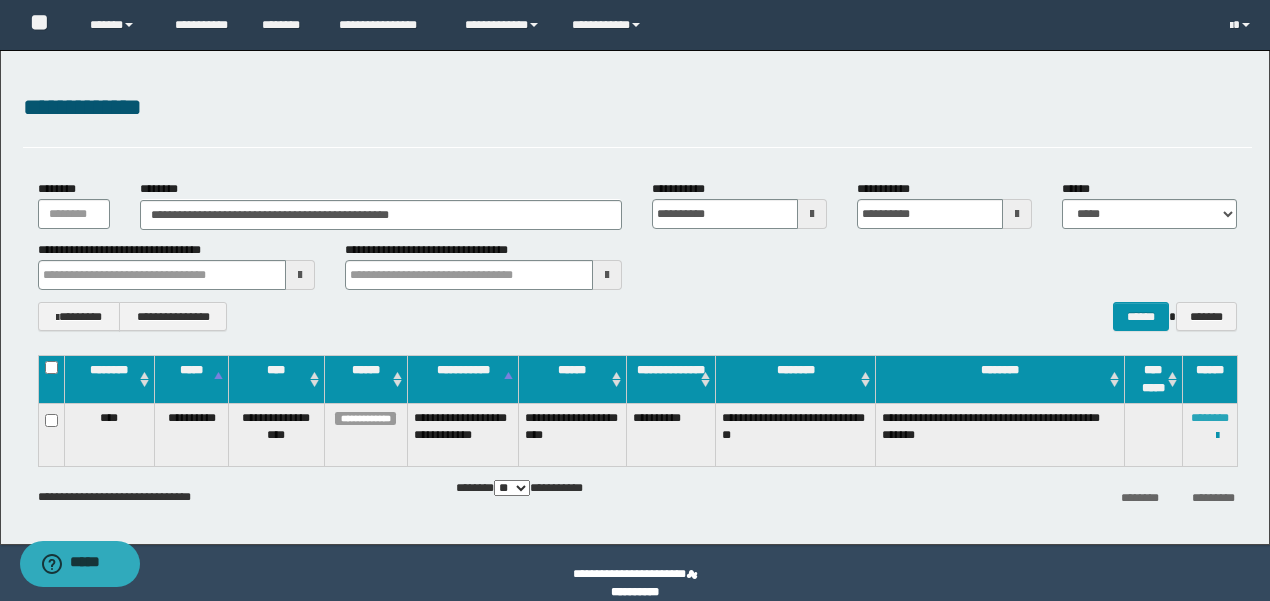 click on "********" at bounding box center (1210, 418) 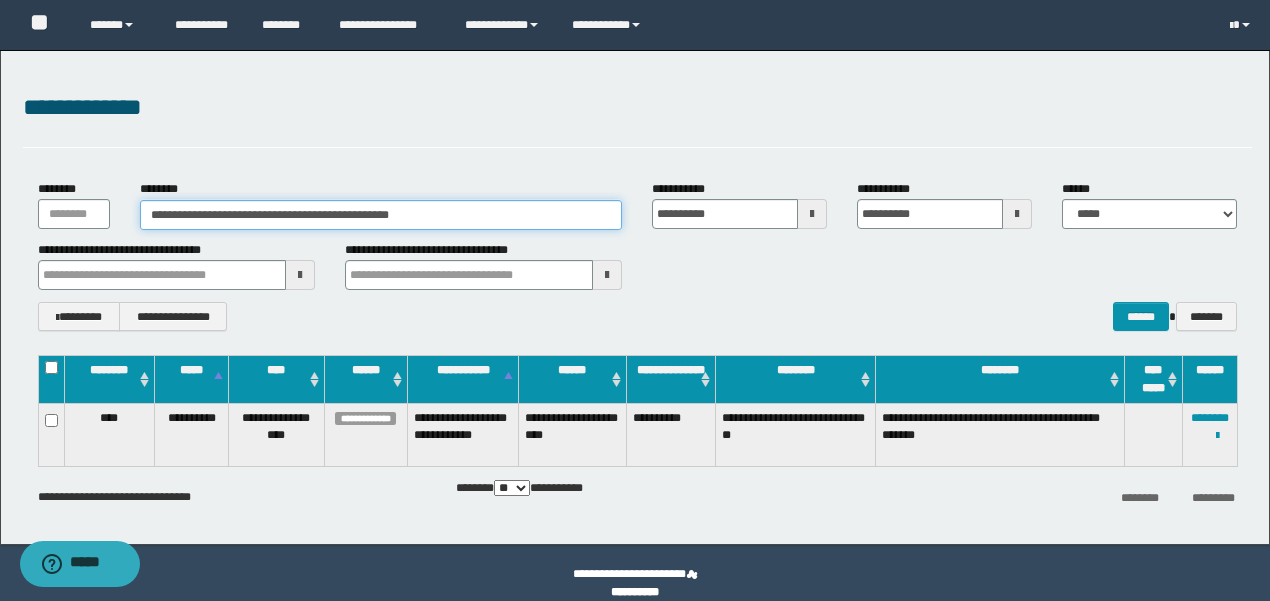 drag, startPoint x: 476, startPoint y: 209, endPoint x: 0, endPoint y: 201, distance: 476.06723 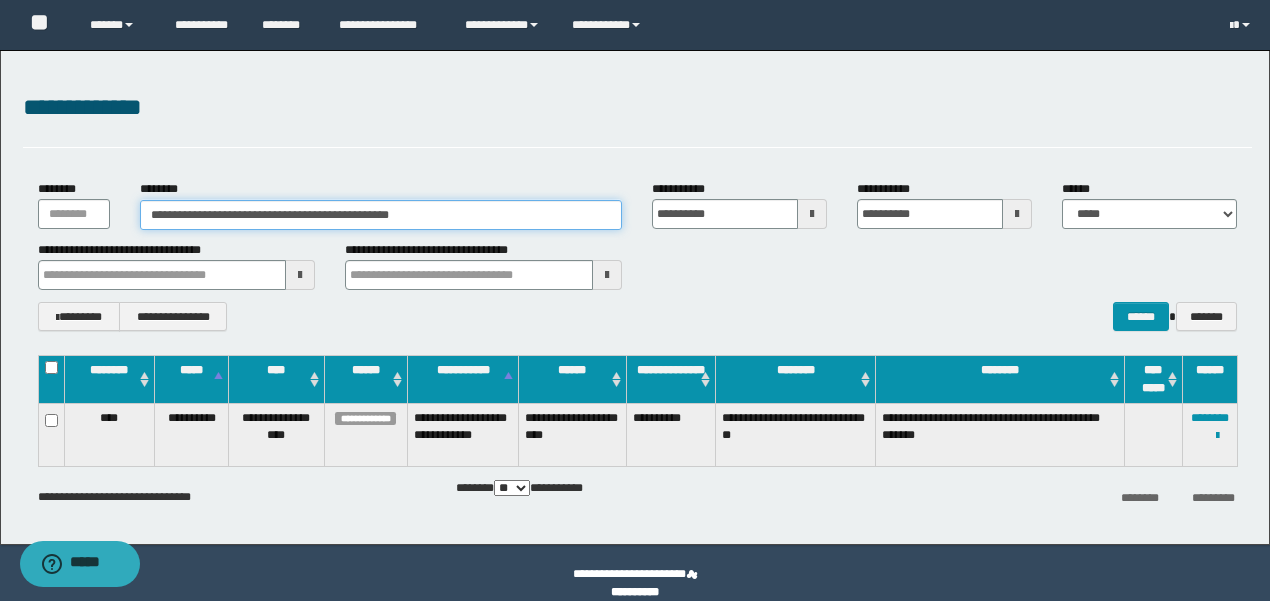 paste 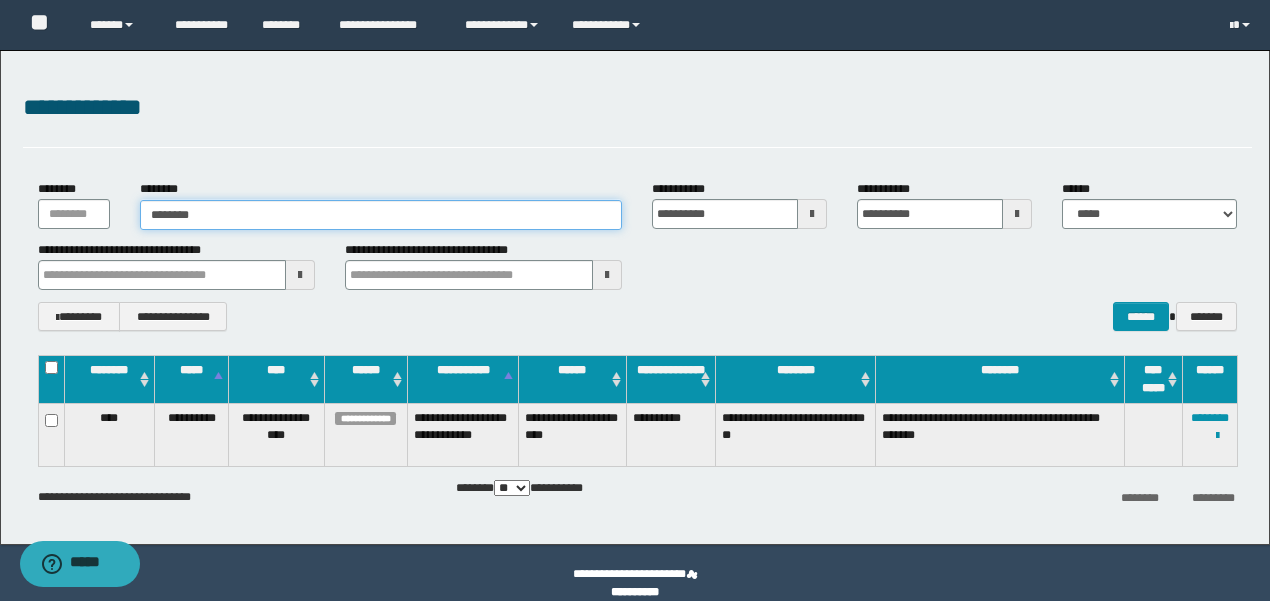 type on "********" 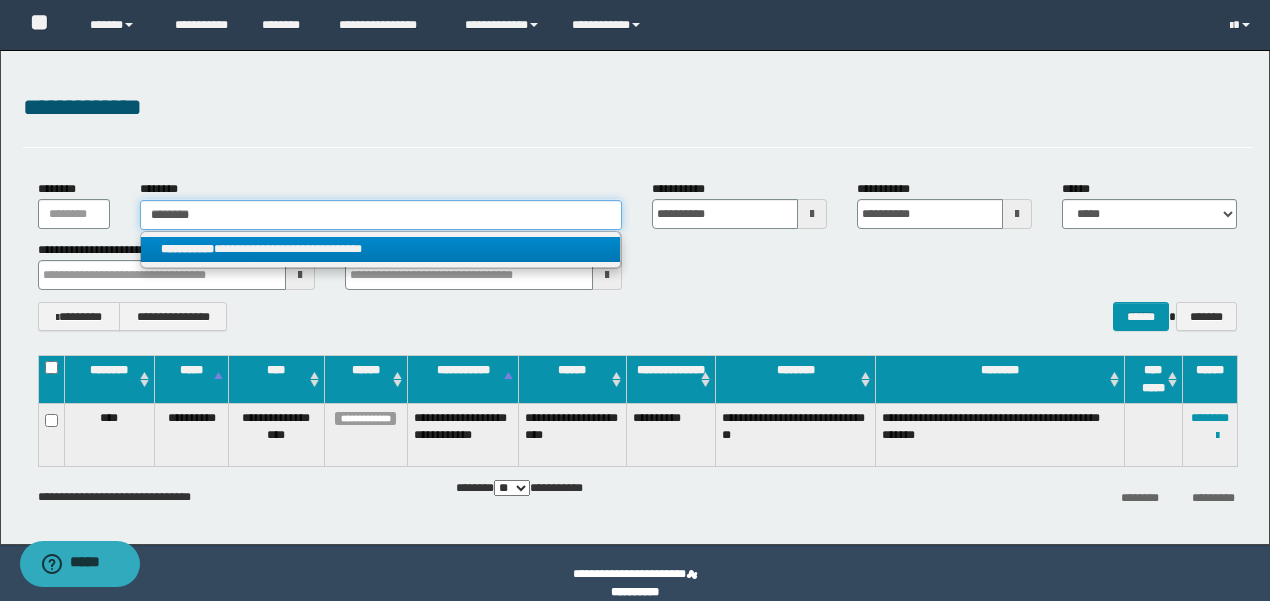 type on "********" 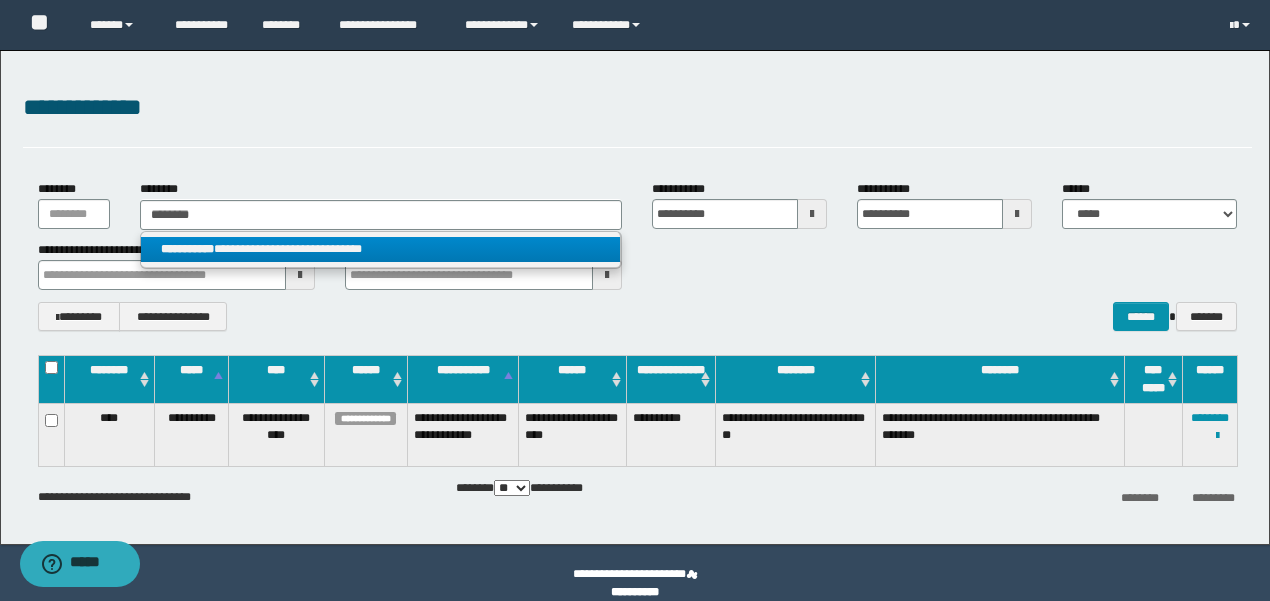 click on "**********" at bounding box center (380, 249) 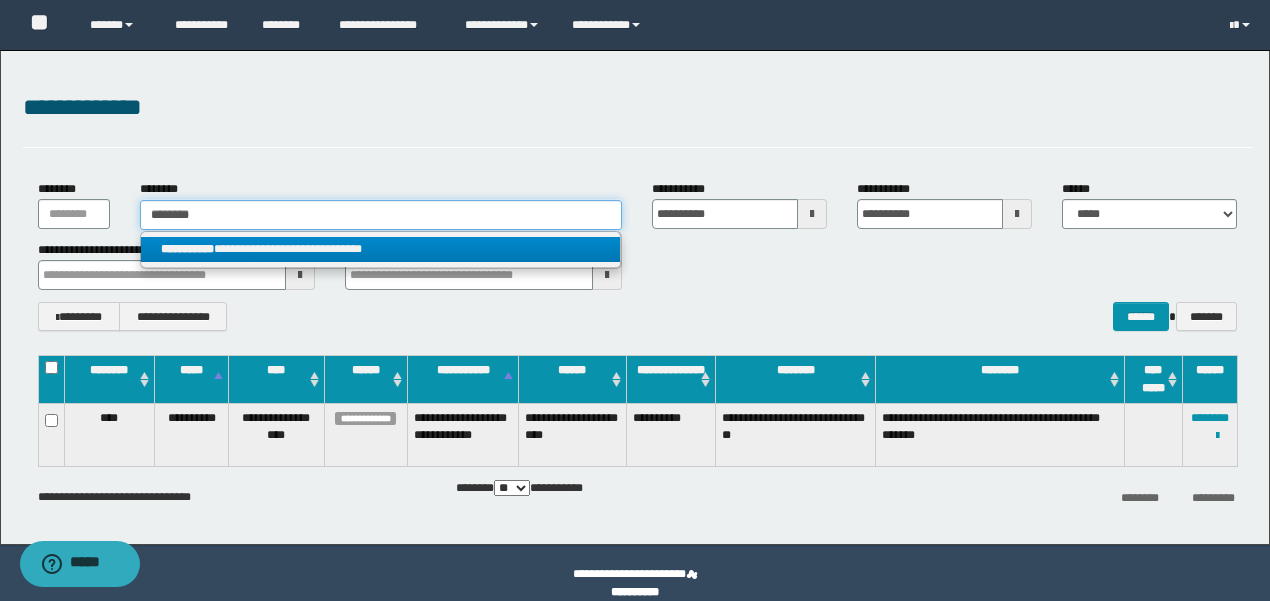 type 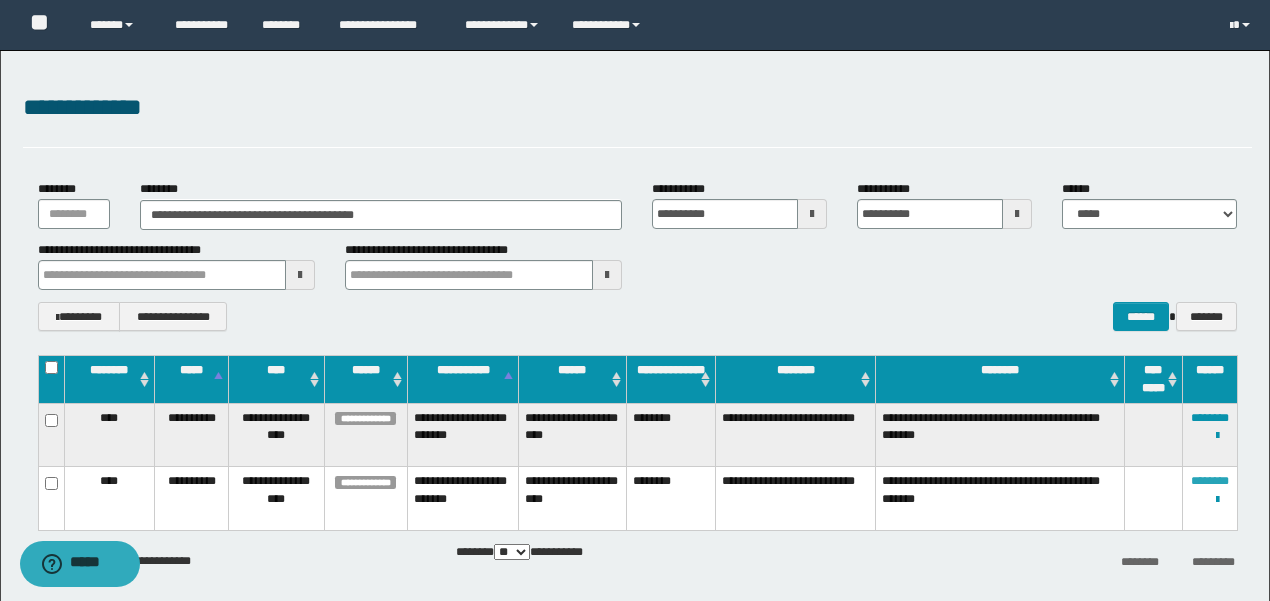 click on "********" at bounding box center [1210, 481] 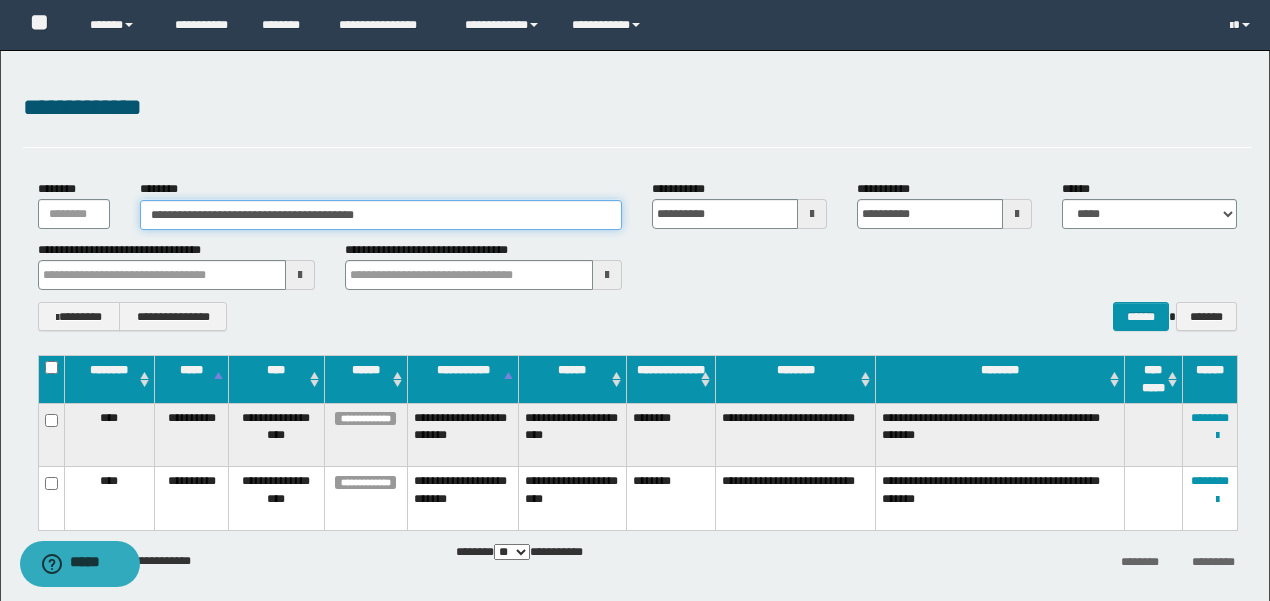 click on "**********" at bounding box center [381, 215] 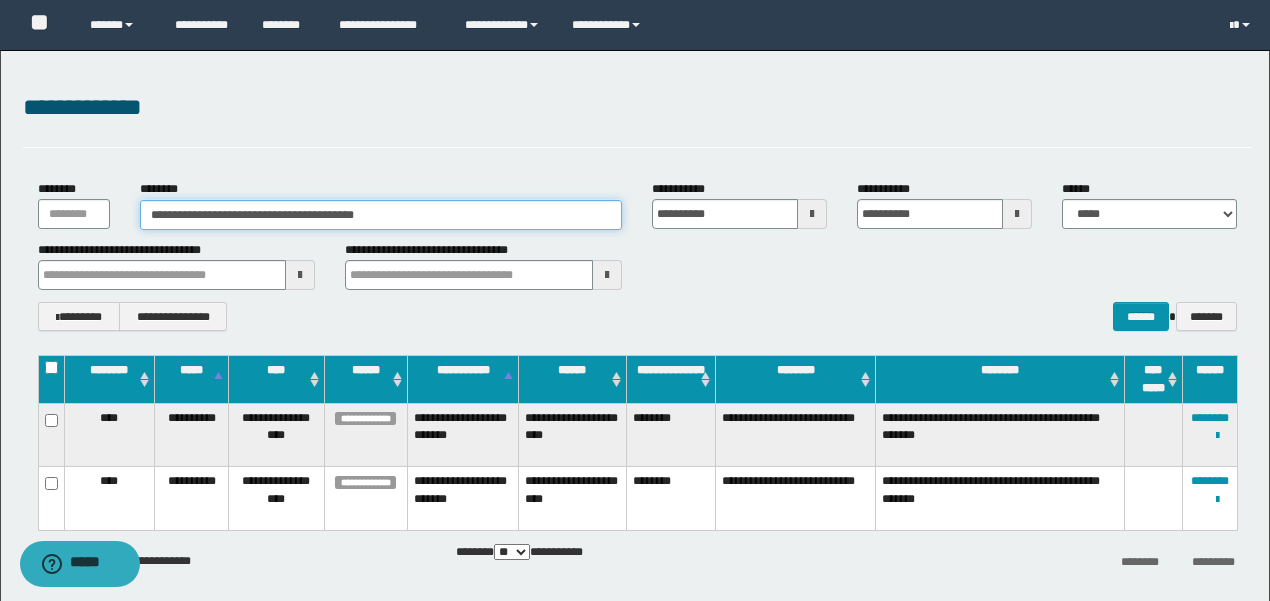 drag, startPoint x: 443, startPoint y: 210, endPoint x: 0, endPoint y: 202, distance: 443.07224 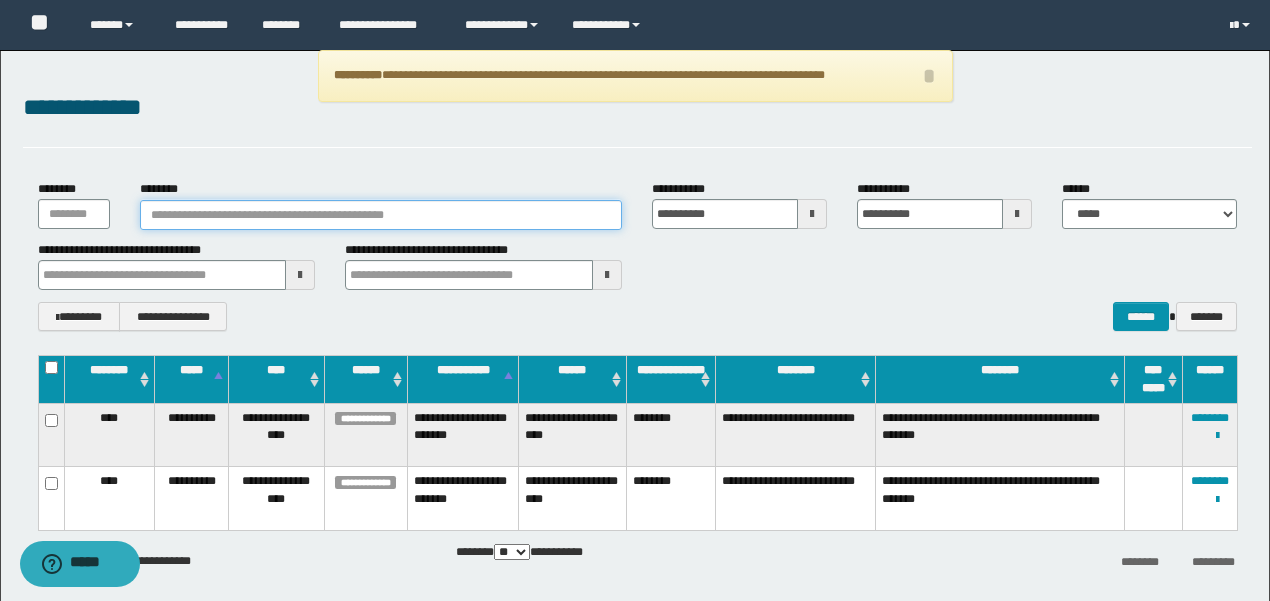 click on "********" at bounding box center [381, 215] 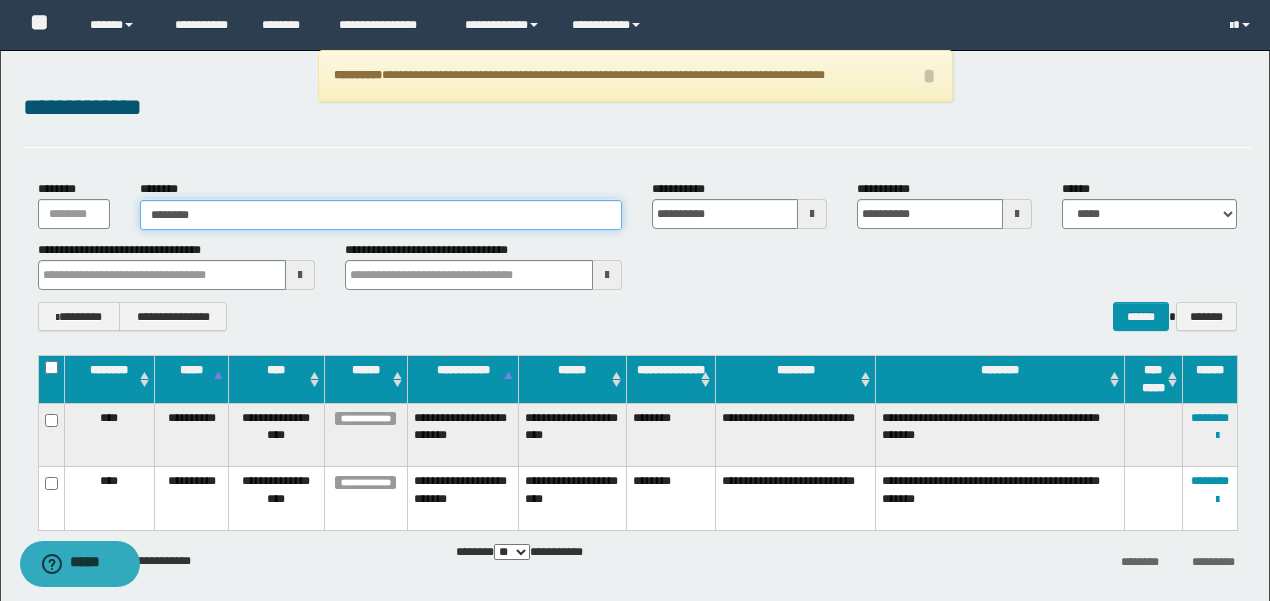 type on "********" 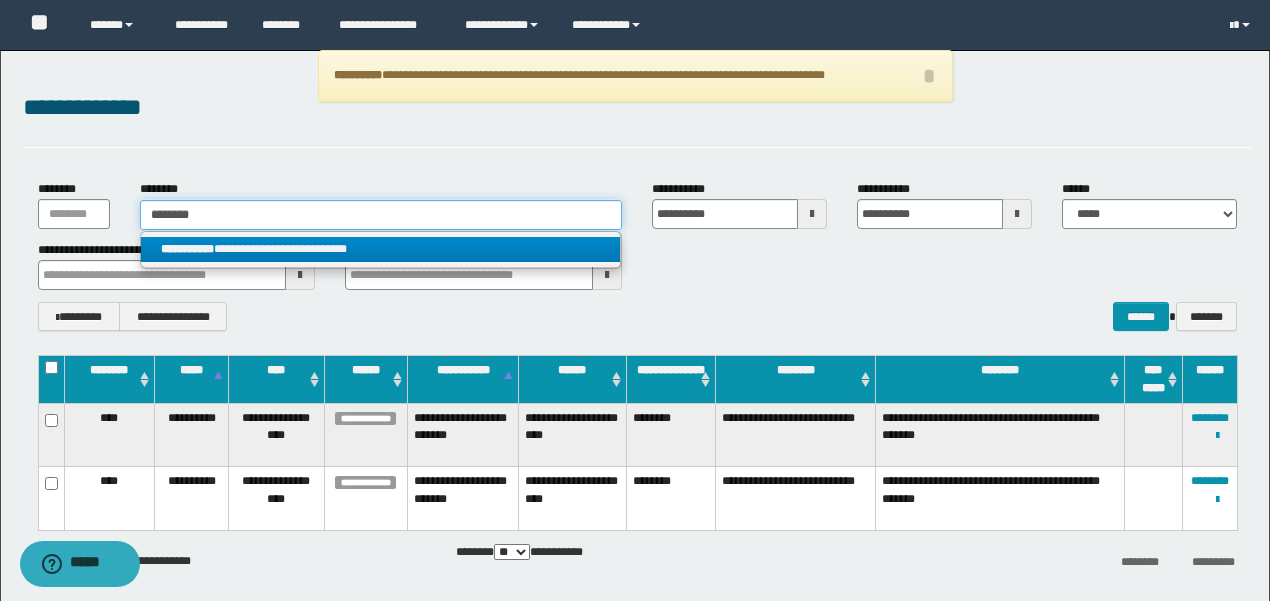 type on "********" 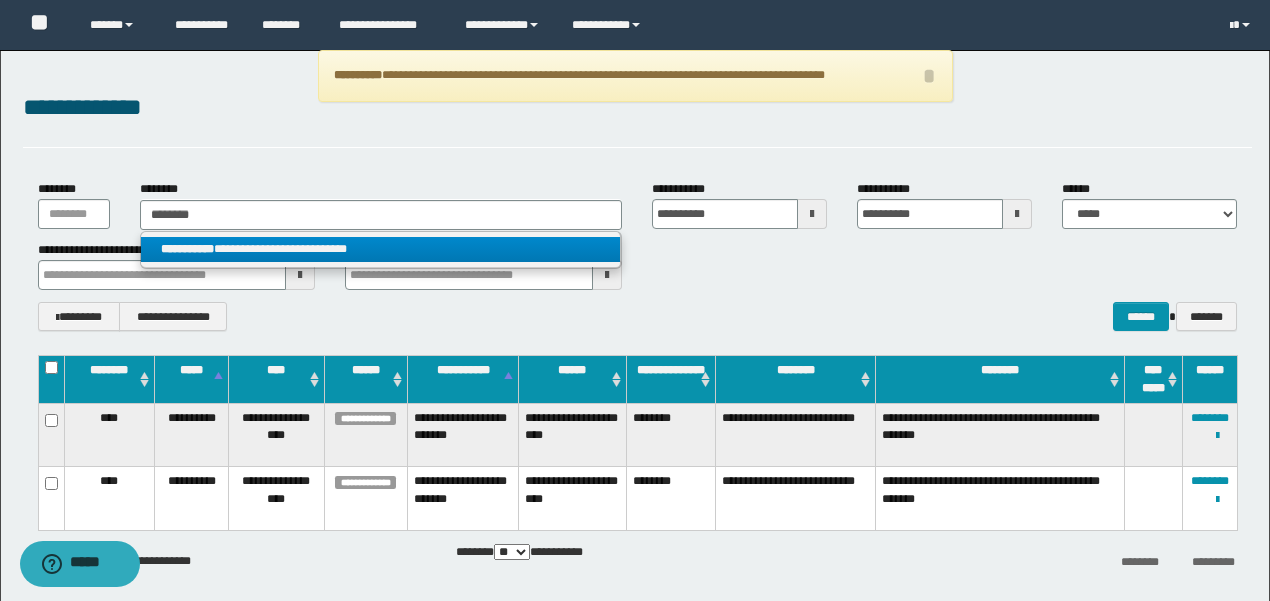 click on "**********" at bounding box center [380, 249] 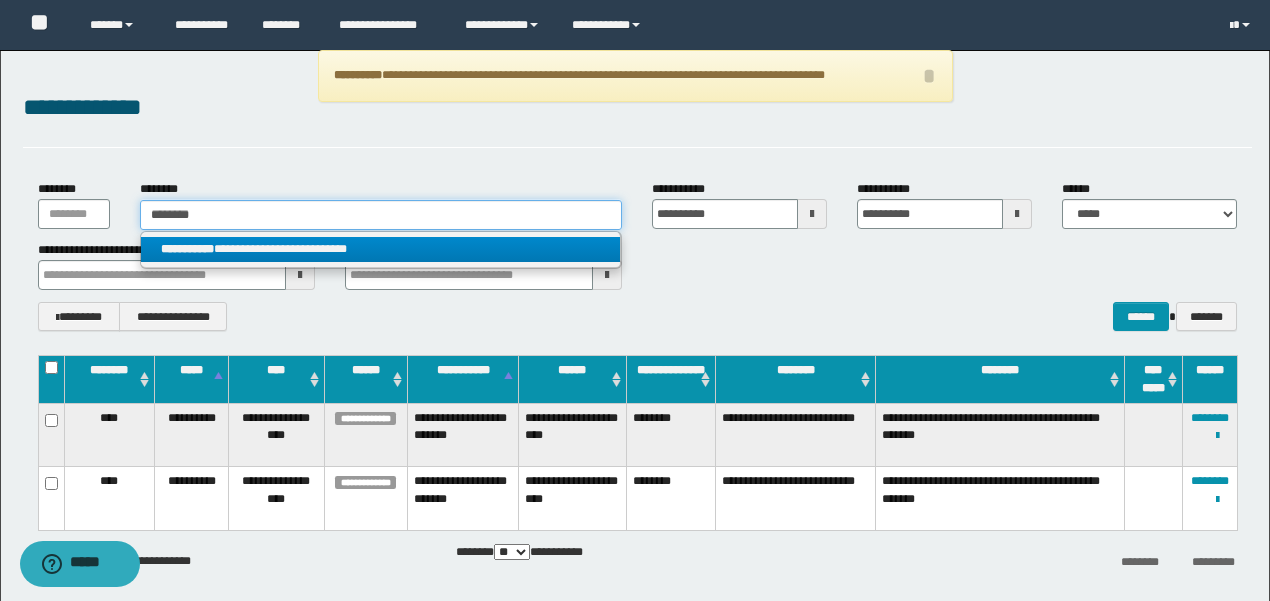 type 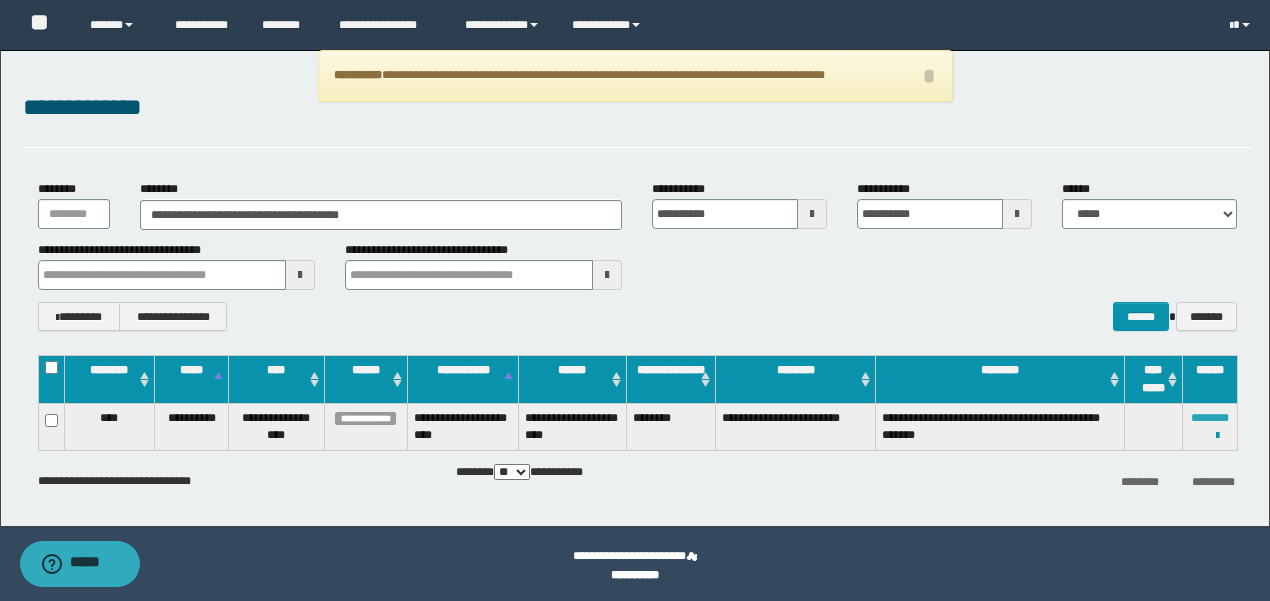 click on "********" at bounding box center [1210, 418] 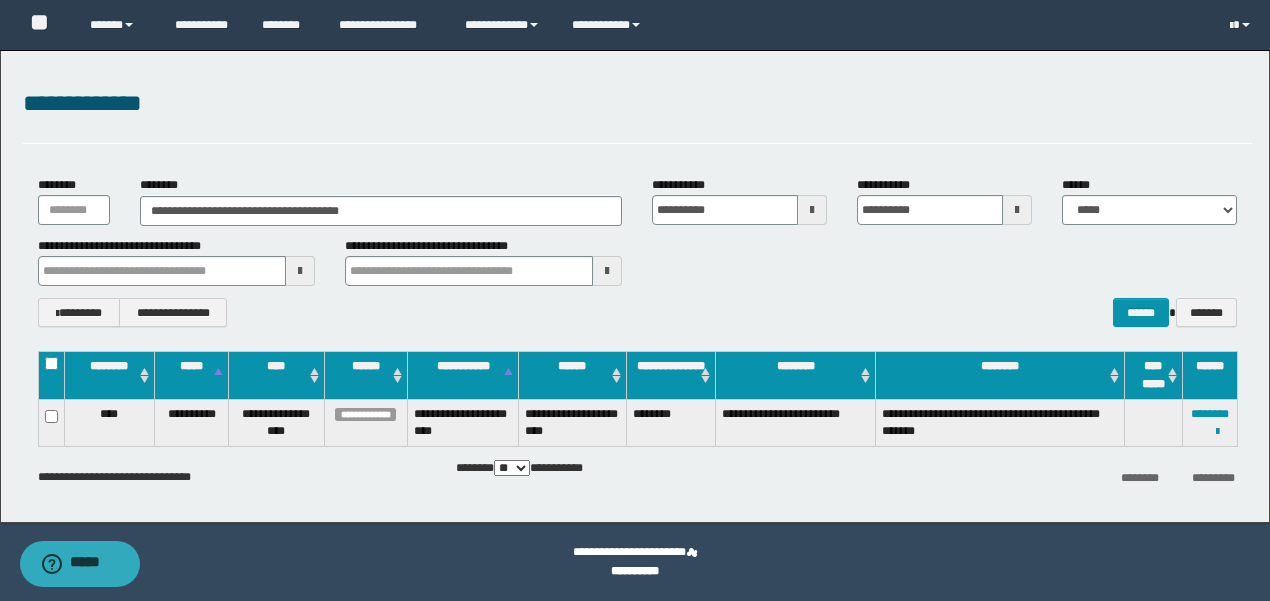 scroll, scrollTop: 4, scrollLeft: 0, axis: vertical 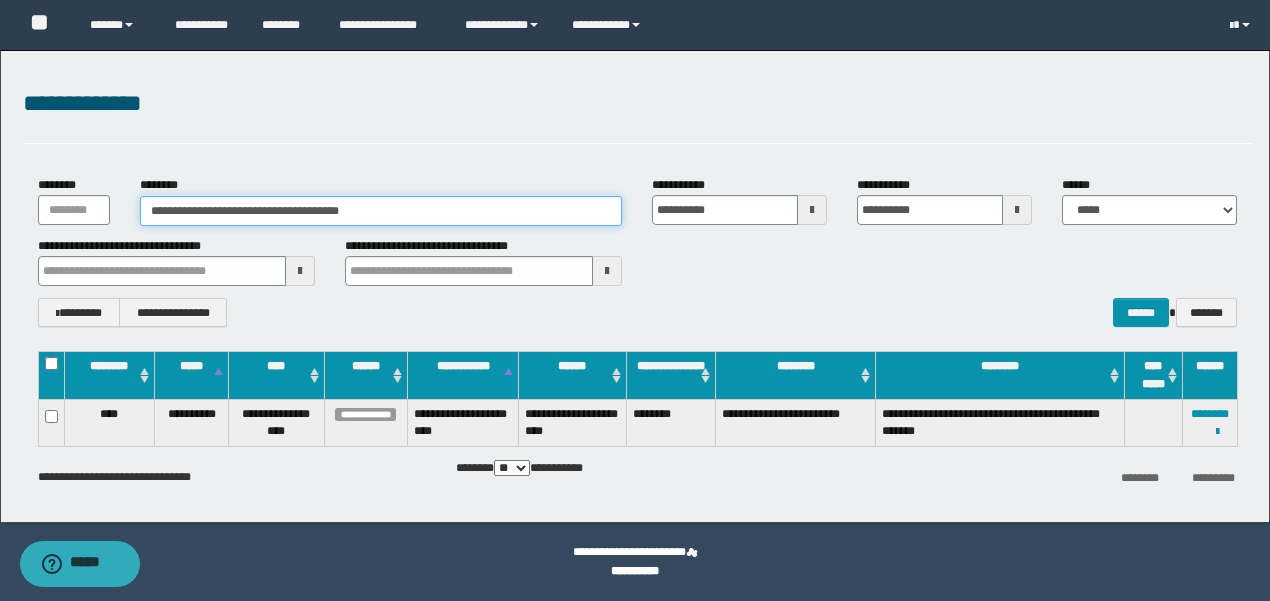 drag, startPoint x: 412, startPoint y: 212, endPoint x: 0, endPoint y: 212, distance: 412 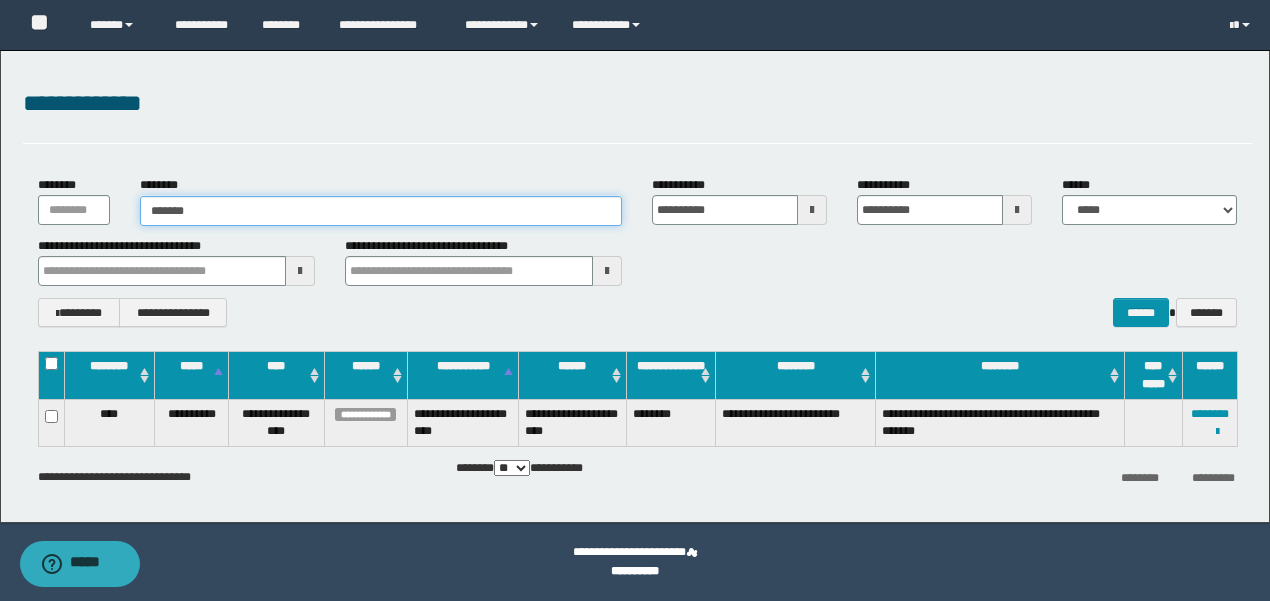 type on "********" 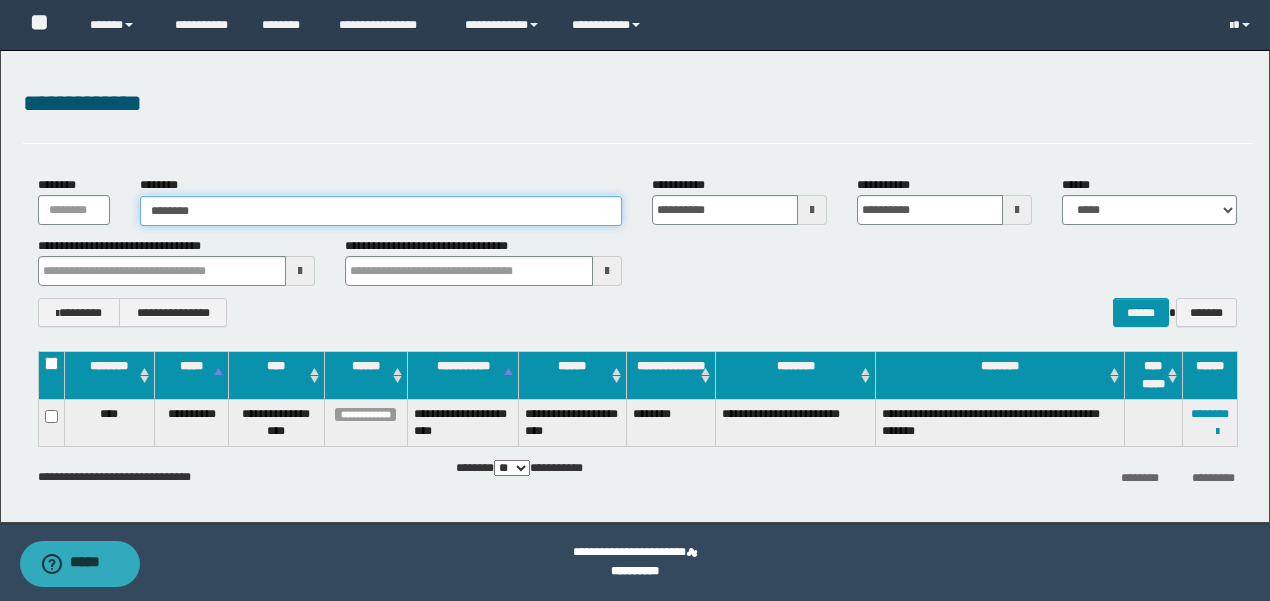 type on "********" 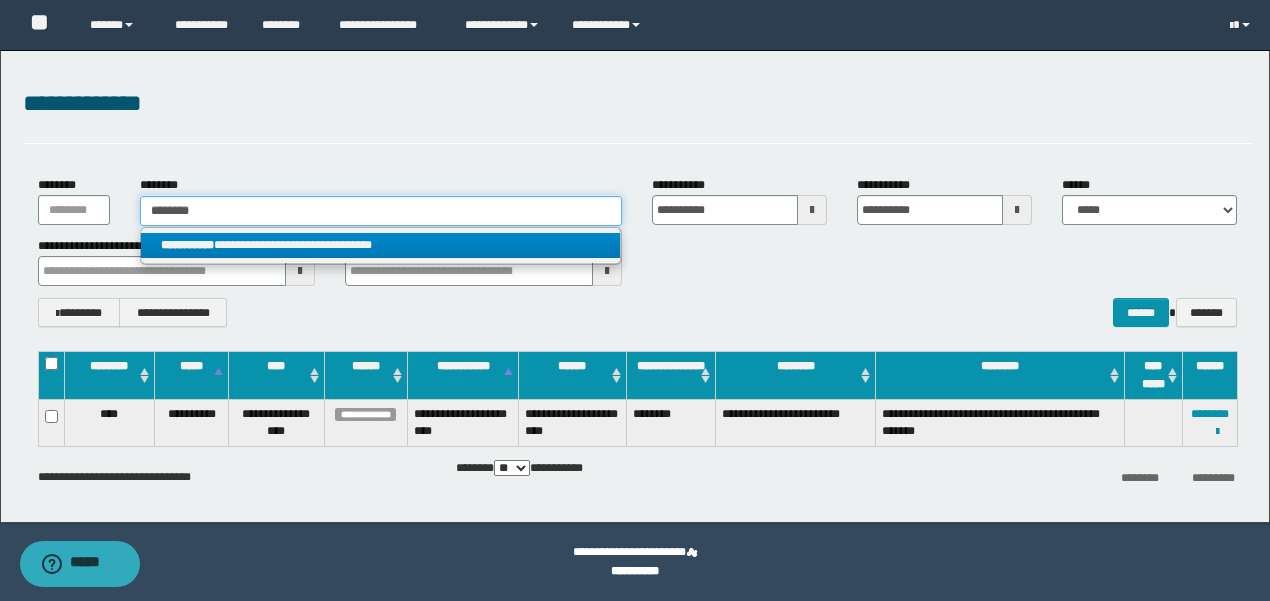 type on "********" 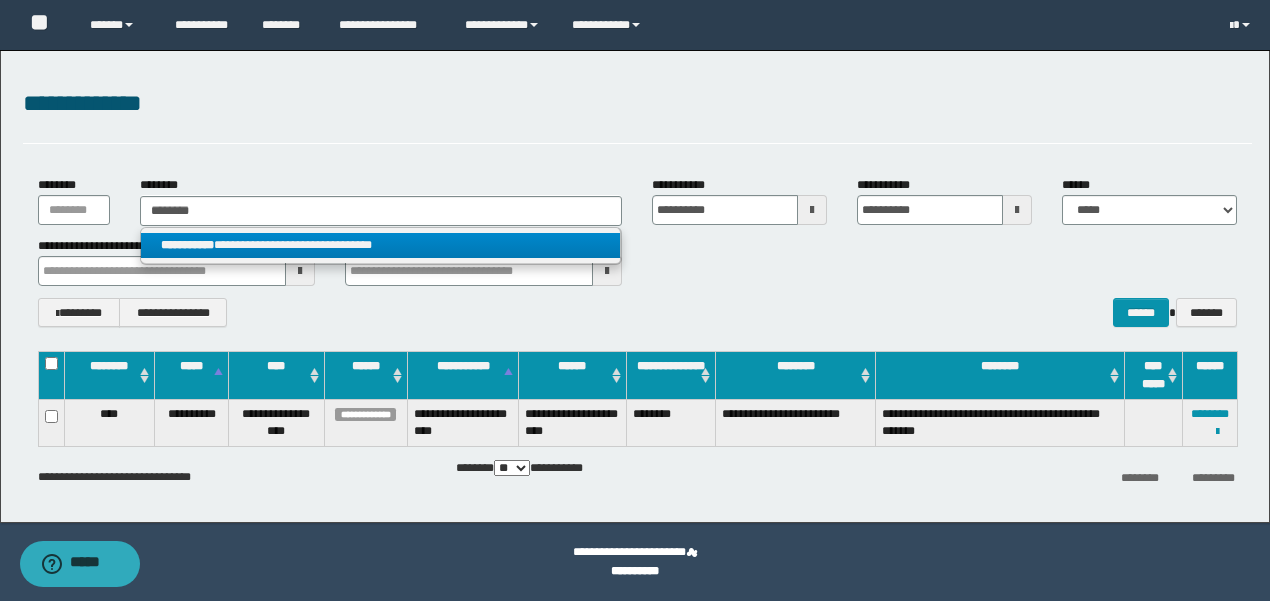 click on "**********" at bounding box center (380, 245) 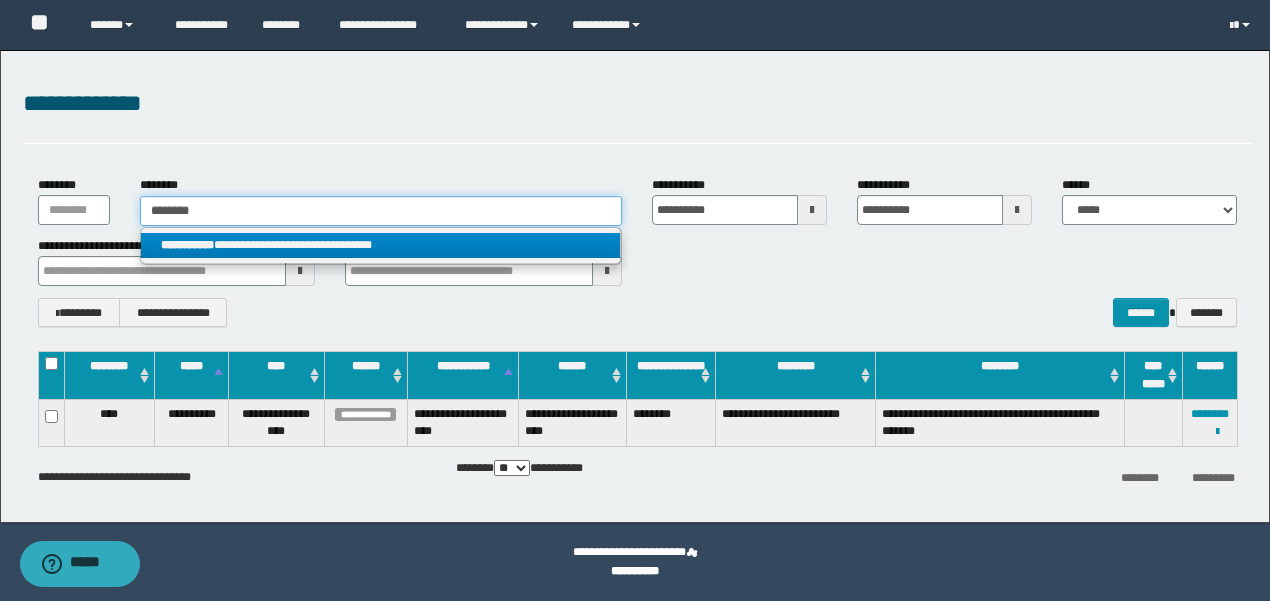 type 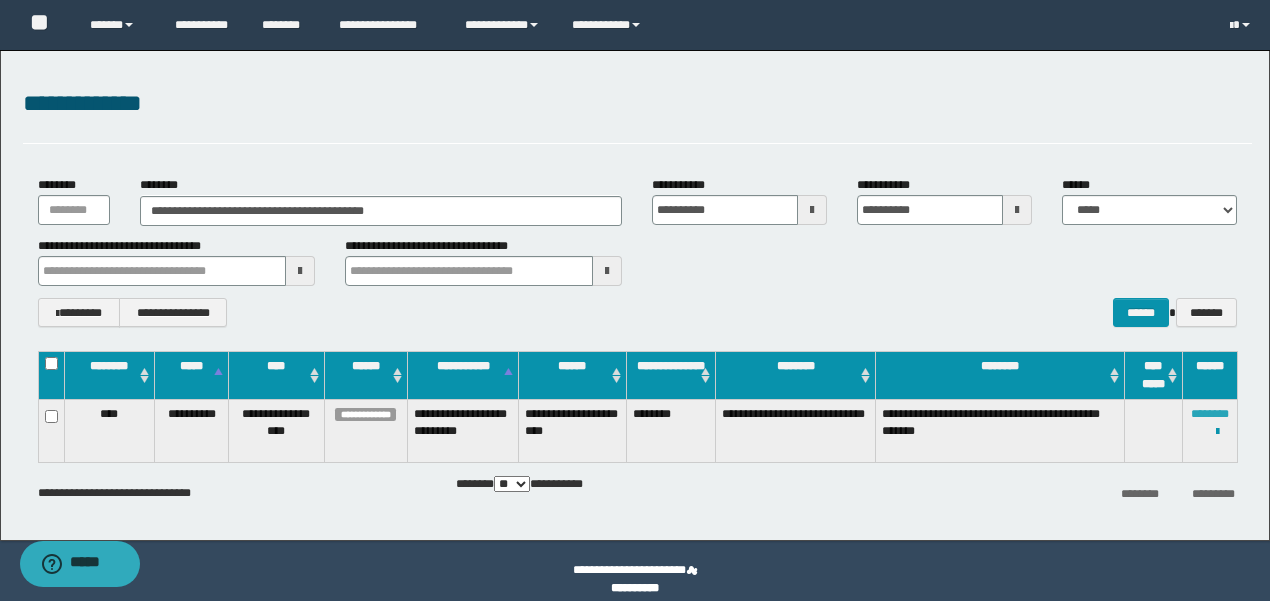 click on "********" at bounding box center (1210, 414) 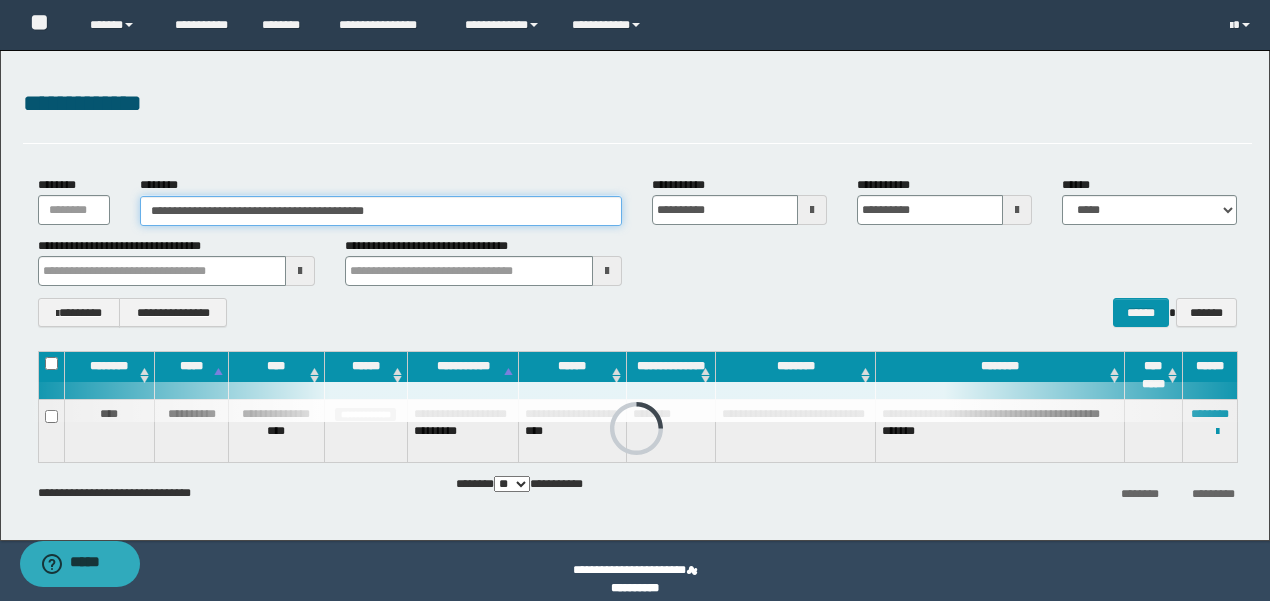 drag, startPoint x: 441, startPoint y: 208, endPoint x: 0, endPoint y: 170, distance: 442.63416 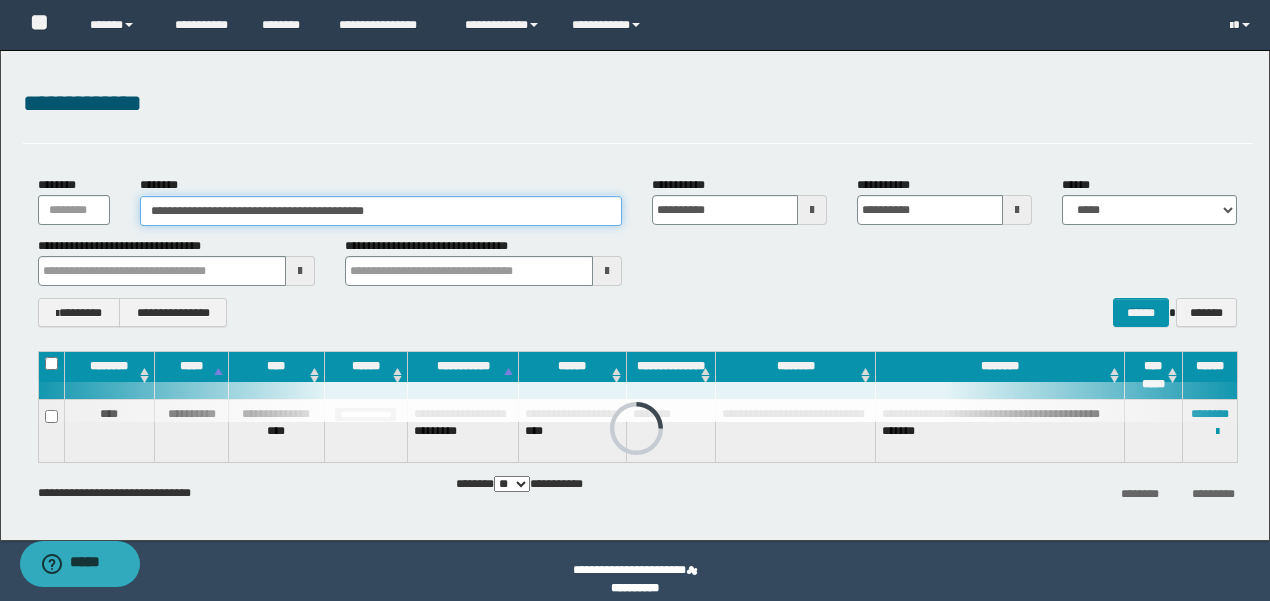 click on "**********" at bounding box center [635, 293] 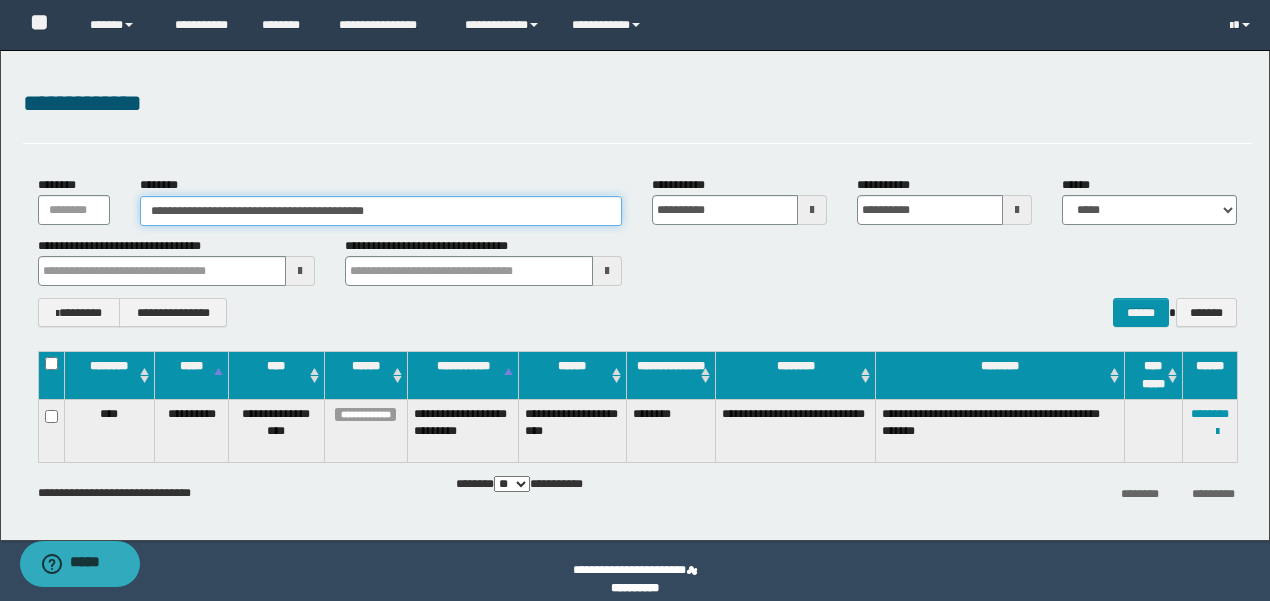 paste 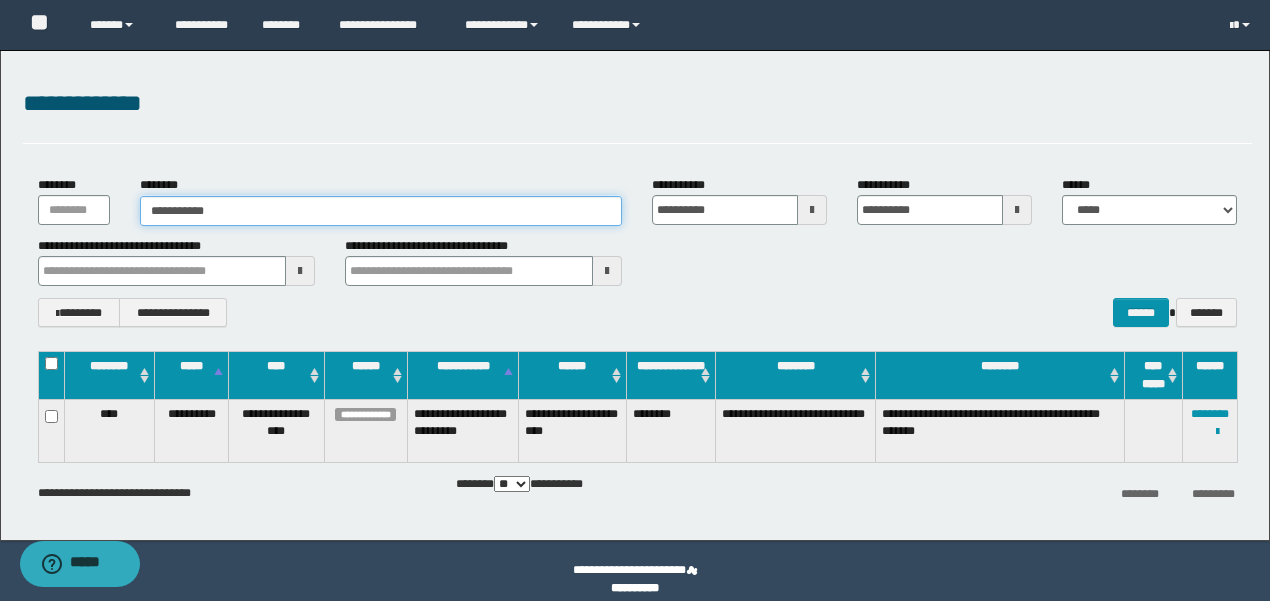type on "**********" 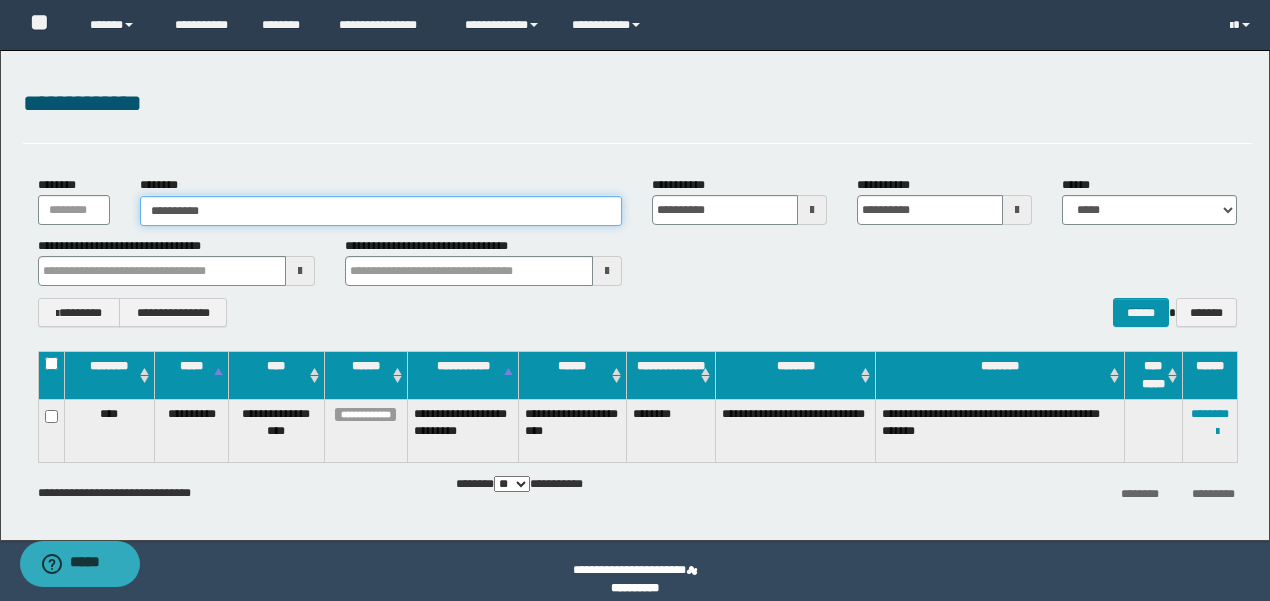 type on "**********" 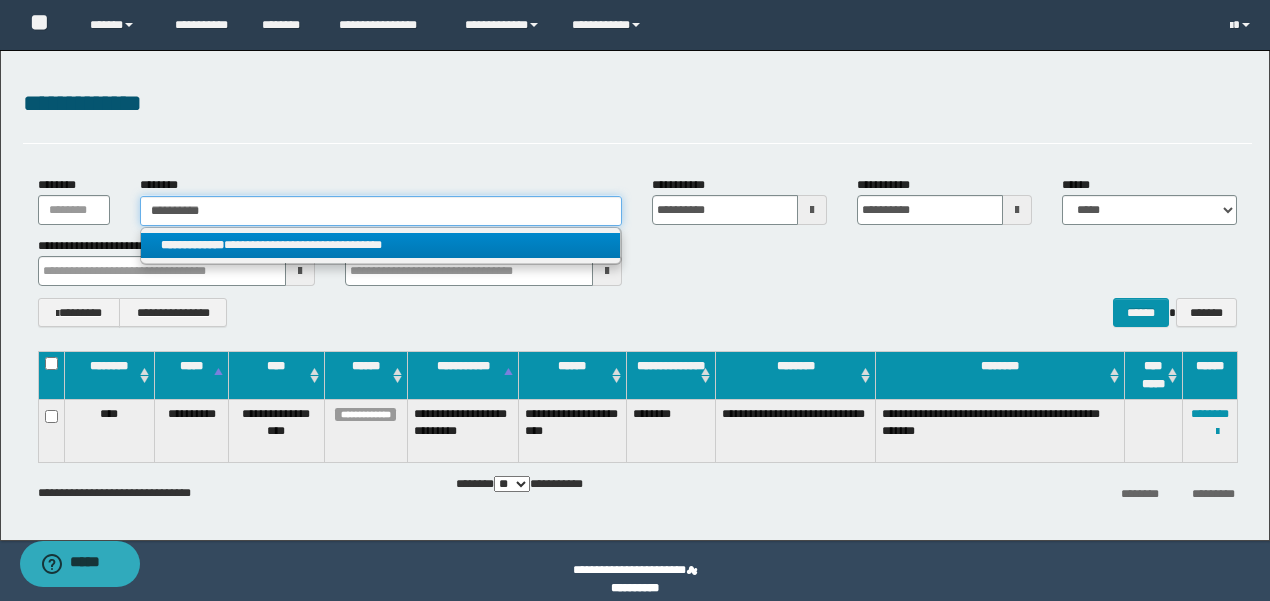 type on "**********" 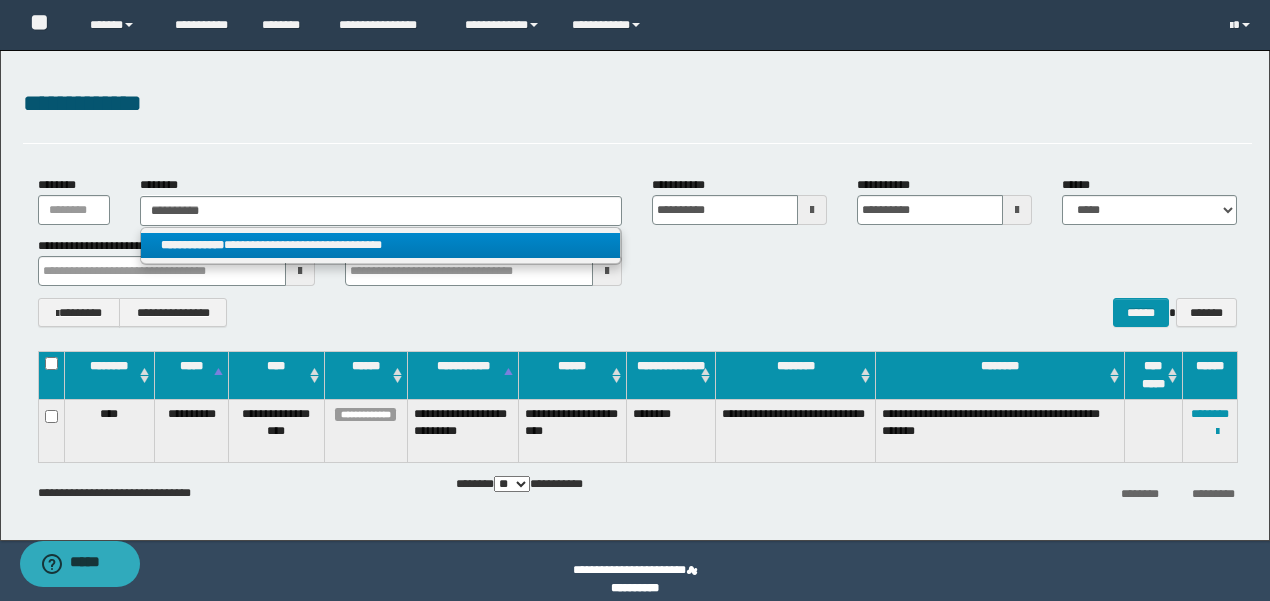 click on "**********" at bounding box center (381, 246) 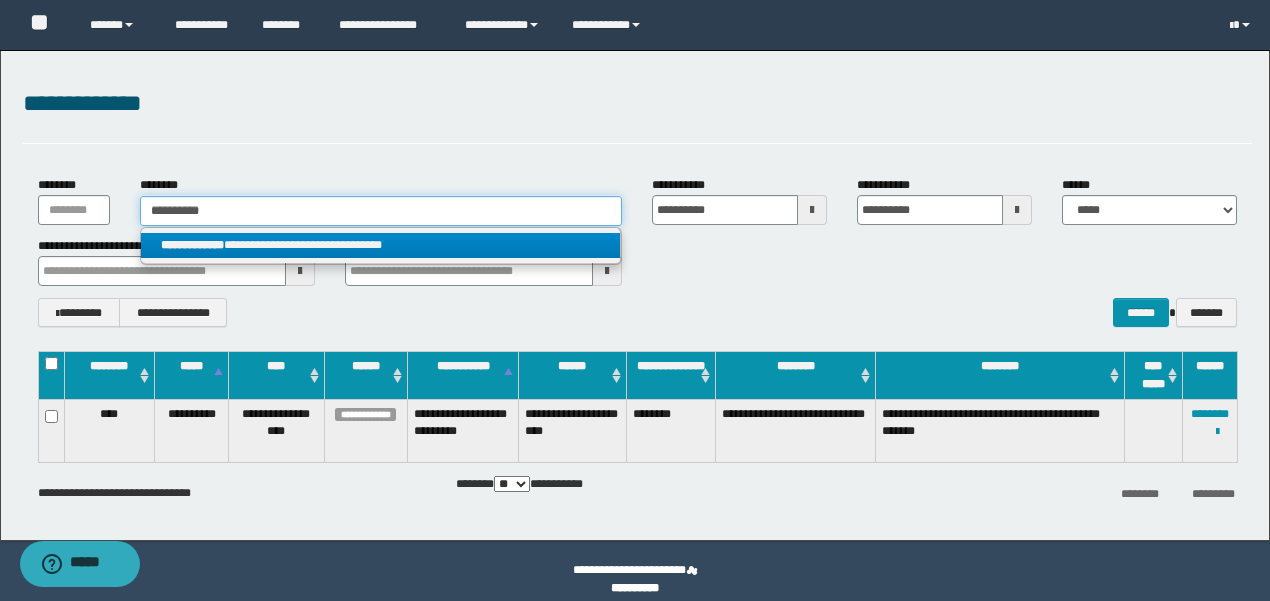 type 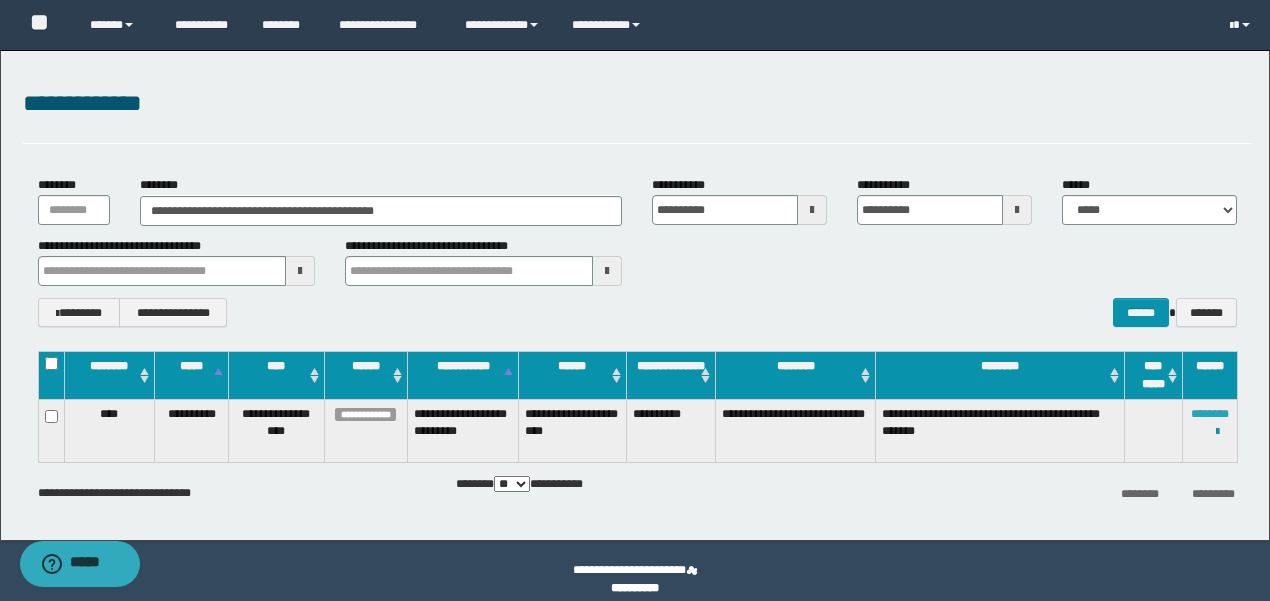click on "********" at bounding box center (1210, 414) 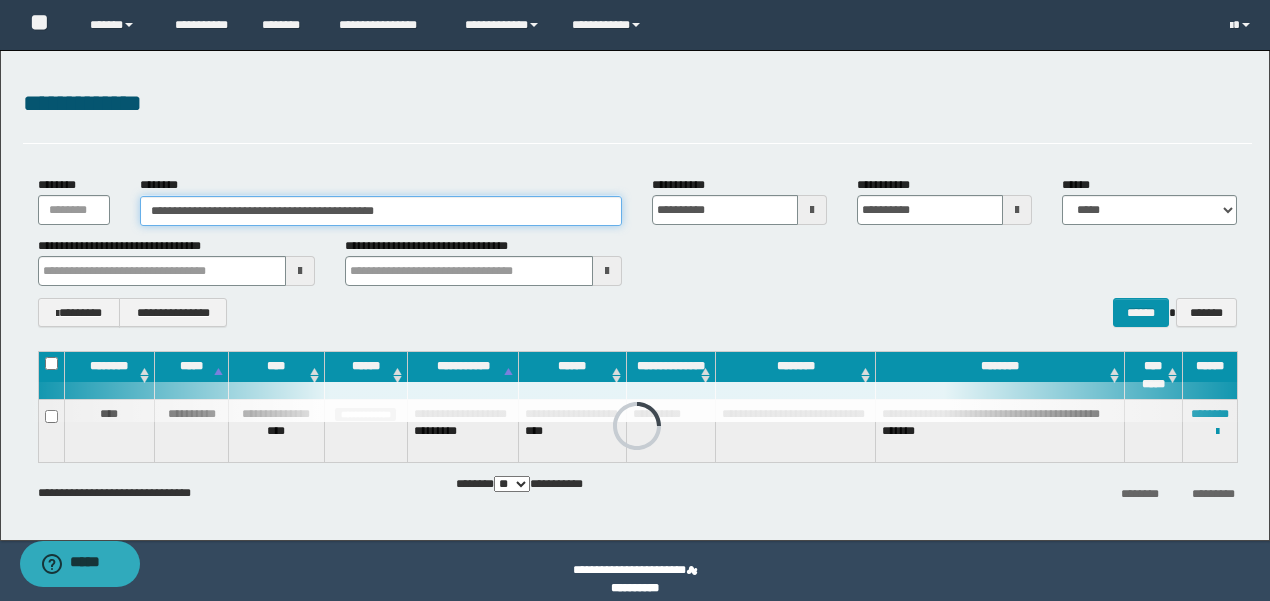 drag, startPoint x: 476, startPoint y: 212, endPoint x: 0, endPoint y: 140, distance: 481.41458 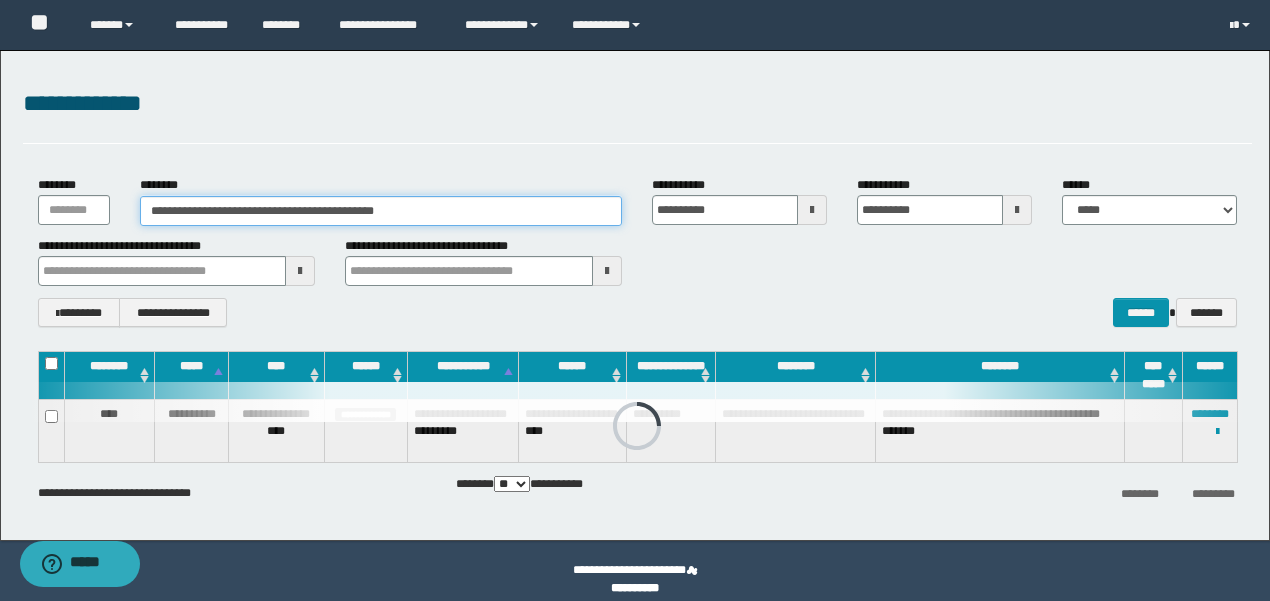 click on "**********" at bounding box center [635, 293] 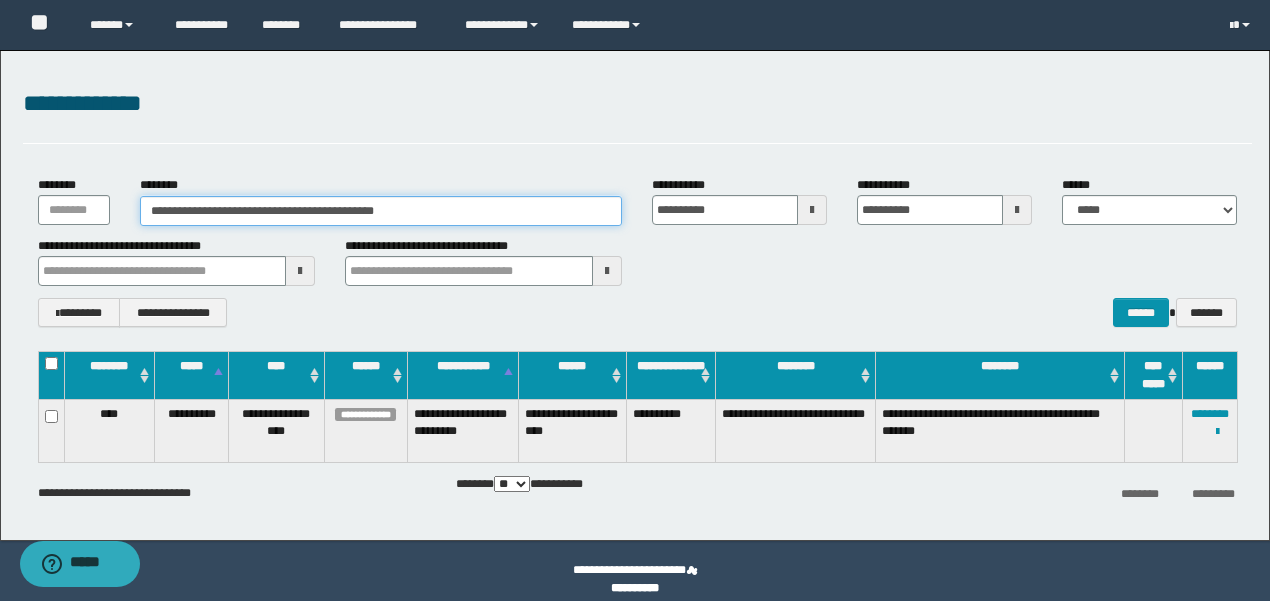 paste 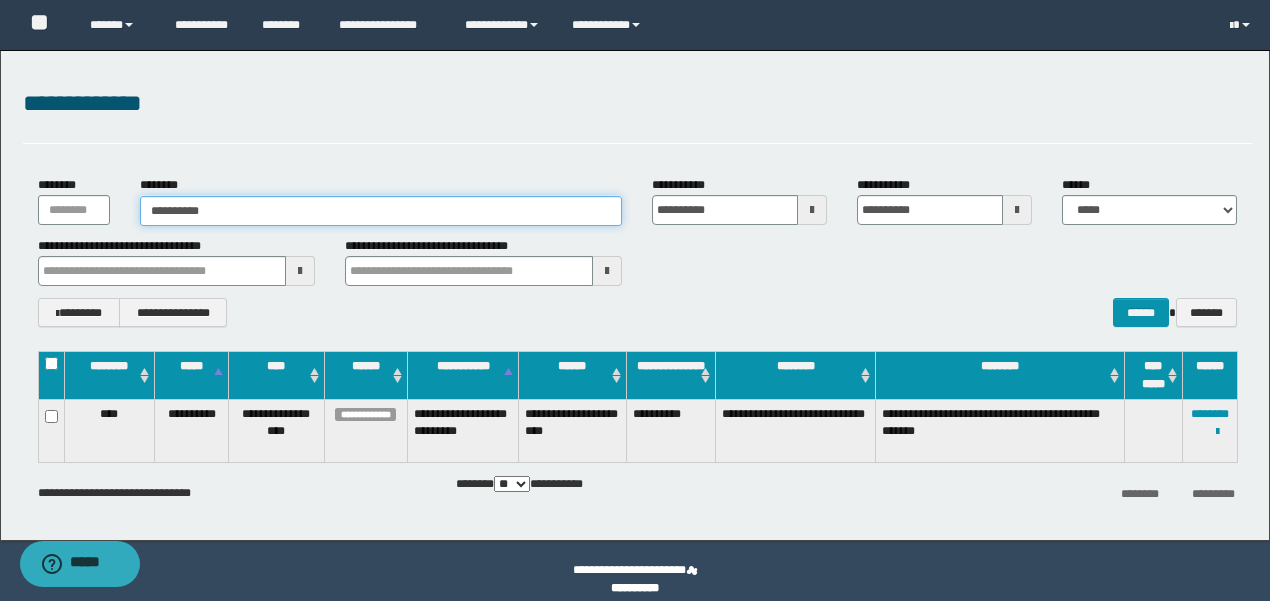 type on "**********" 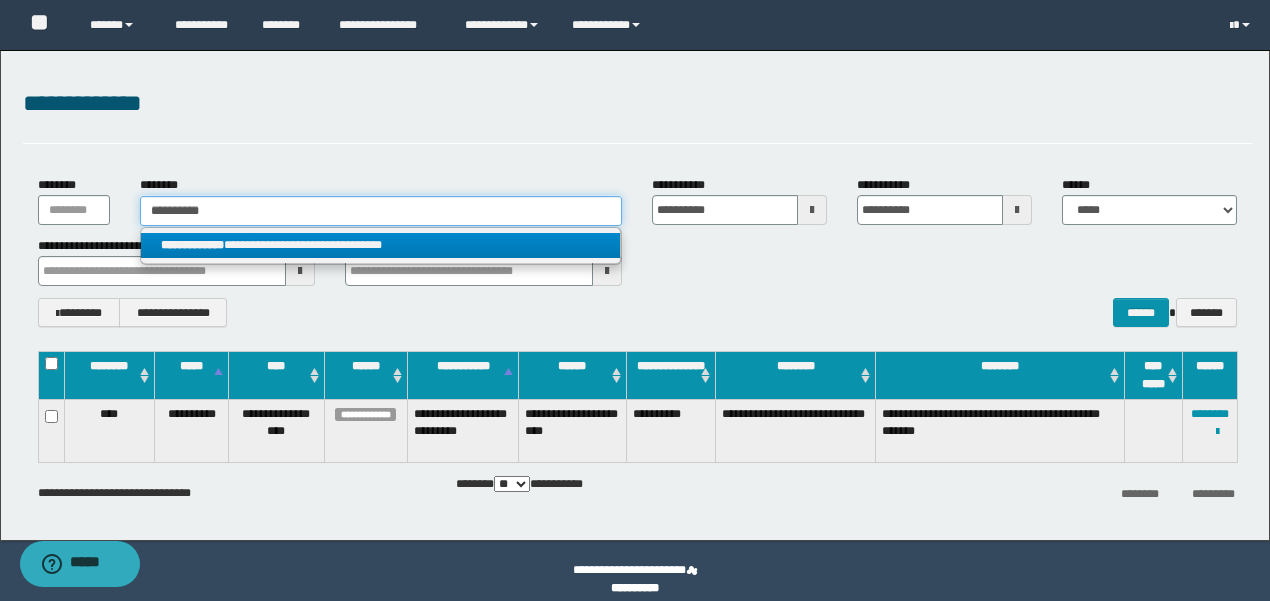 type on "**********" 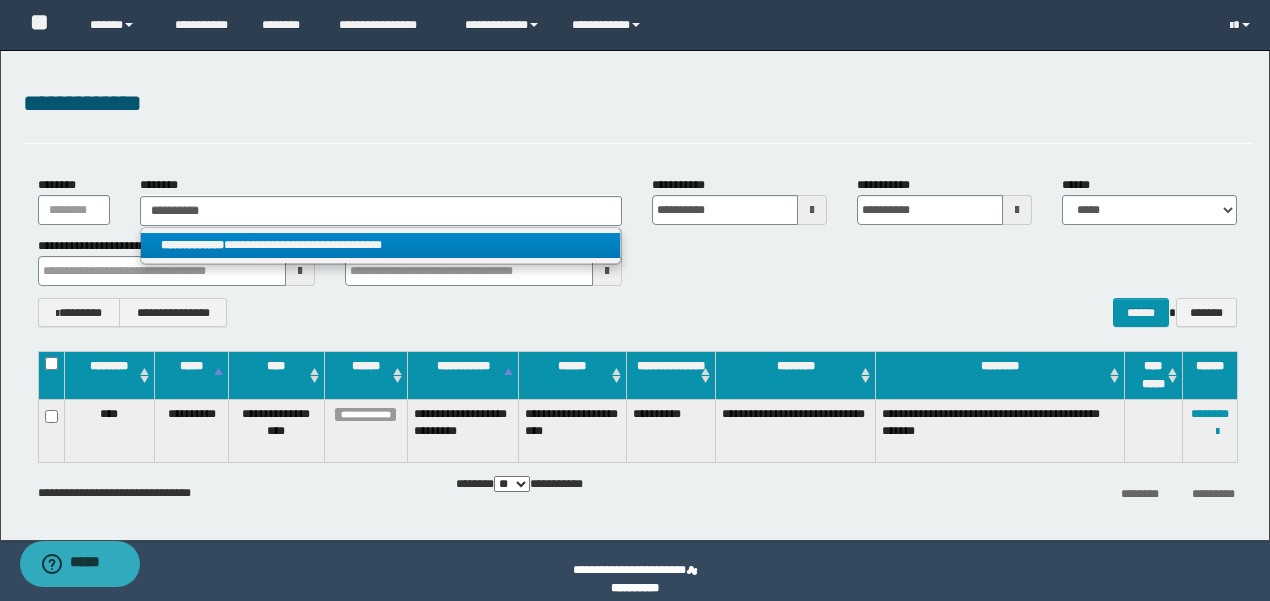 click on "**********" at bounding box center (192, 245) 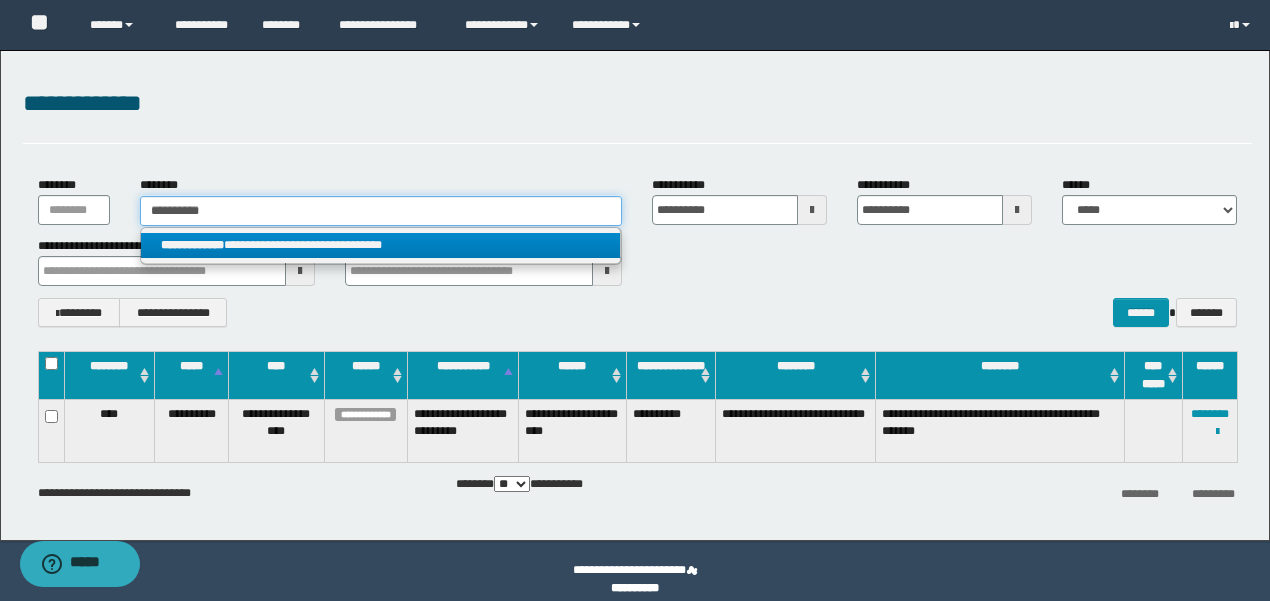 type 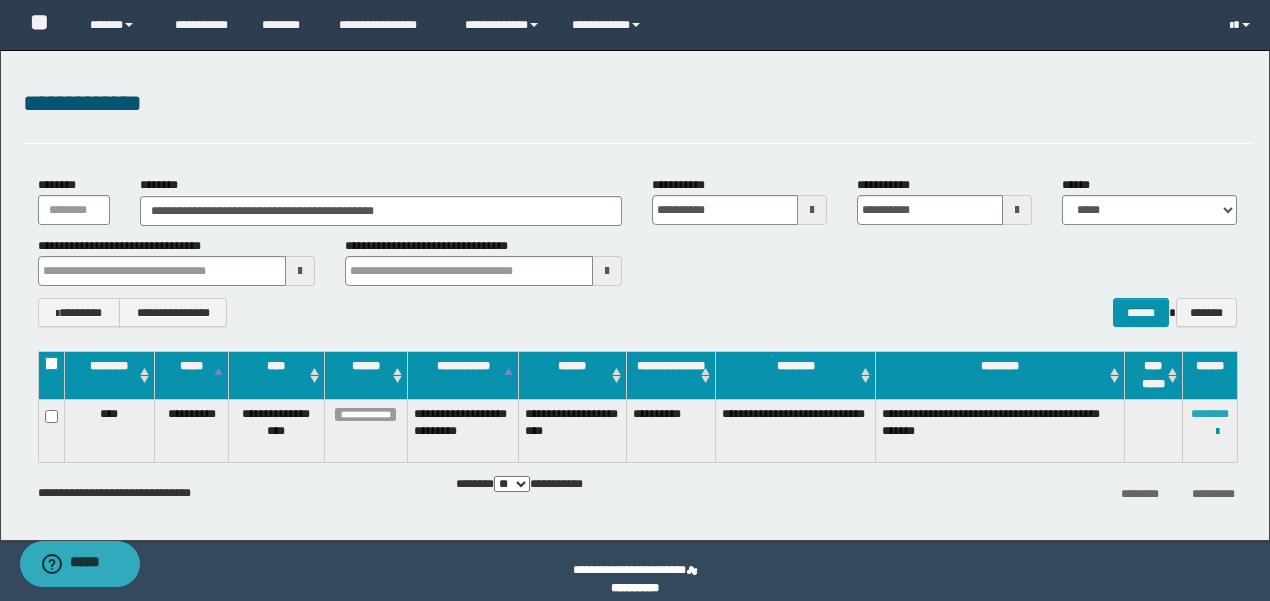 click on "********" at bounding box center [1210, 414] 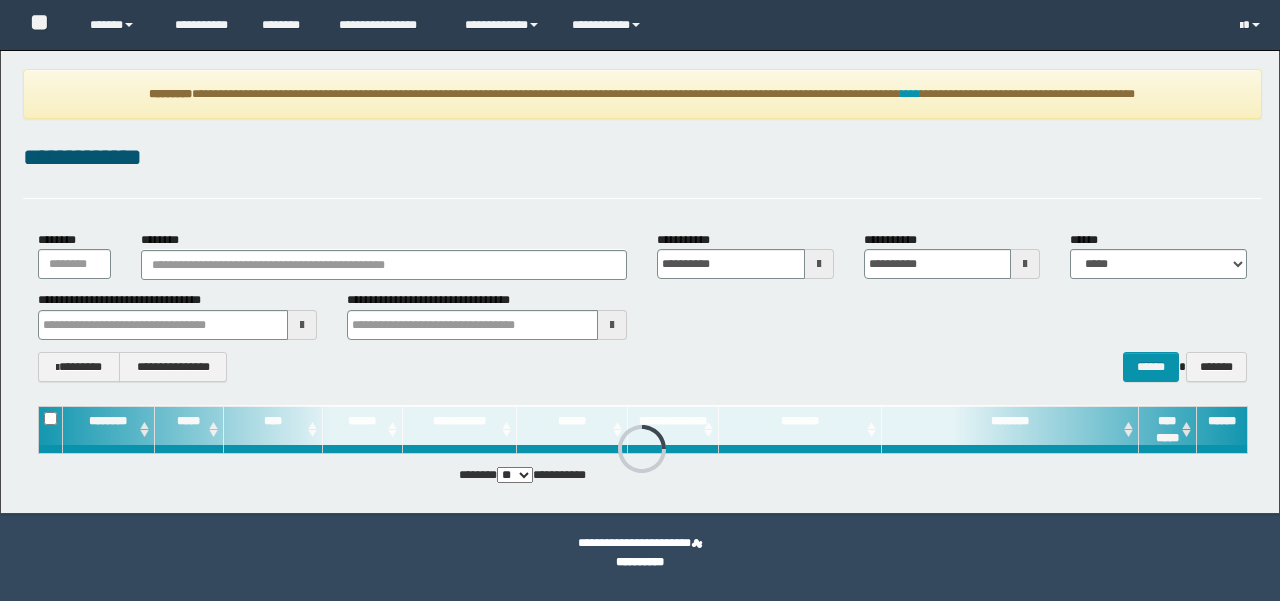 scroll, scrollTop: 0, scrollLeft: 0, axis: both 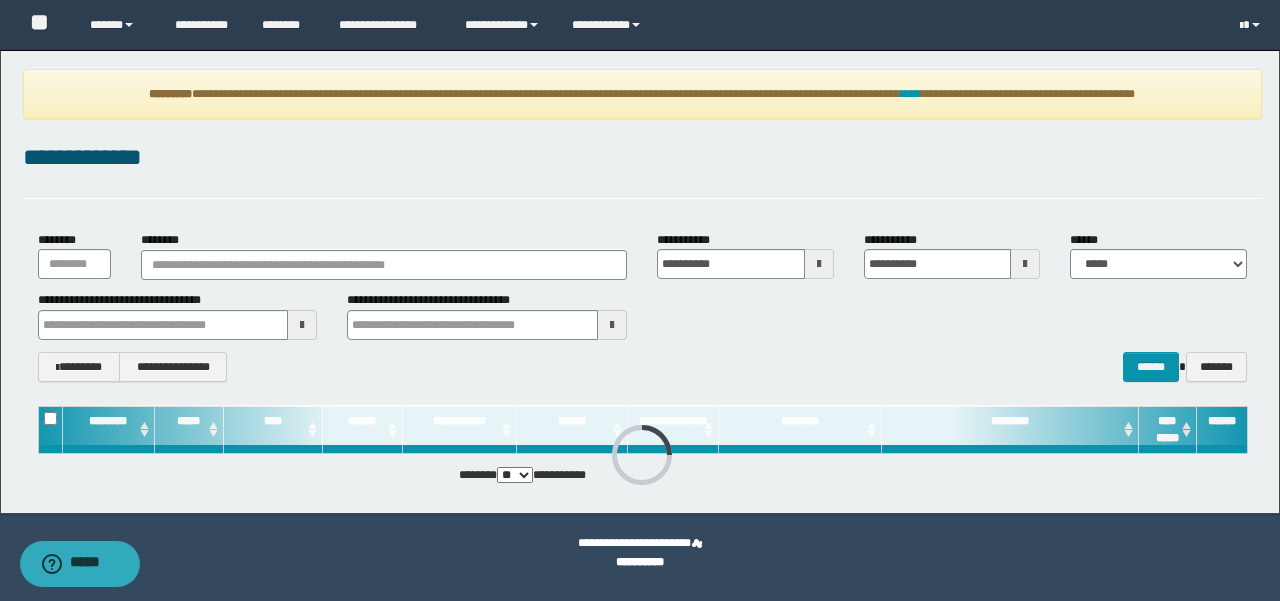 click on "**********" at bounding box center (642, 94) 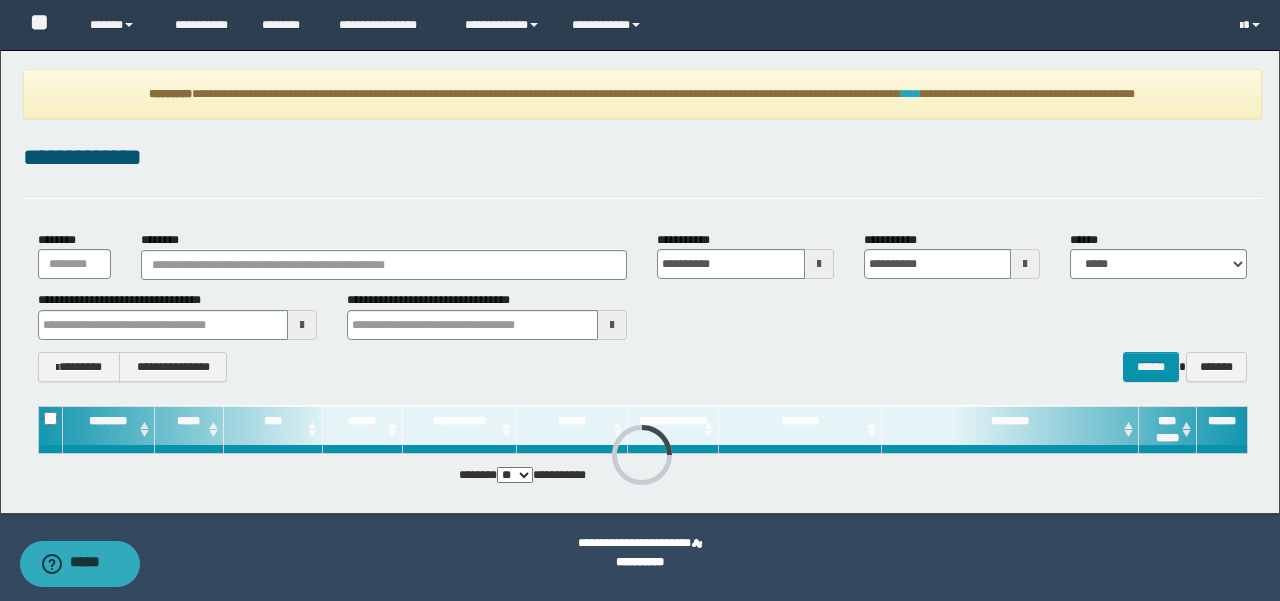 click on "****" at bounding box center (911, 94) 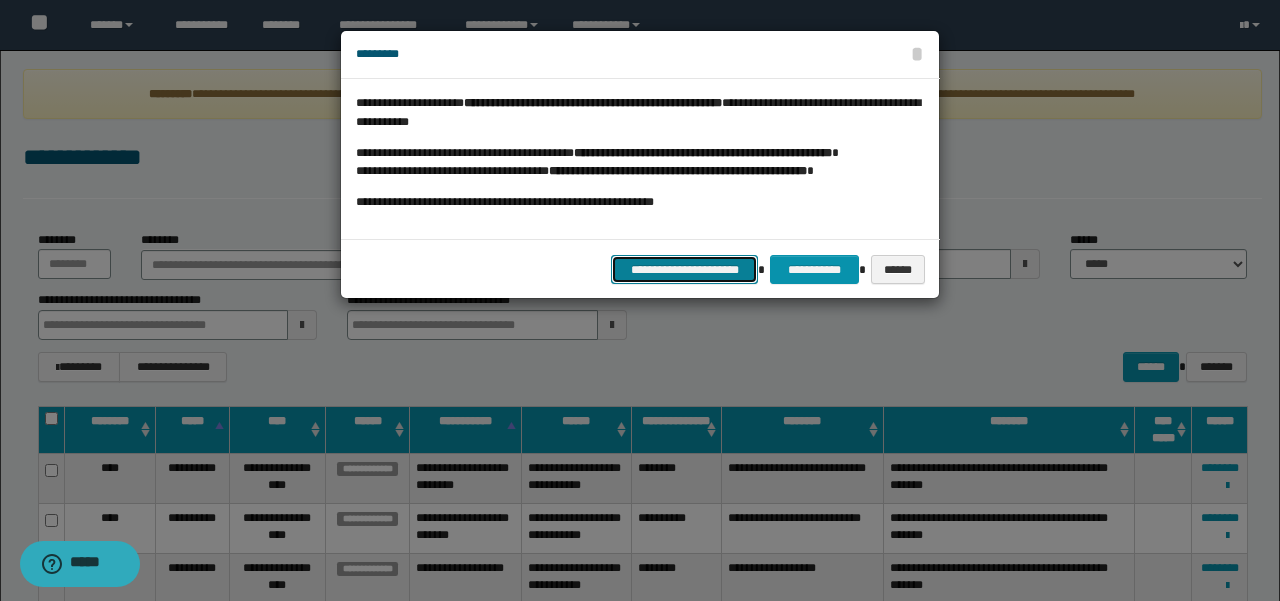 click on "**********" at bounding box center (685, 269) 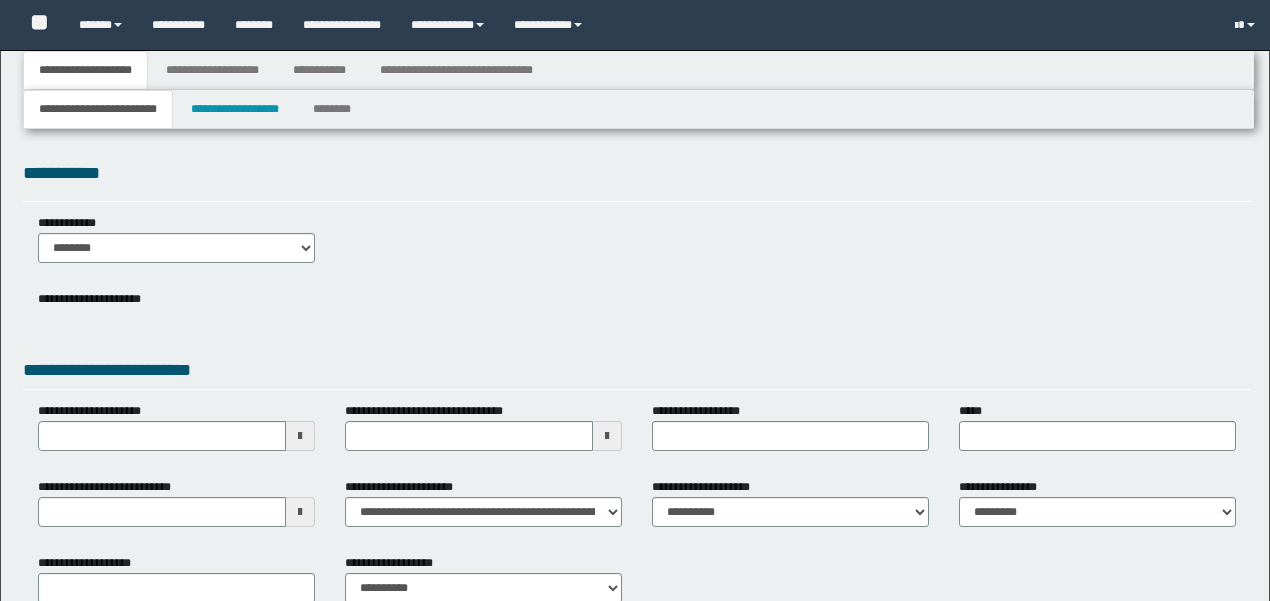 type 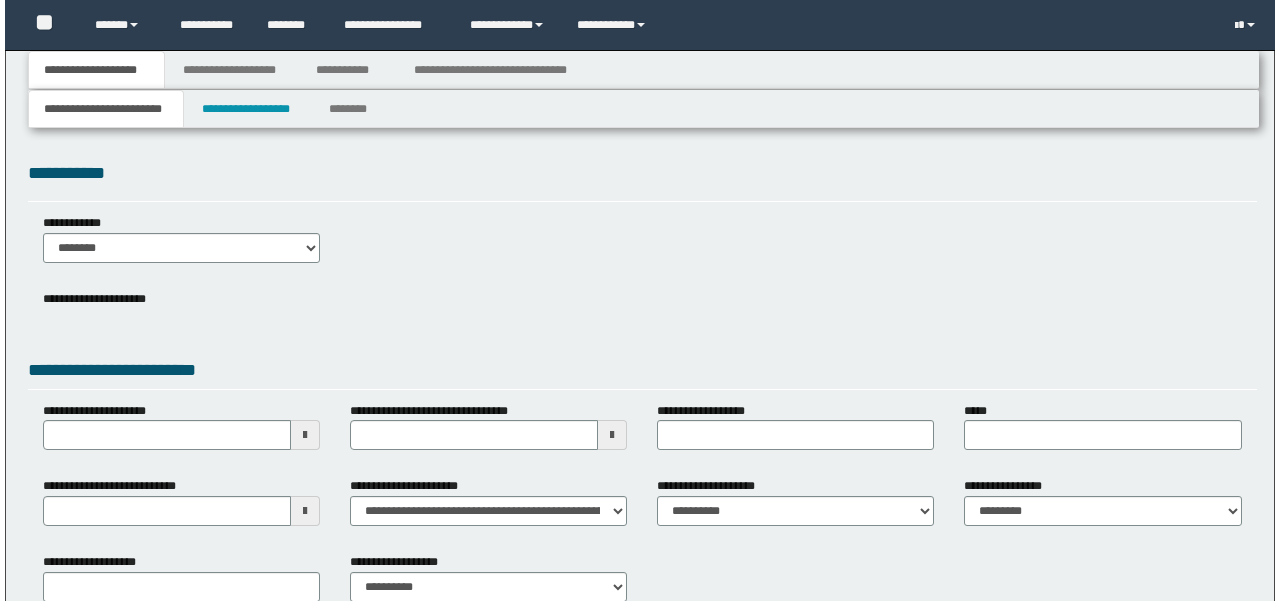 scroll, scrollTop: 0, scrollLeft: 0, axis: both 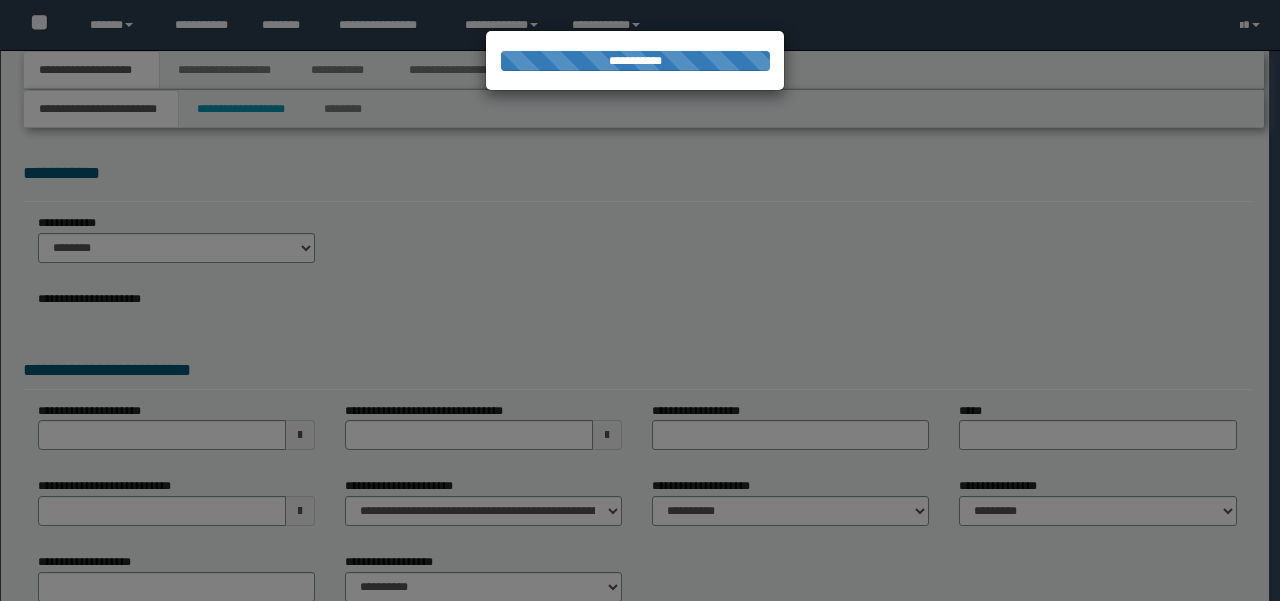 type on "**********" 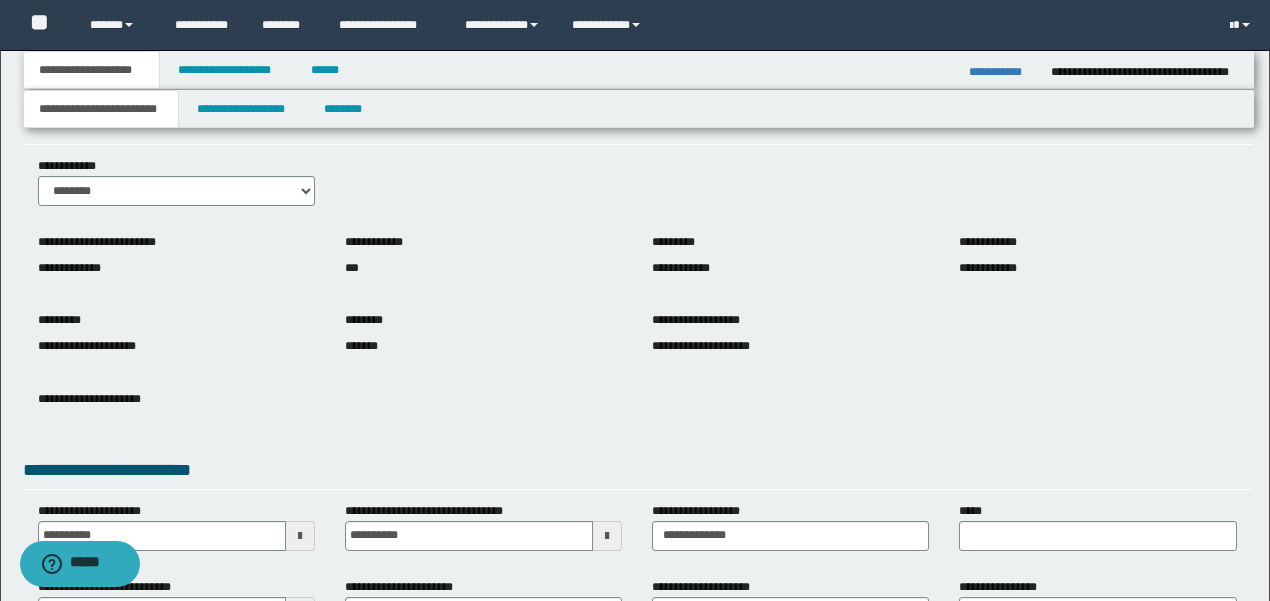 scroll, scrollTop: 133, scrollLeft: 0, axis: vertical 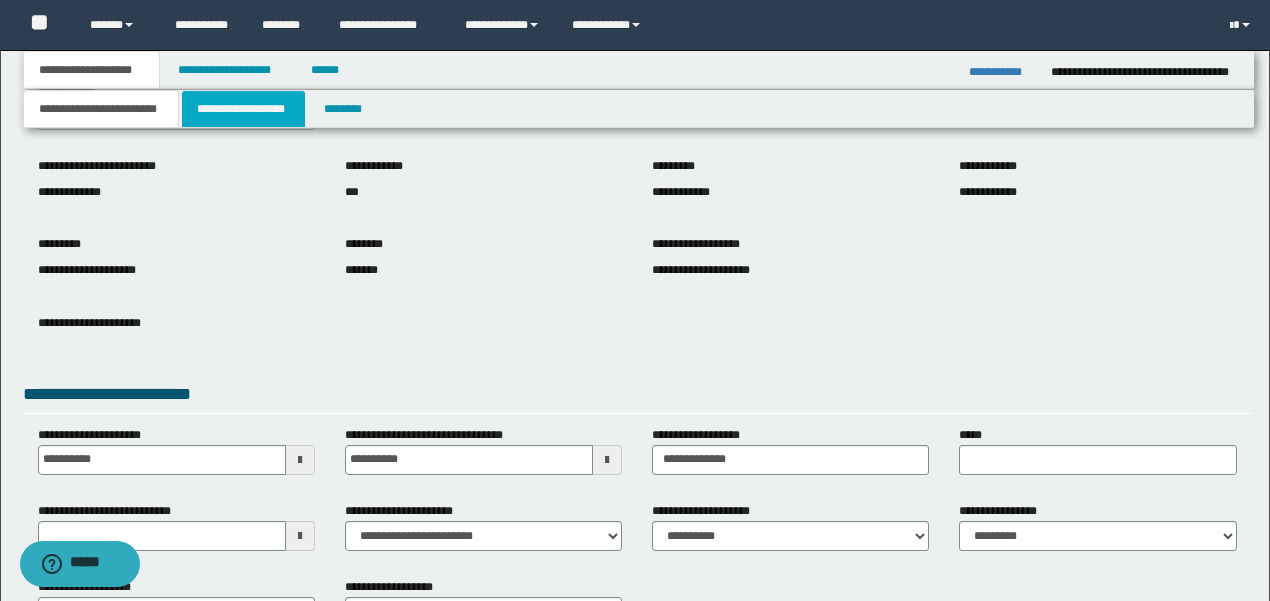 click on "**********" at bounding box center [243, 109] 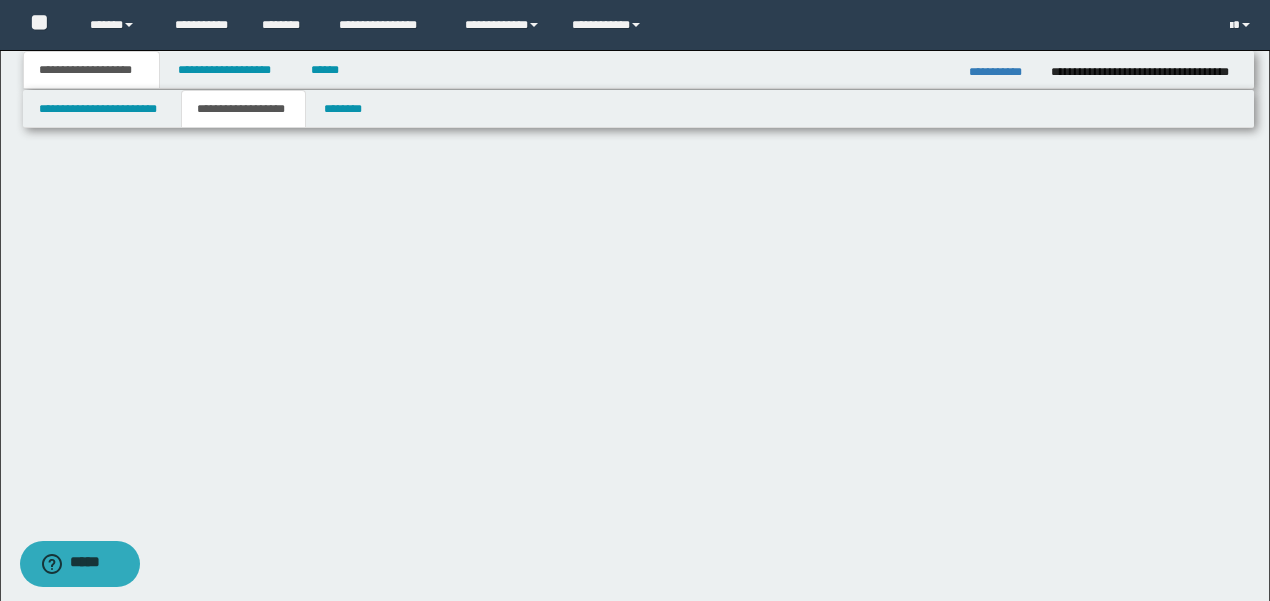 scroll, scrollTop: 0, scrollLeft: 0, axis: both 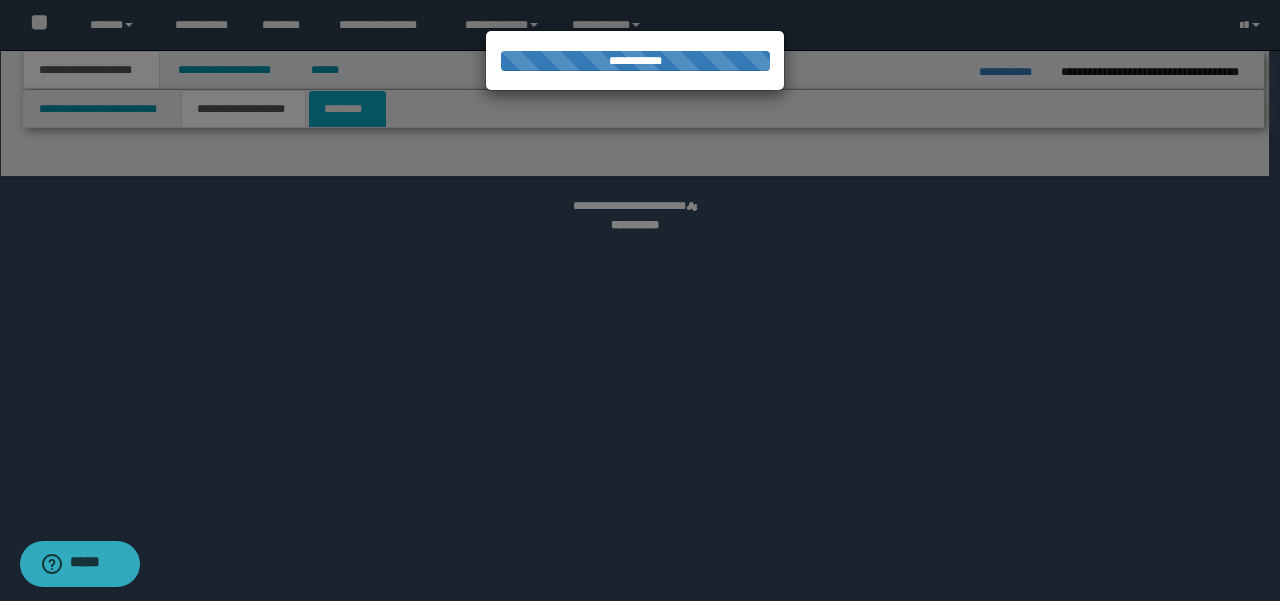 select on "*" 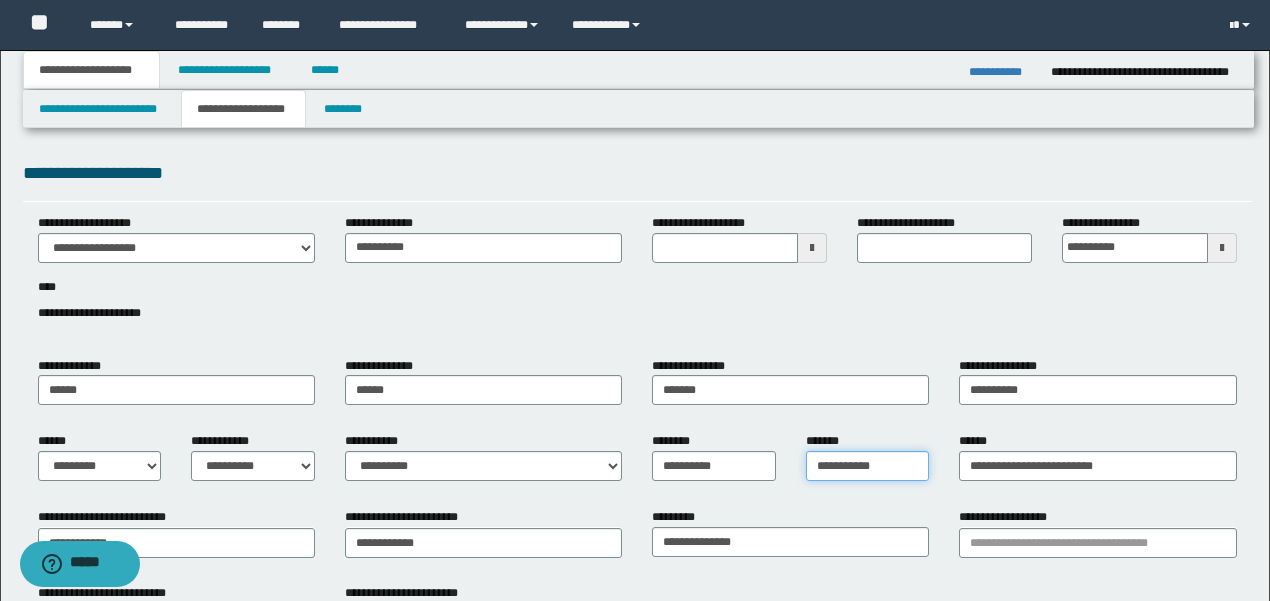 click on "**********" at bounding box center [868, 466] 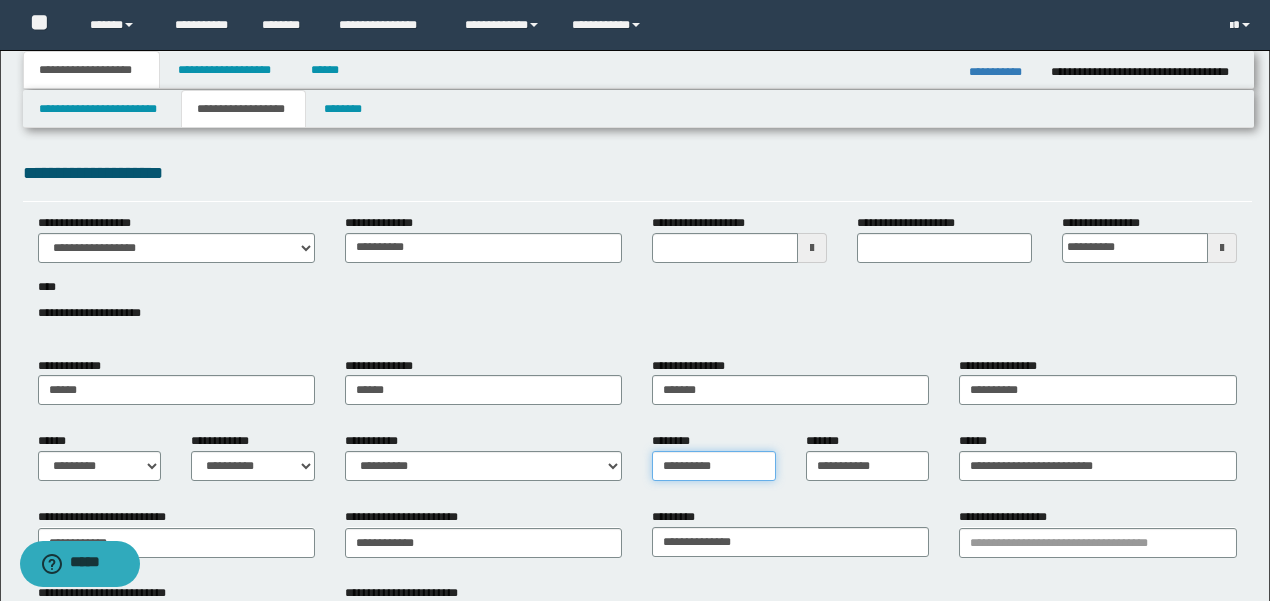 click on "**********" at bounding box center (714, 466) 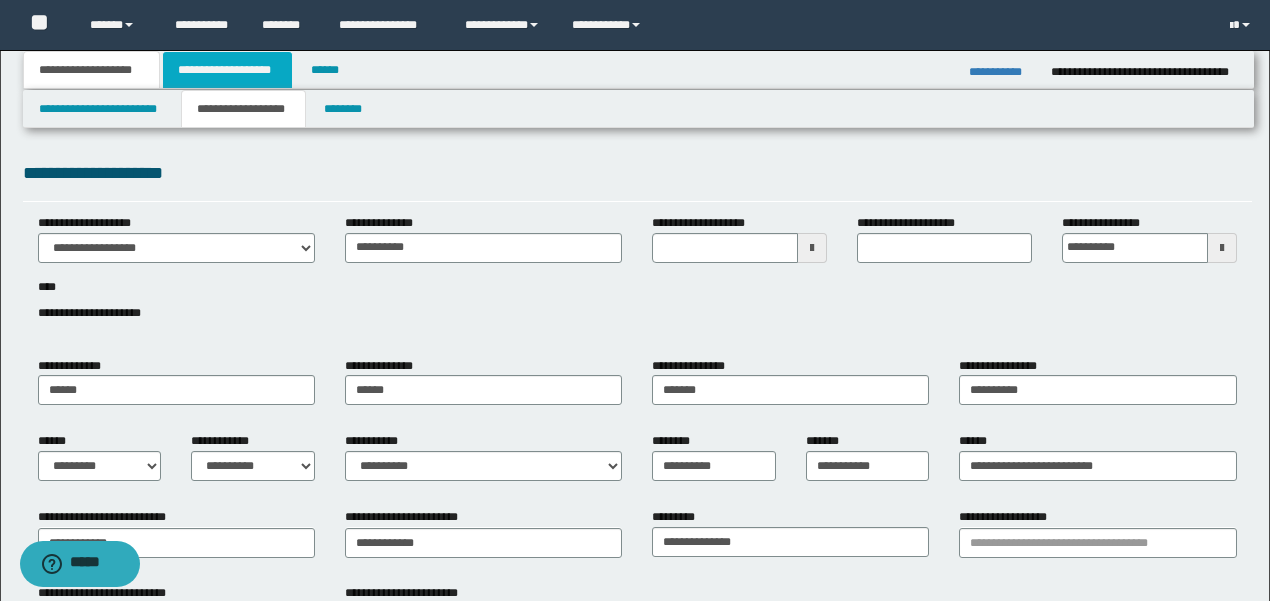 click on "**********" at bounding box center (227, 70) 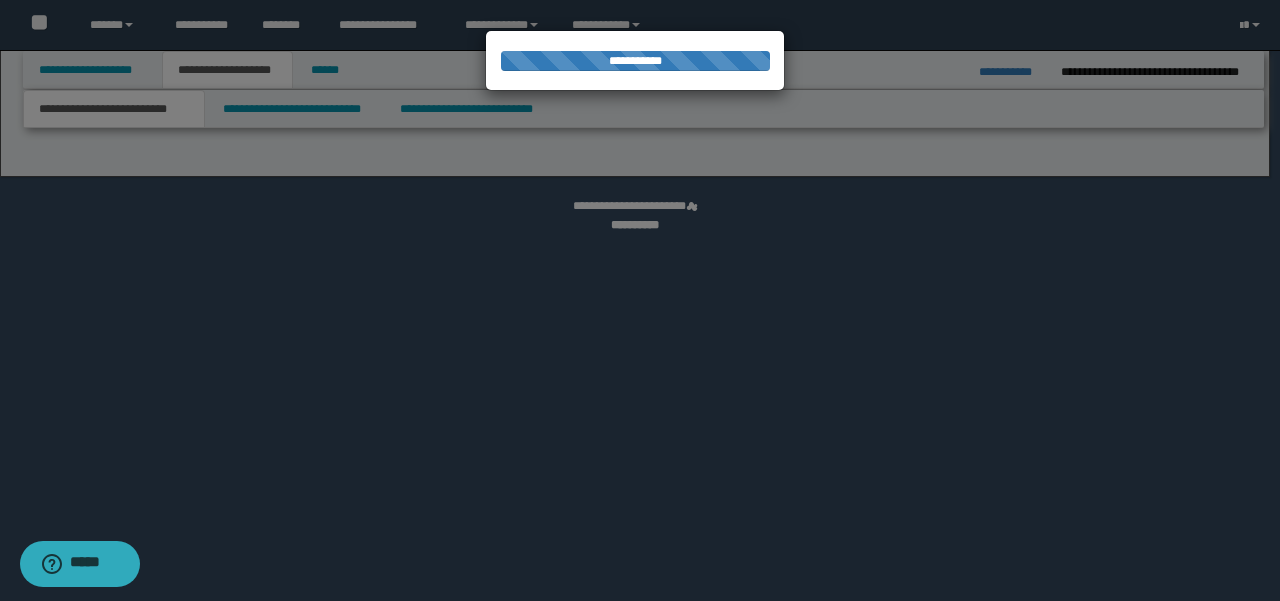 click at bounding box center [640, 300] 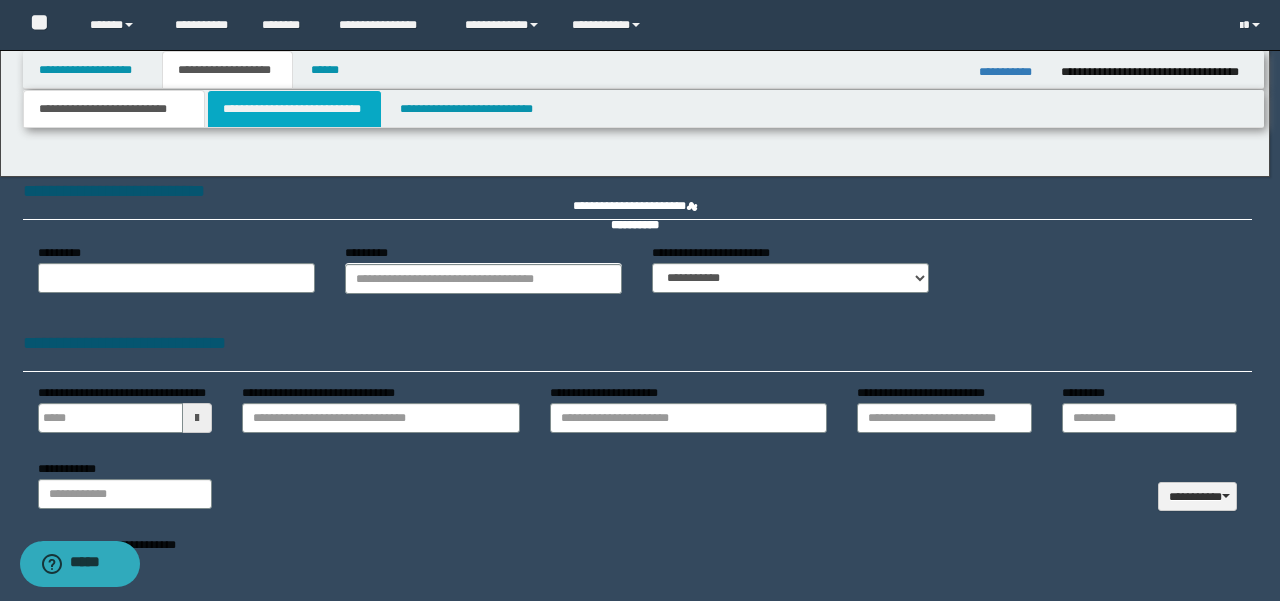 click on "**********" at bounding box center [635, 300] 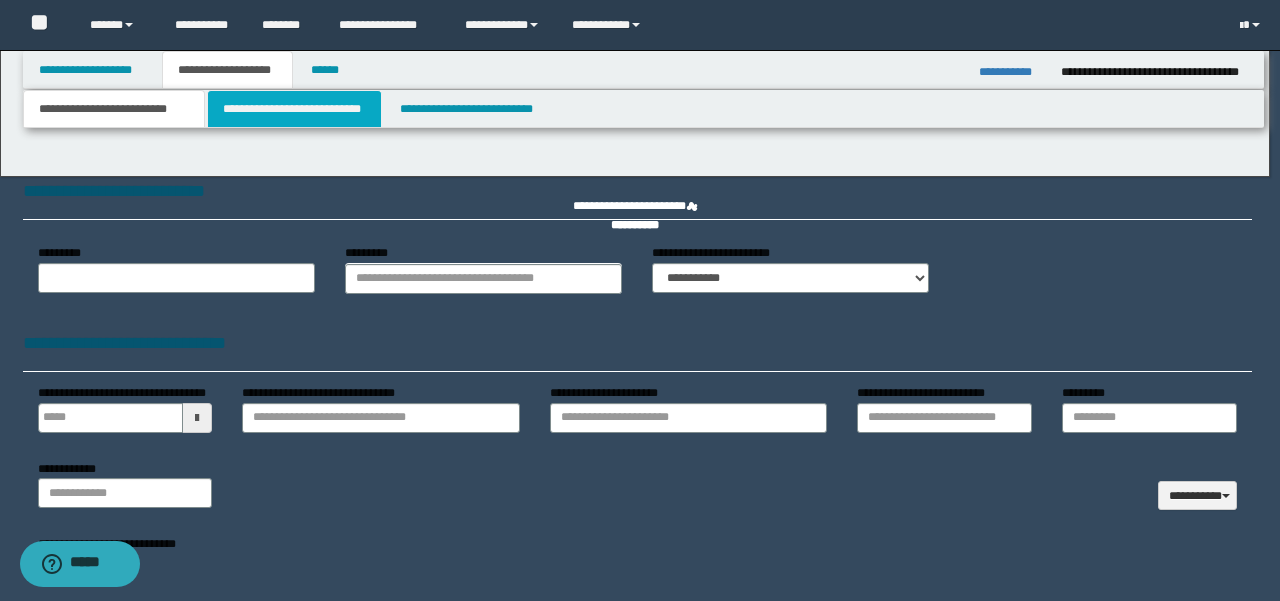 select on "*" 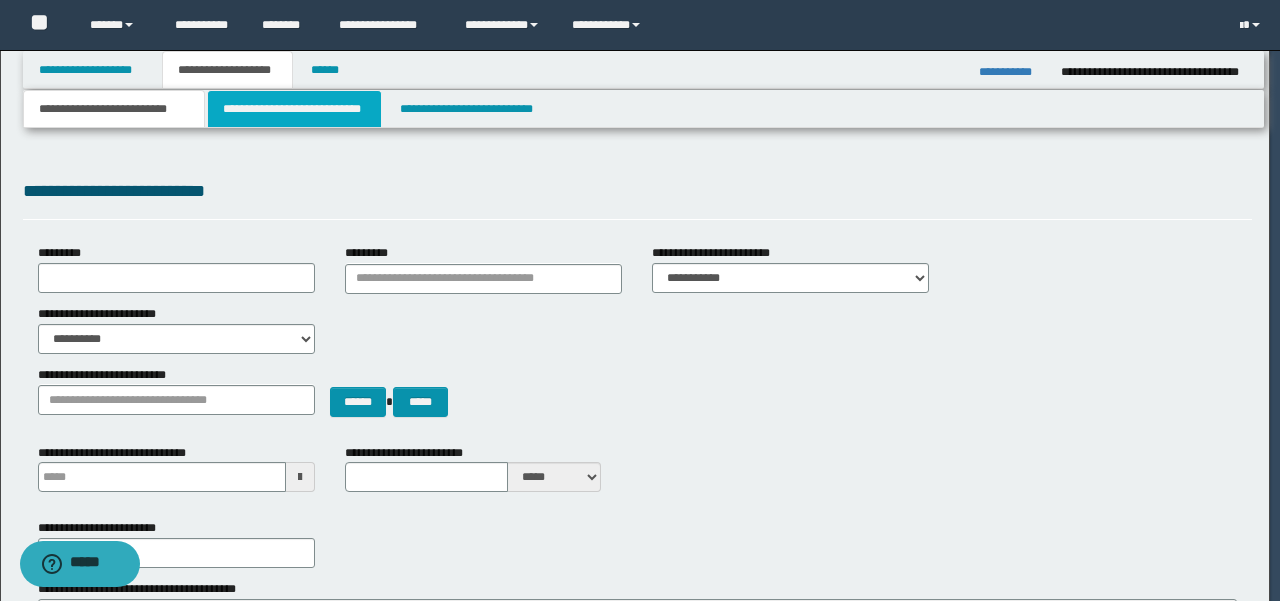 type 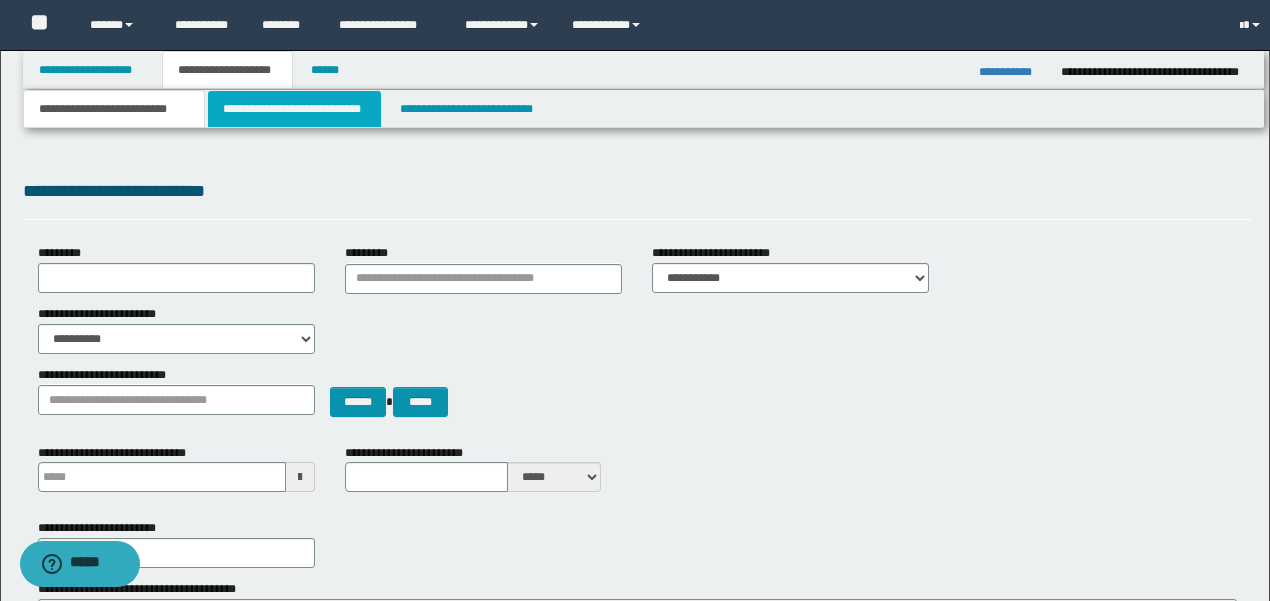 click on "**********" at bounding box center (294, 109) 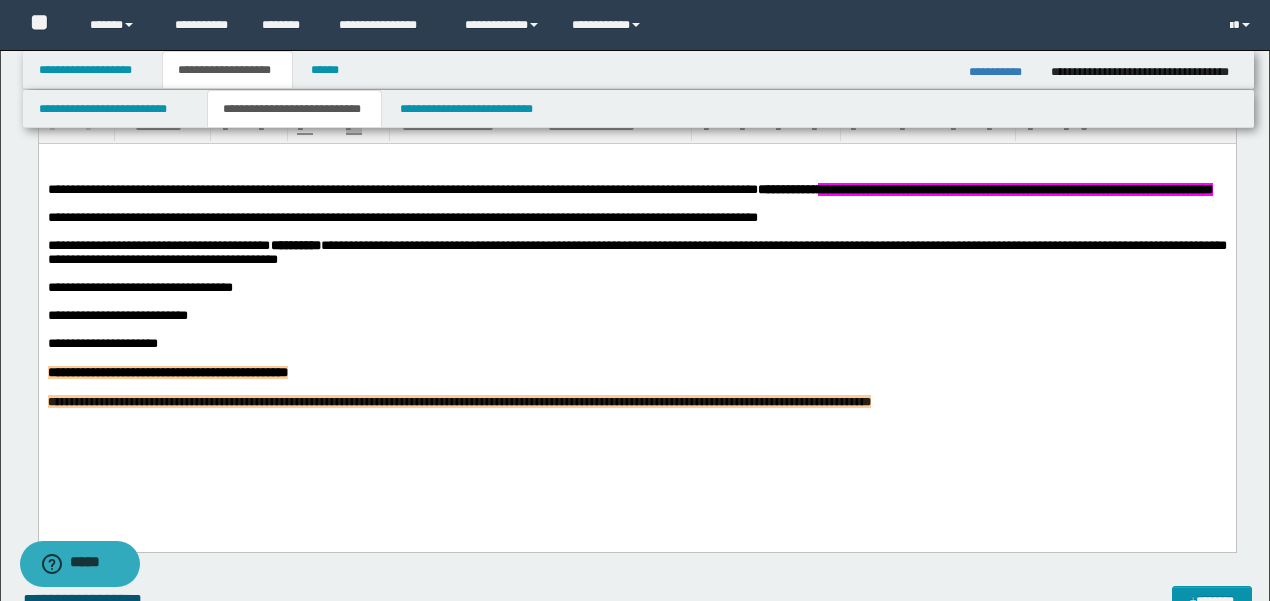 scroll, scrollTop: 666, scrollLeft: 0, axis: vertical 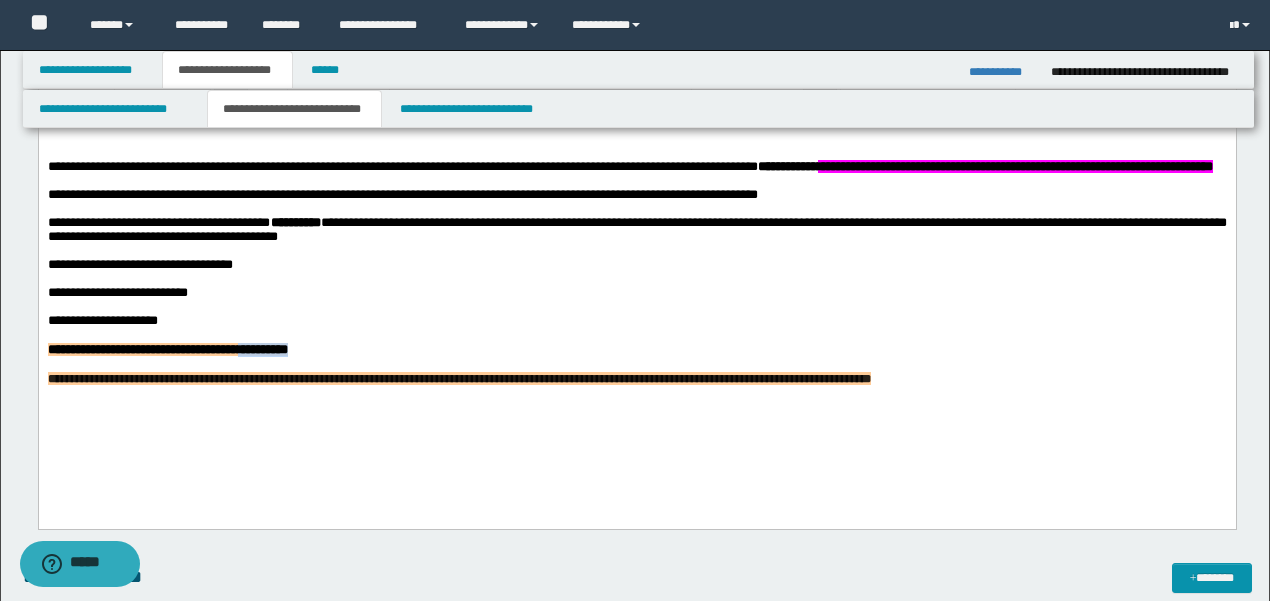 drag, startPoint x: 440, startPoint y: 376, endPoint x: 366, endPoint y: 377, distance: 74.00676 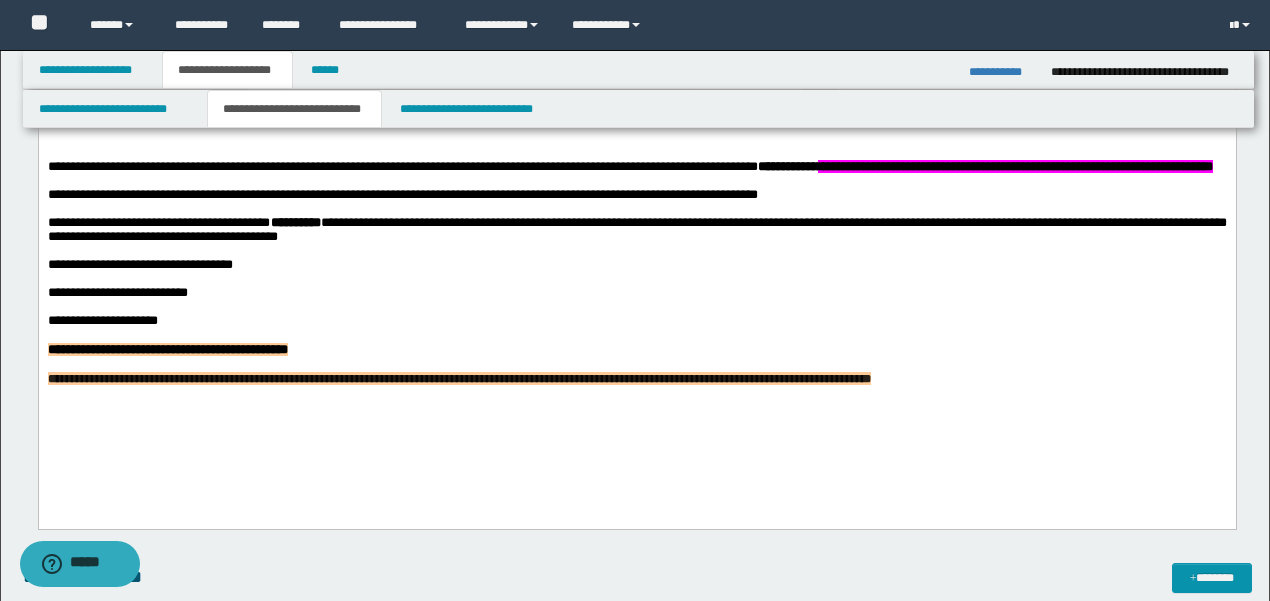 click on "**********" at bounding box center (636, 350) 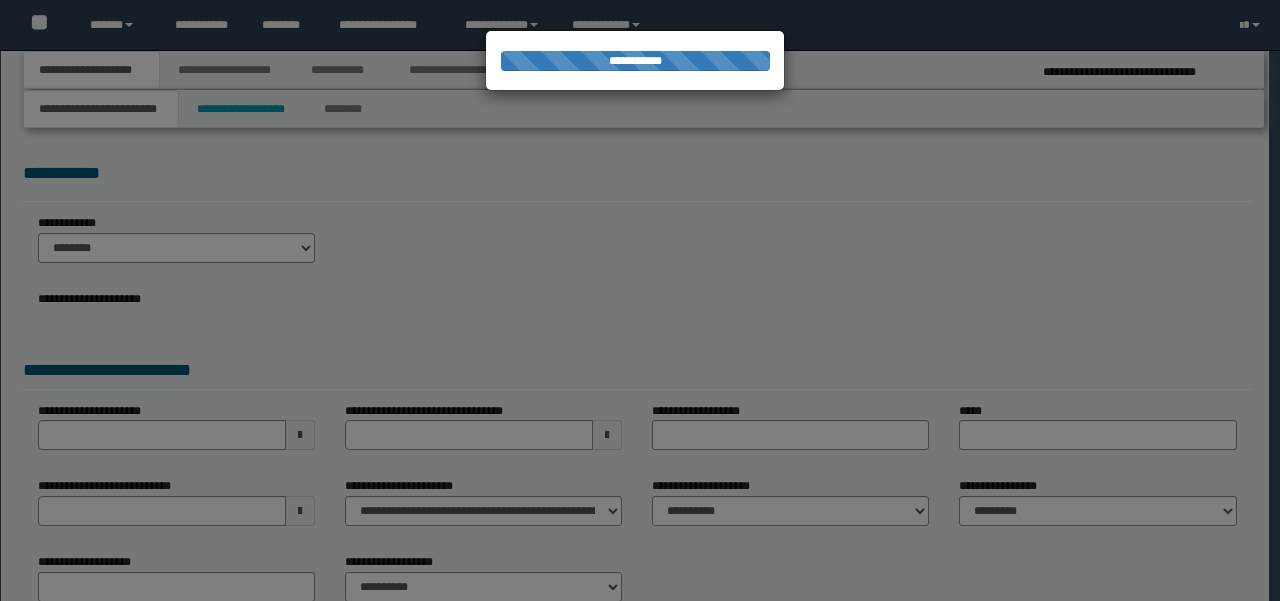 scroll, scrollTop: 0, scrollLeft: 0, axis: both 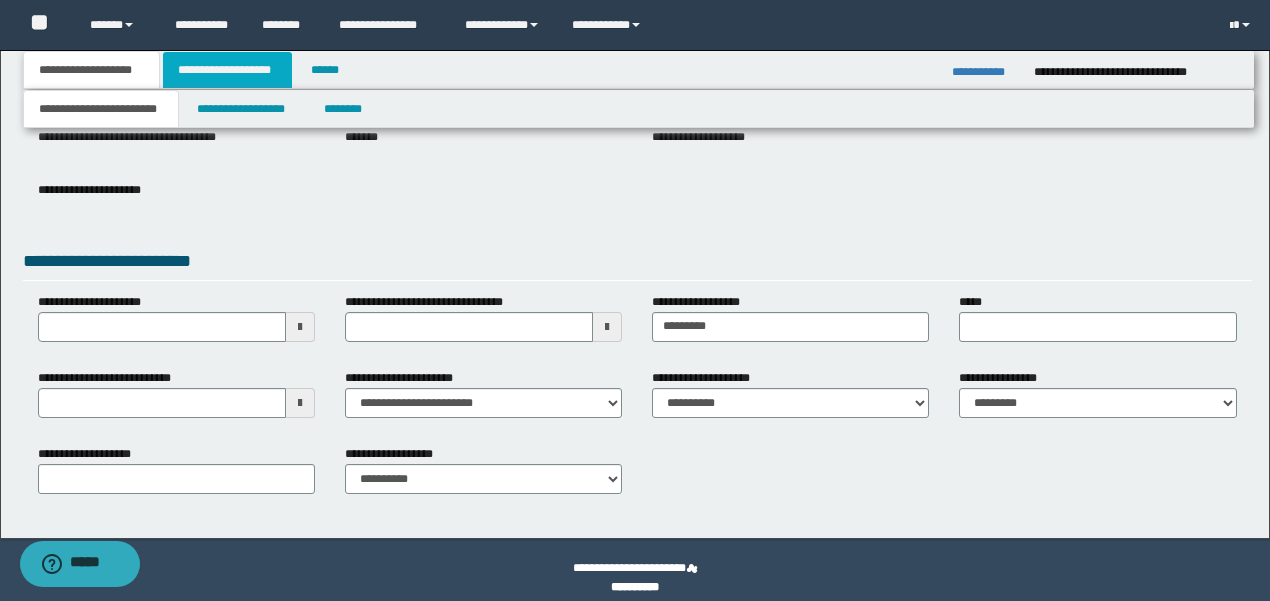 click on "**********" at bounding box center [227, 70] 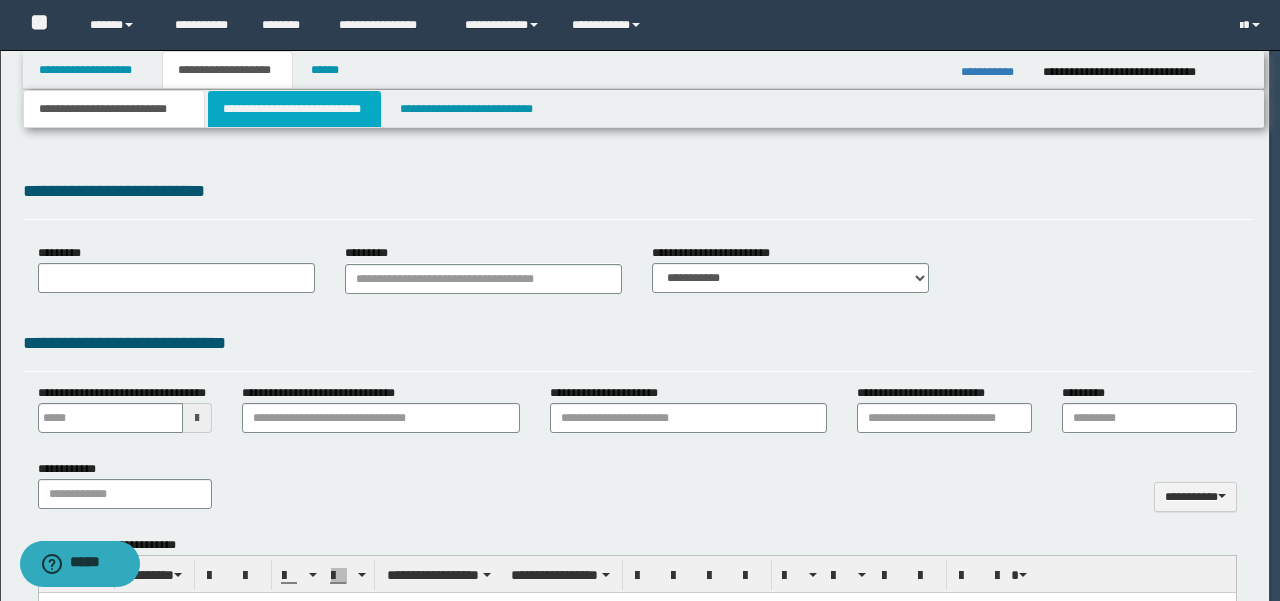 type 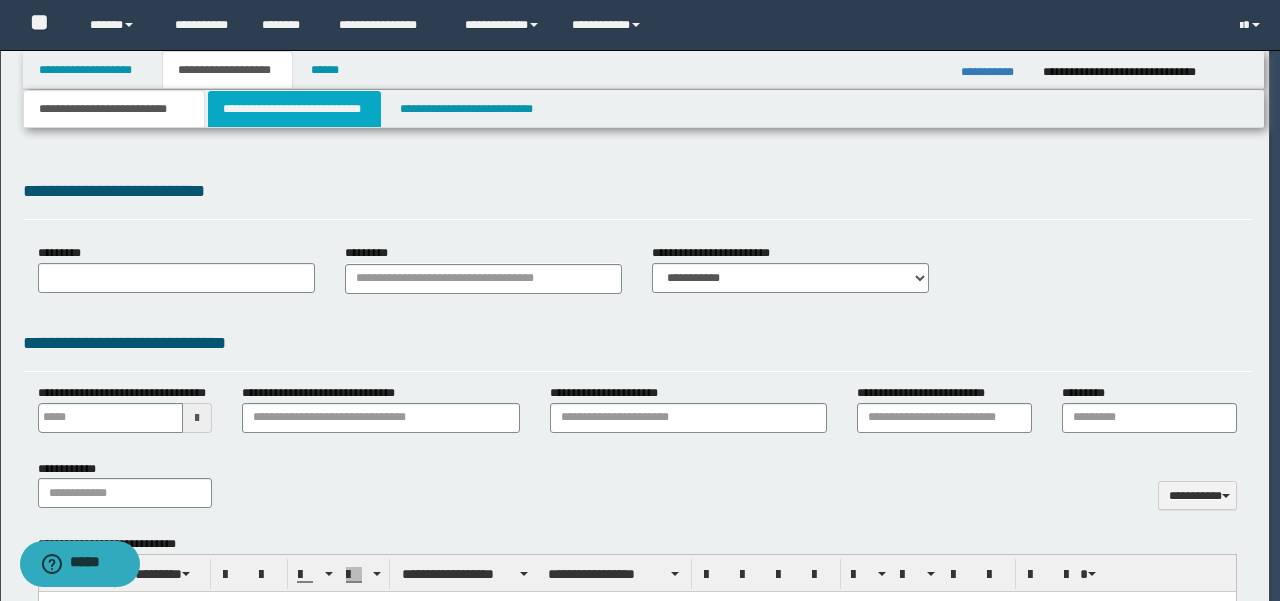 scroll, scrollTop: 0, scrollLeft: 0, axis: both 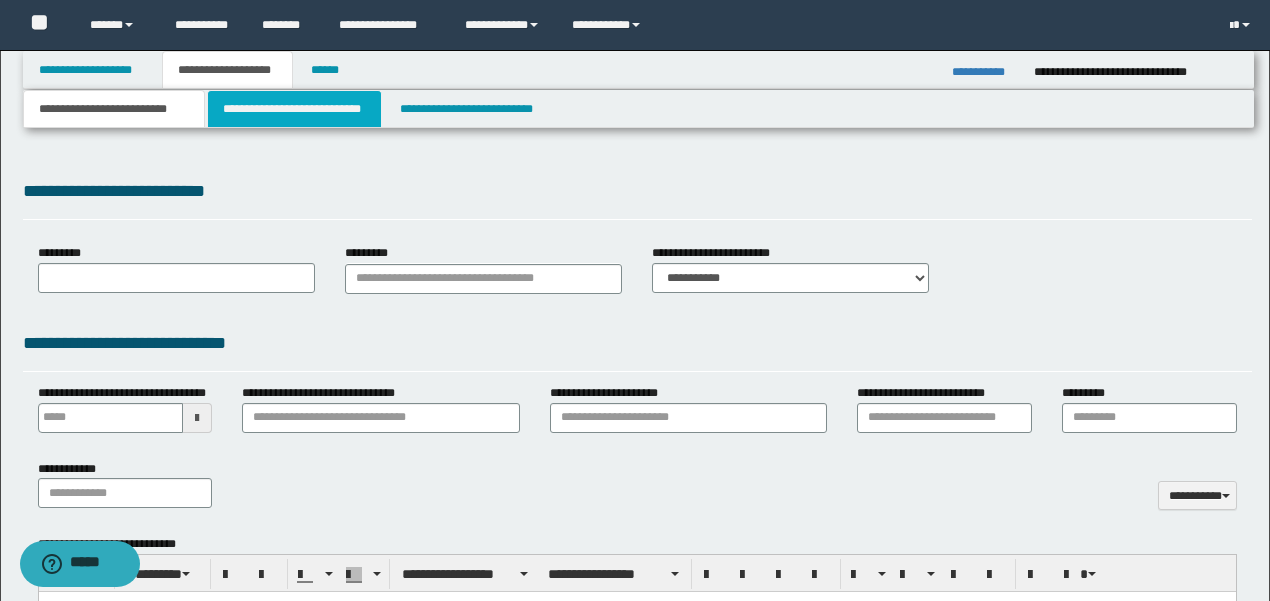 click on "**********" at bounding box center [294, 109] 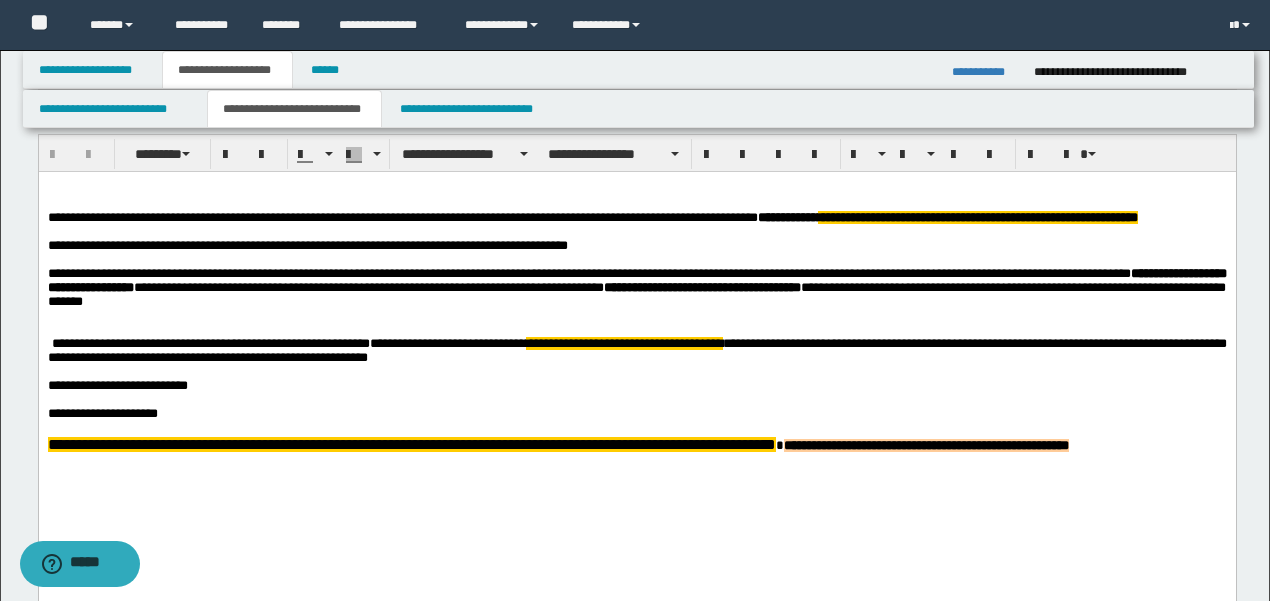 scroll, scrollTop: 1200, scrollLeft: 0, axis: vertical 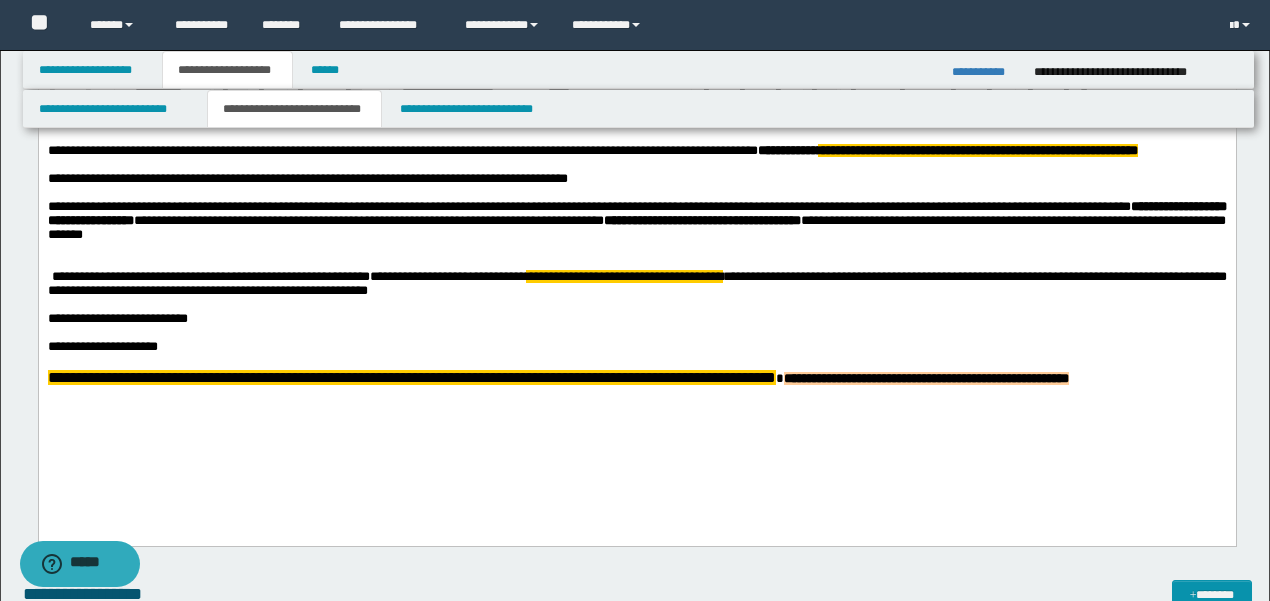 click on "**********" at bounding box center (636, 377) 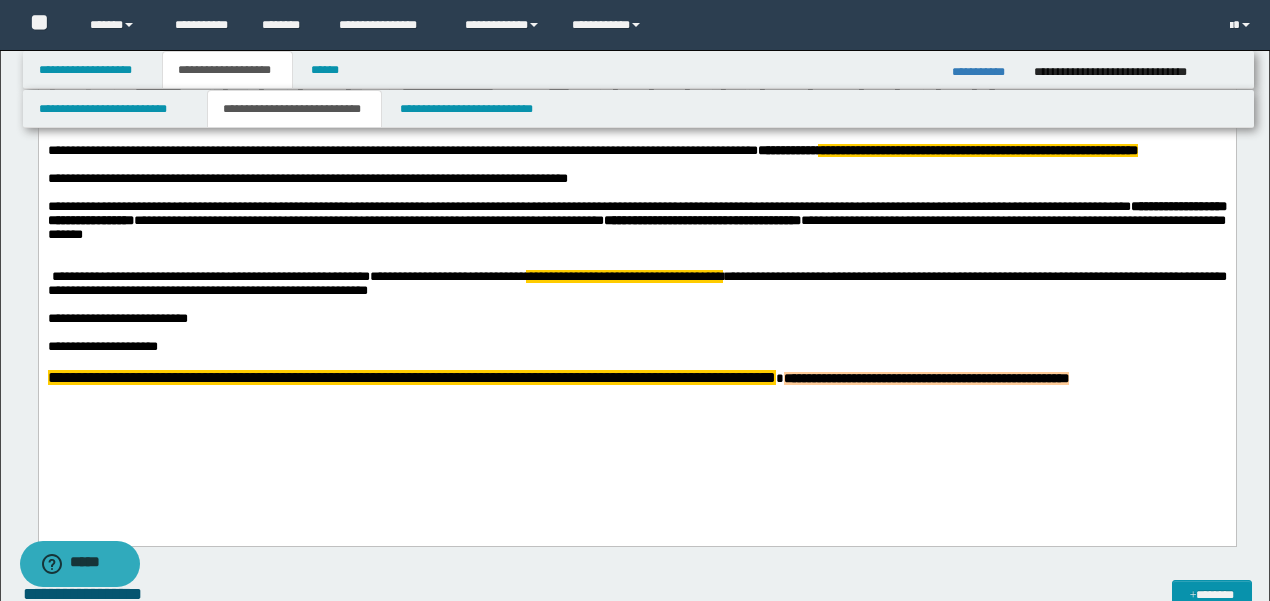 type 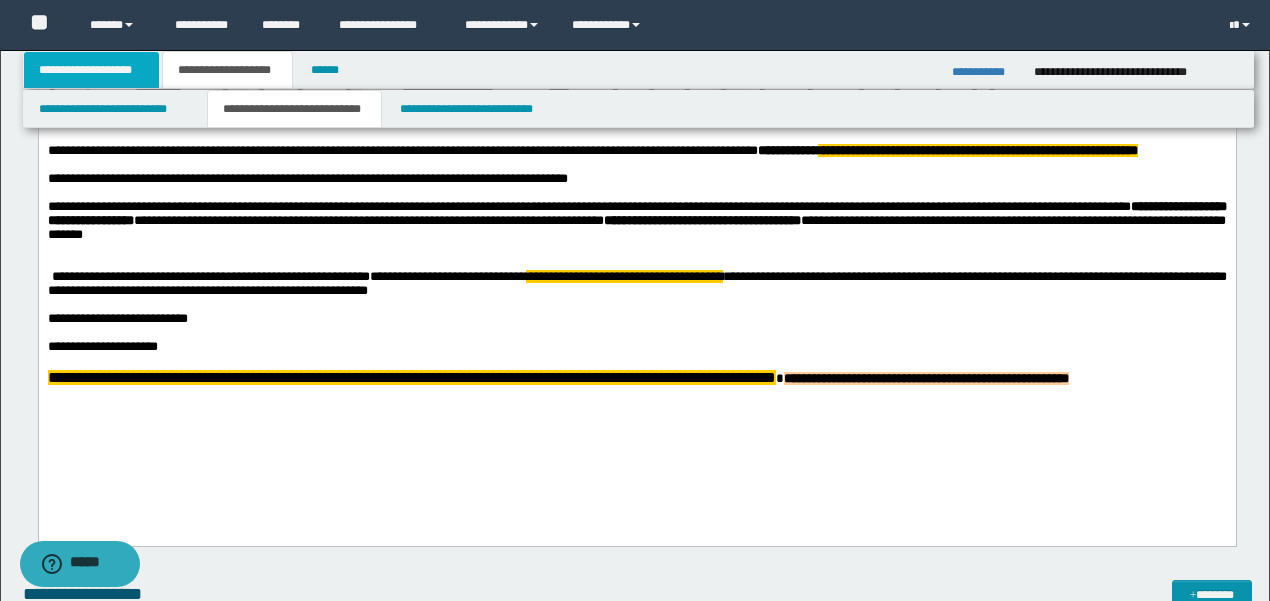 click on "**********" at bounding box center (92, 70) 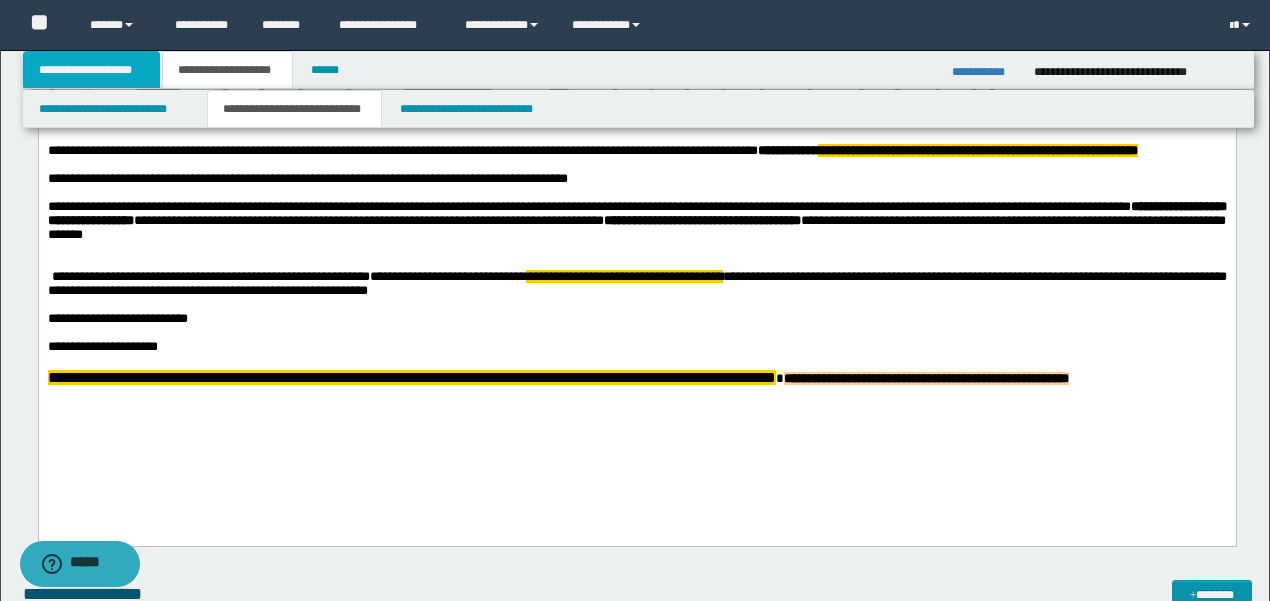 scroll, scrollTop: 282, scrollLeft: 0, axis: vertical 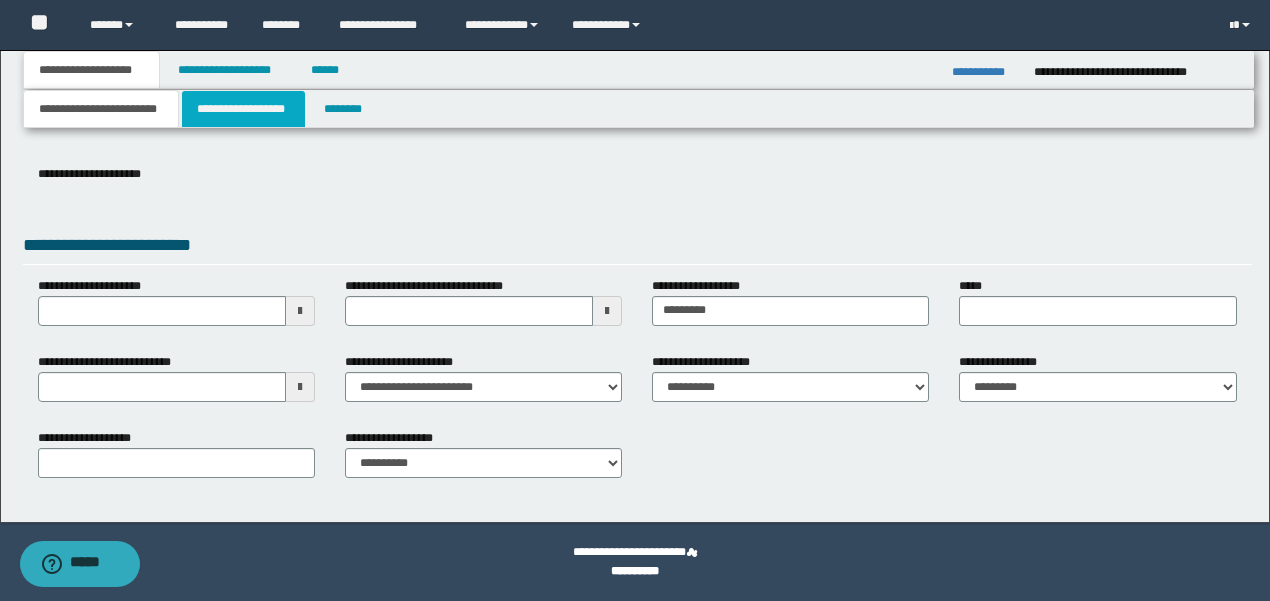 click on "**********" at bounding box center (243, 109) 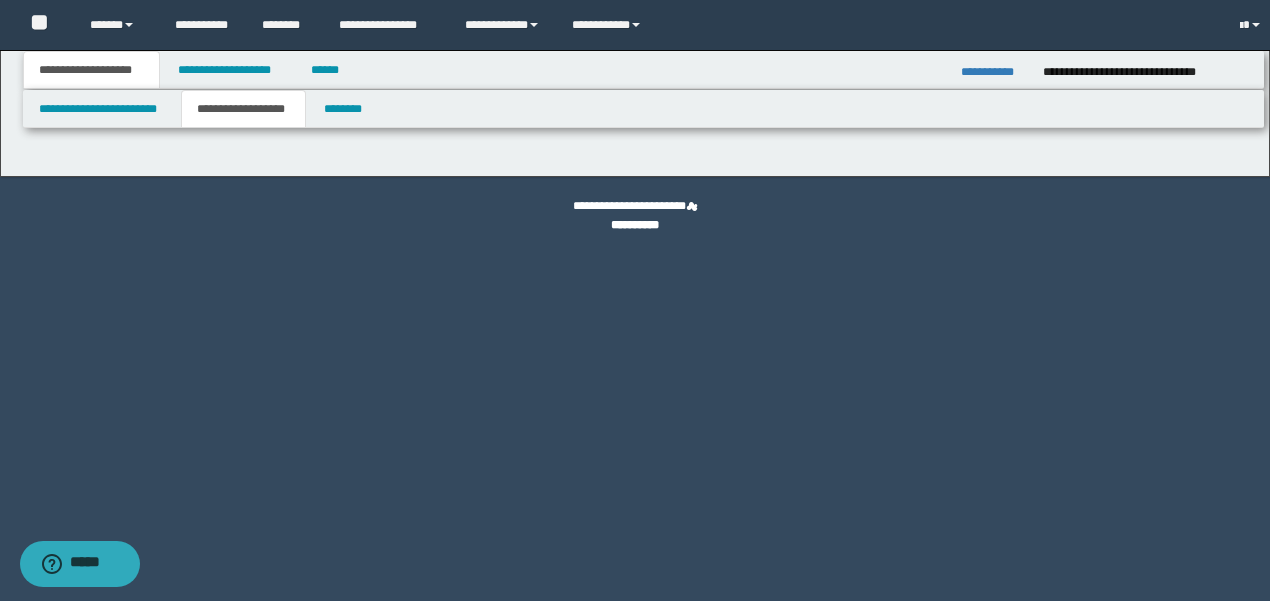 scroll, scrollTop: 0, scrollLeft: 0, axis: both 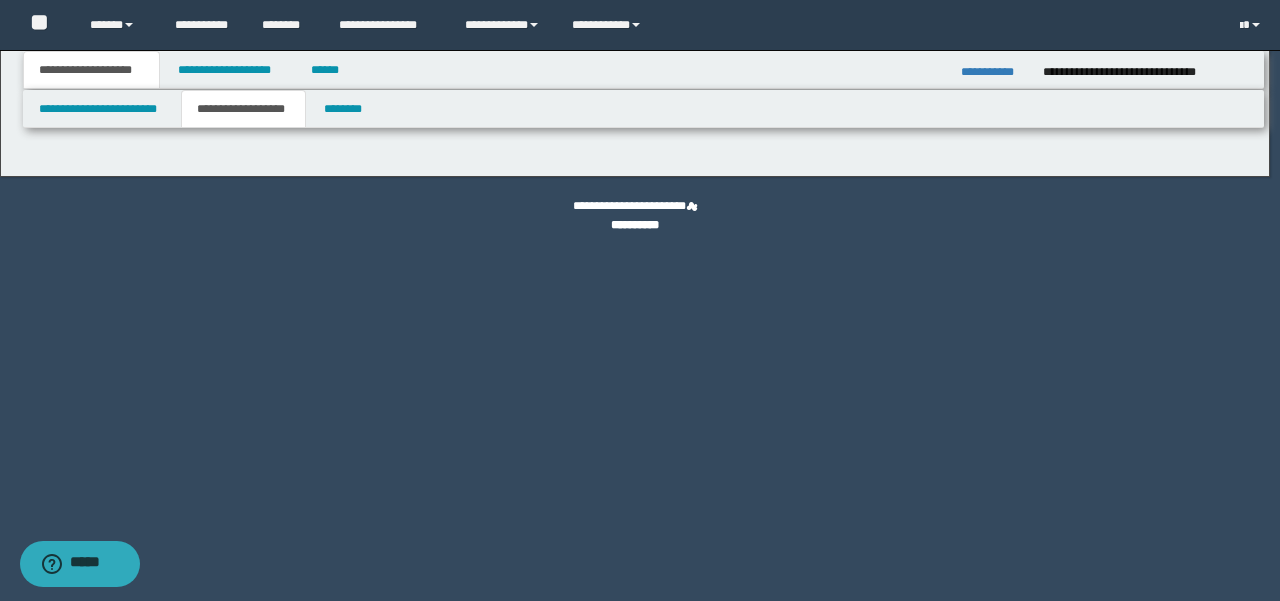 type on "********" 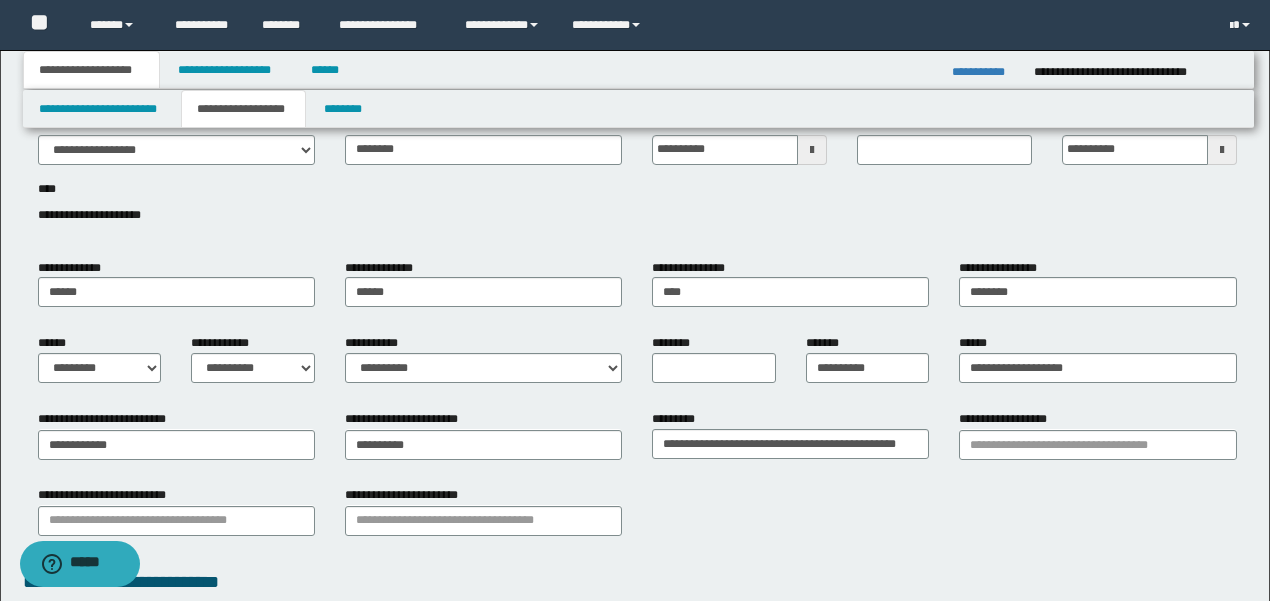 scroll, scrollTop: 66, scrollLeft: 0, axis: vertical 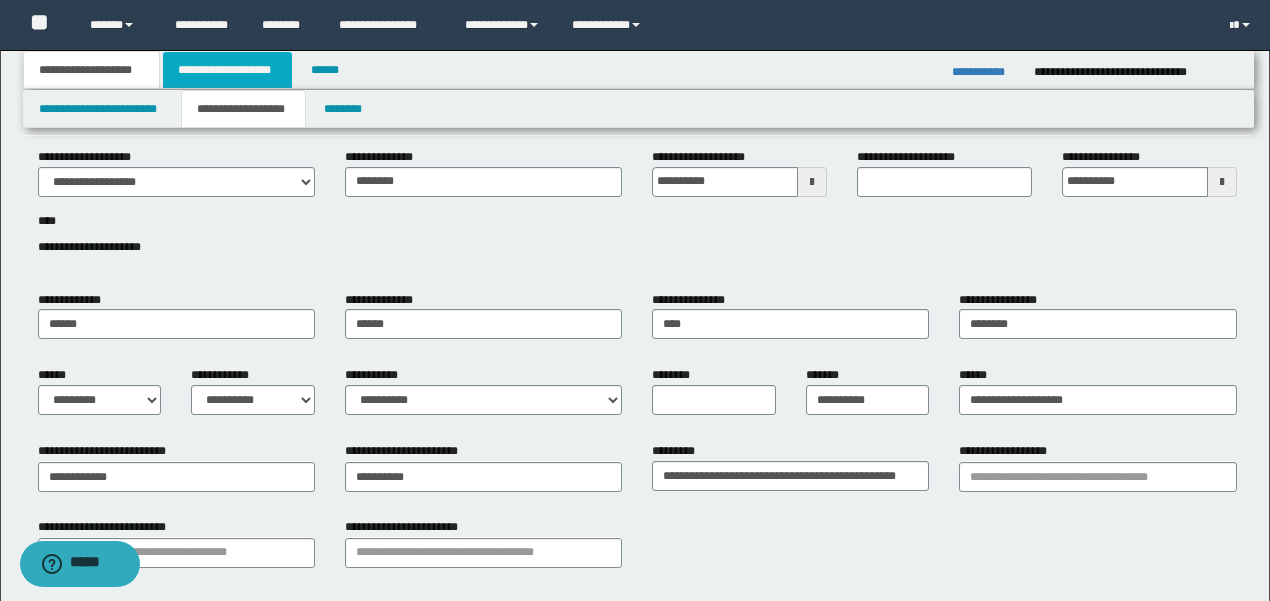 click on "**********" at bounding box center [227, 70] 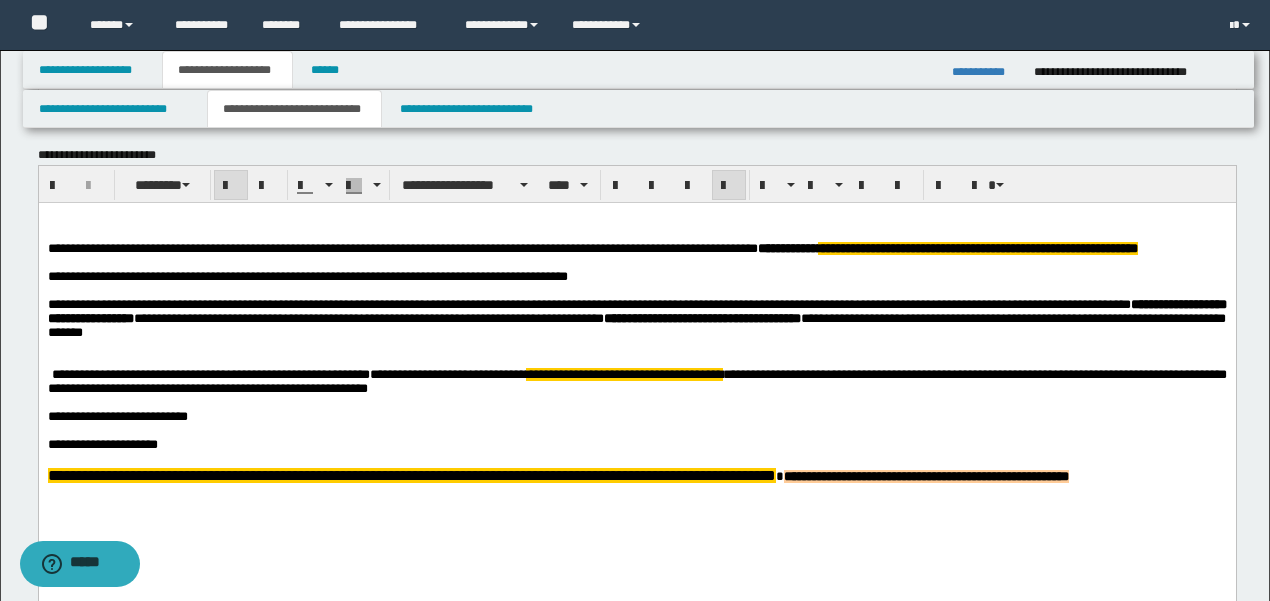 scroll, scrollTop: 1200, scrollLeft: 0, axis: vertical 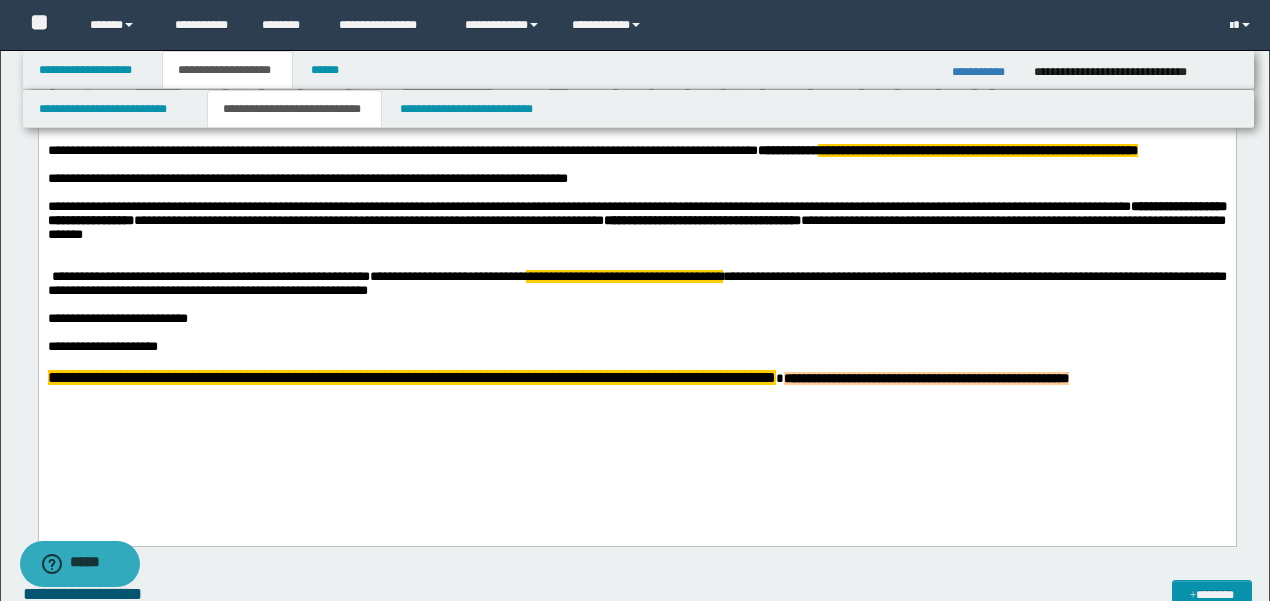 click on "**********" at bounding box center (636, 377) 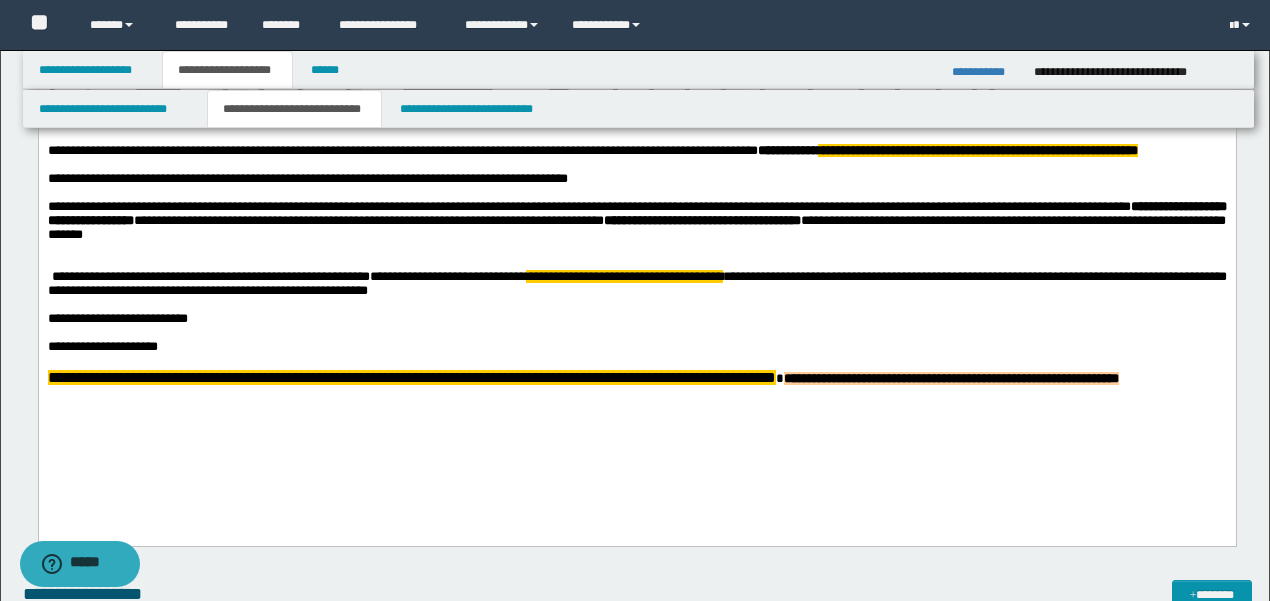 click on "**********" at bounding box center [636, 274] 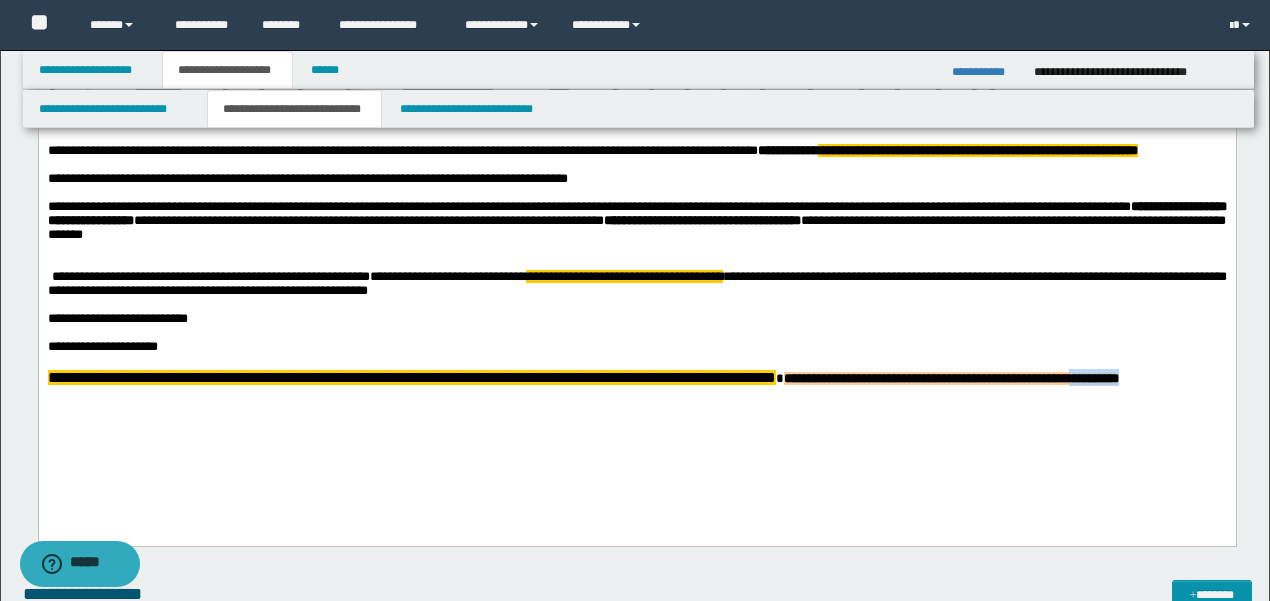 drag, startPoint x: 207, startPoint y: 435, endPoint x: 126, endPoint y: 430, distance: 81.154175 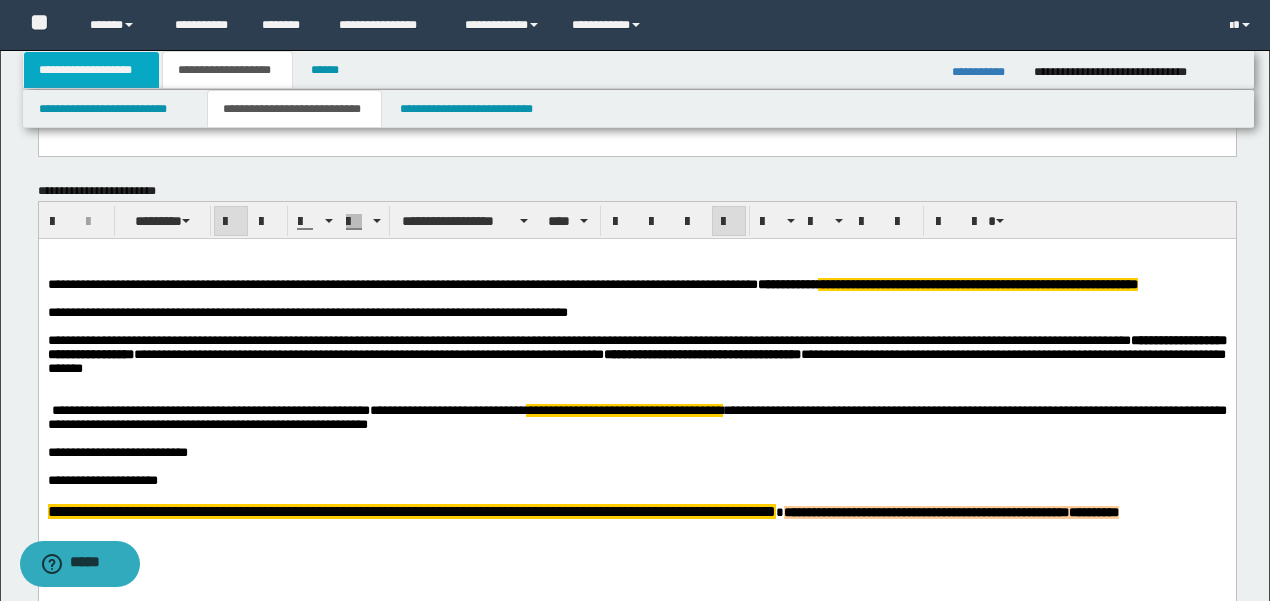 click on "**********" at bounding box center (92, 70) 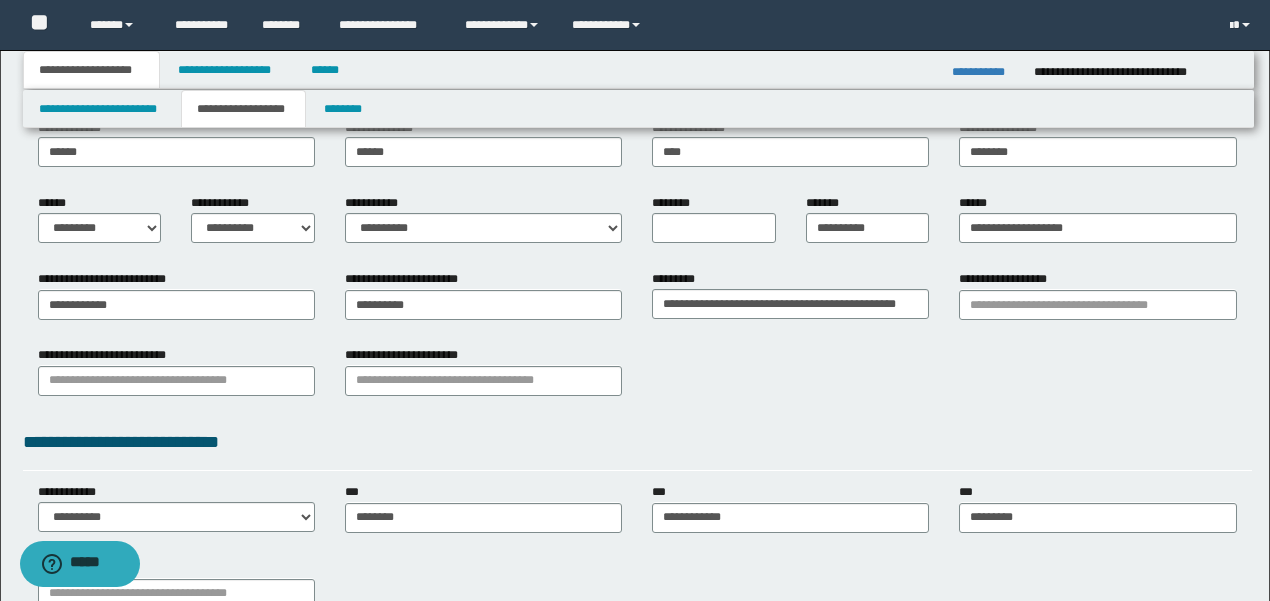 scroll, scrollTop: 104, scrollLeft: 0, axis: vertical 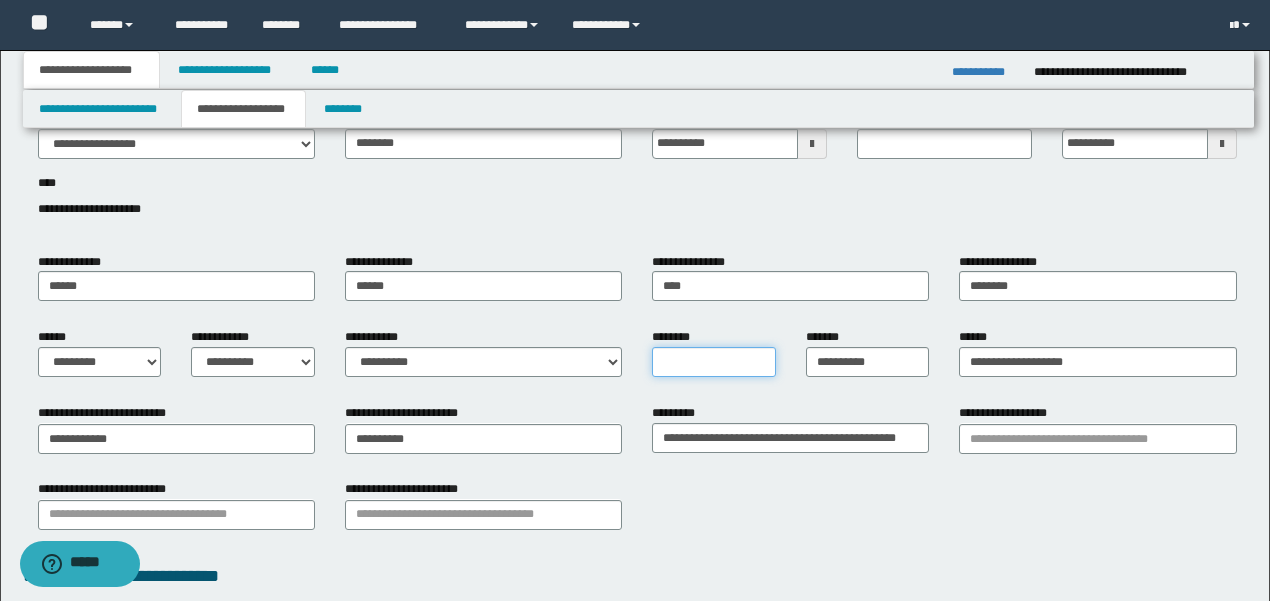 click on "********" at bounding box center [714, 362] 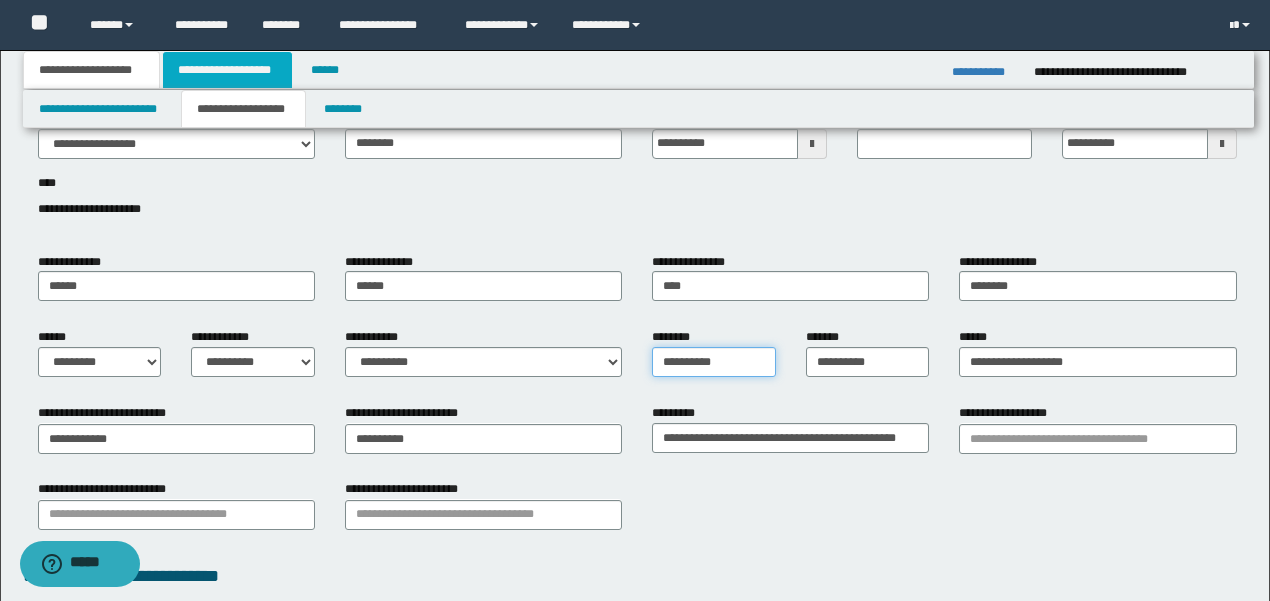 type on "**********" 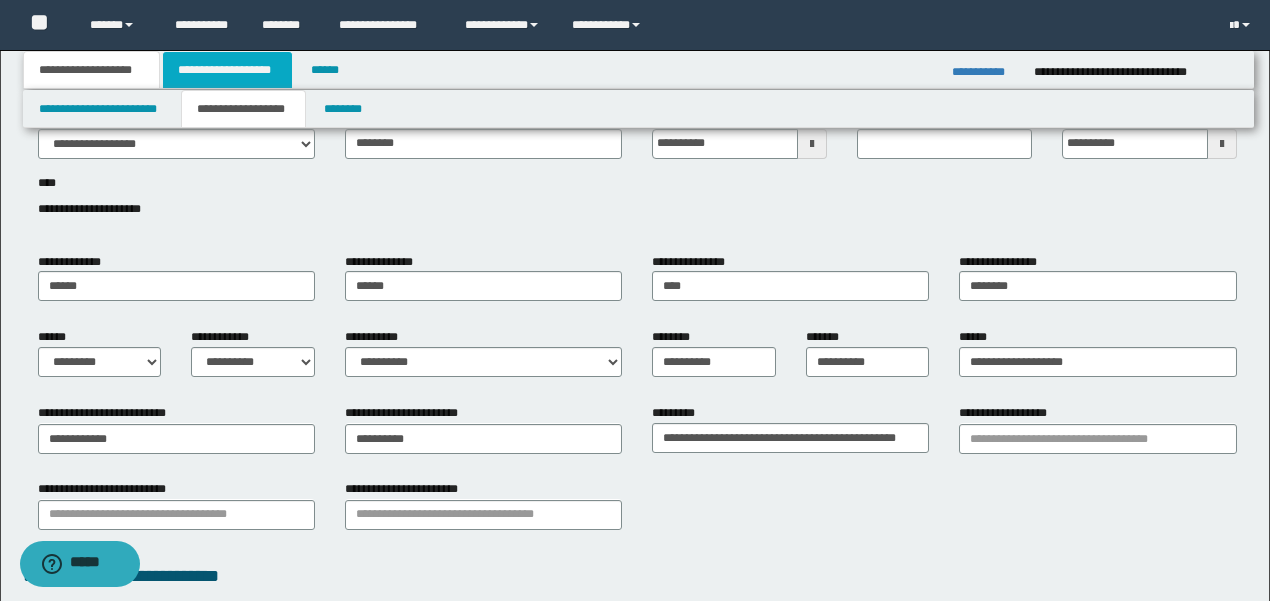 click on "**********" at bounding box center [227, 70] 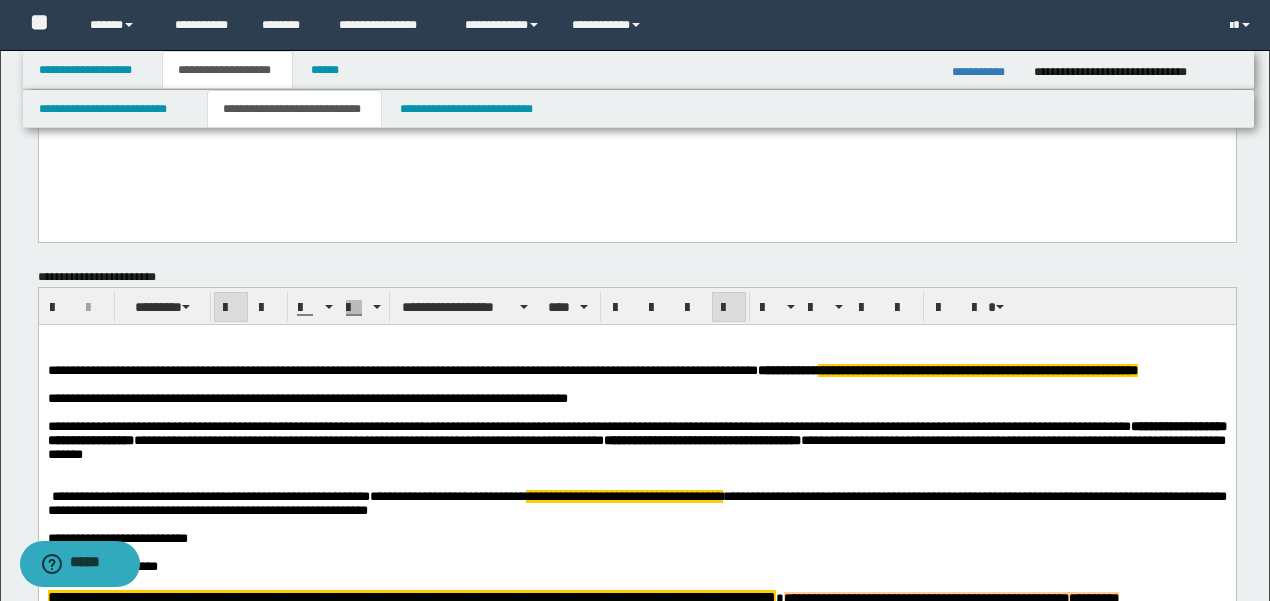 scroll, scrollTop: 1104, scrollLeft: 0, axis: vertical 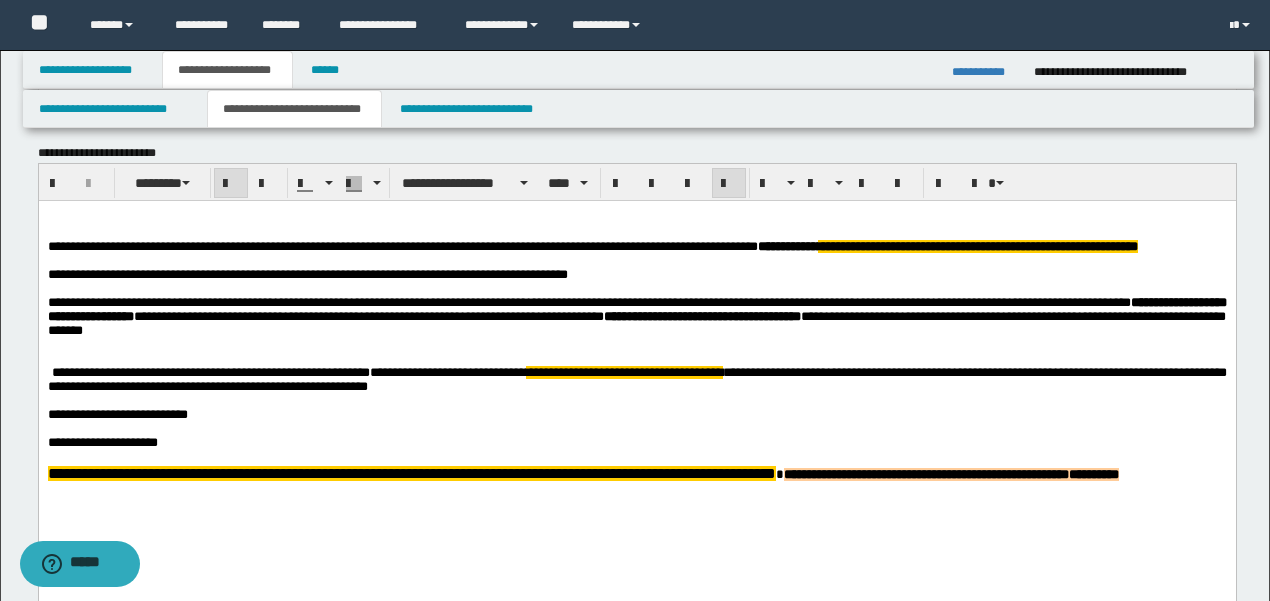 click on "**********" at bounding box center (1093, 474) 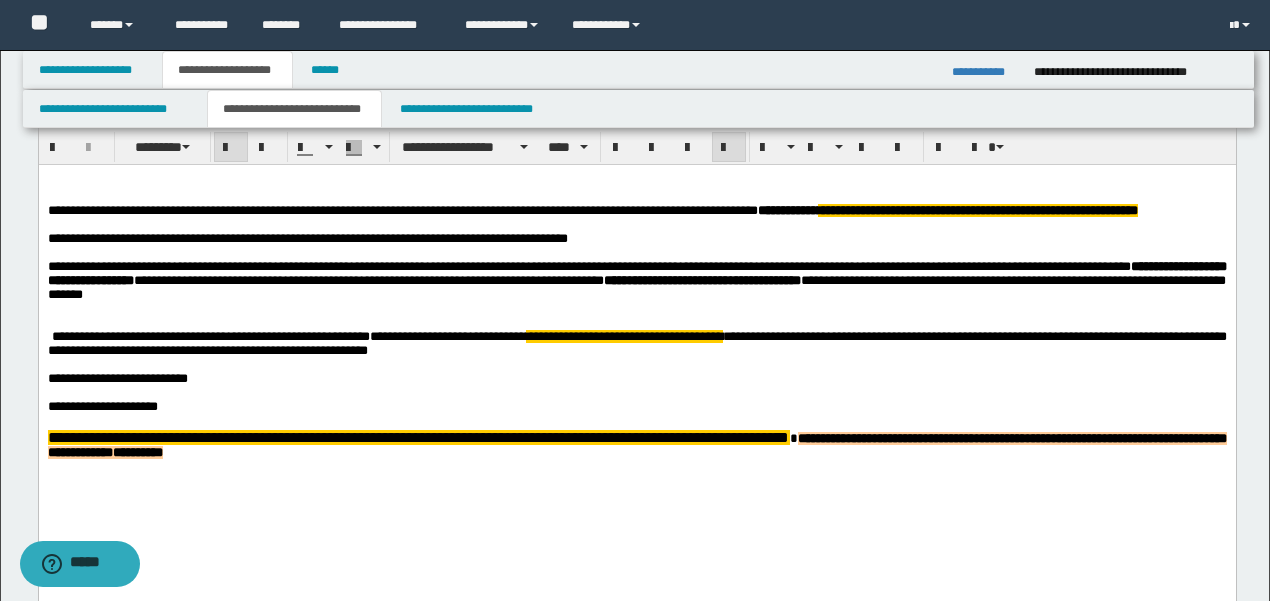 scroll, scrollTop: 1171, scrollLeft: 0, axis: vertical 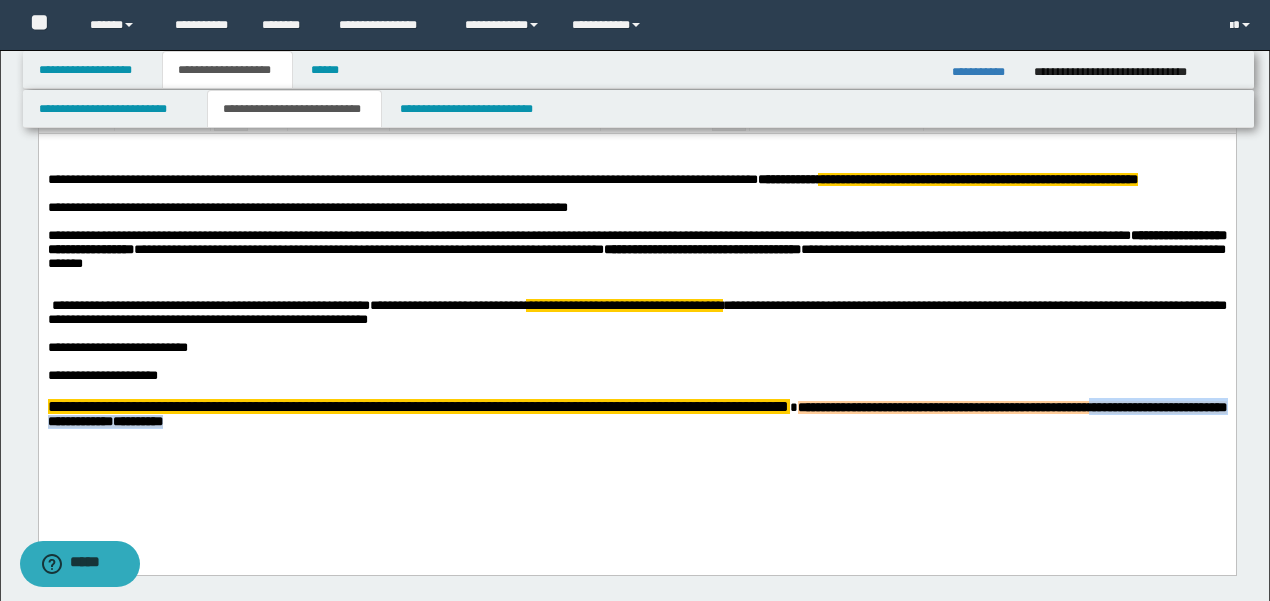 drag, startPoint x: 527, startPoint y: 467, endPoint x: 128, endPoint y: 455, distance: 399.18042 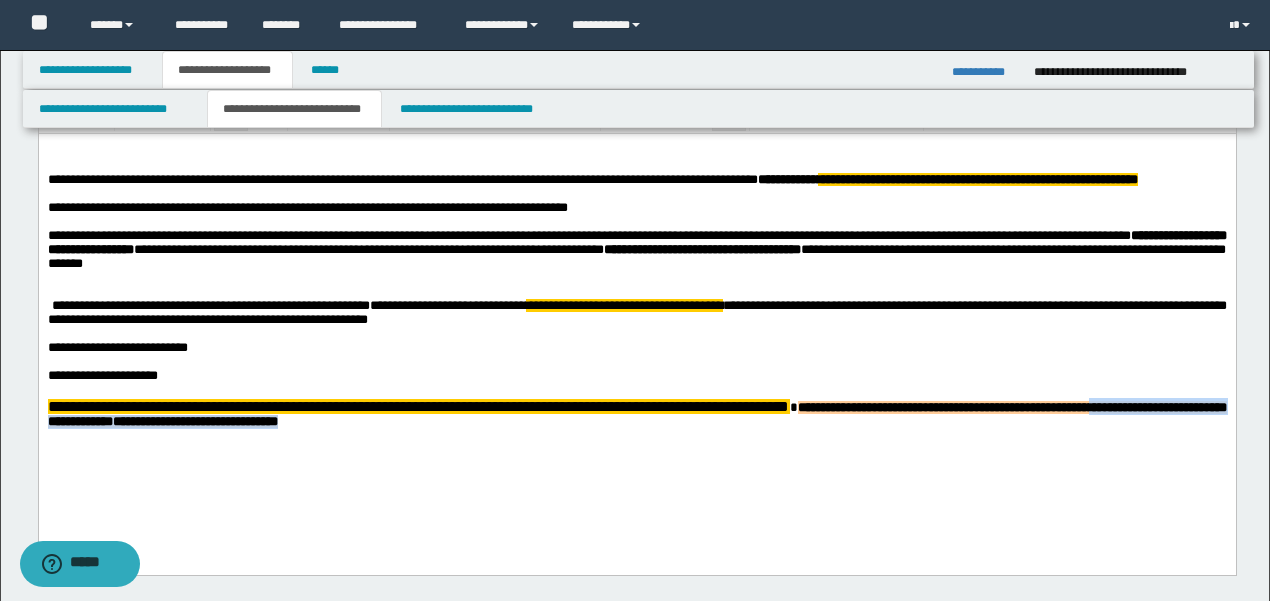 drag, startPoint x: 620, startPoint y: 461, endPoint x: 126, endPoint y: 462, distance: 494.001 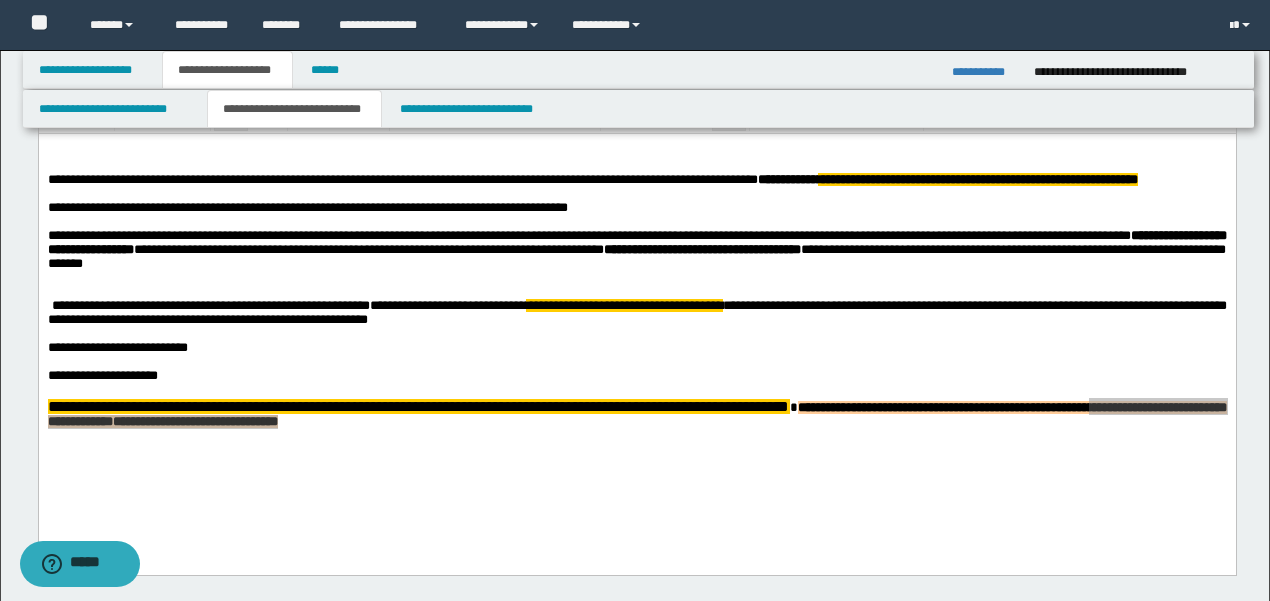 click on "**********" at bounding box center (993, 66) 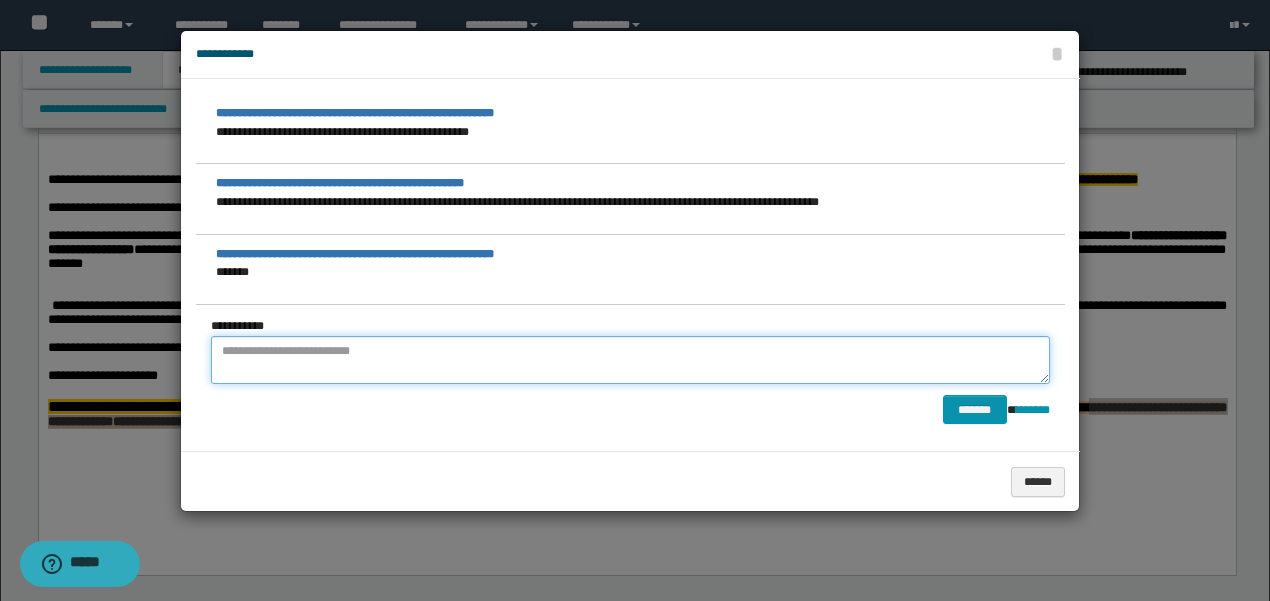 click at bounding box center [630, 360] 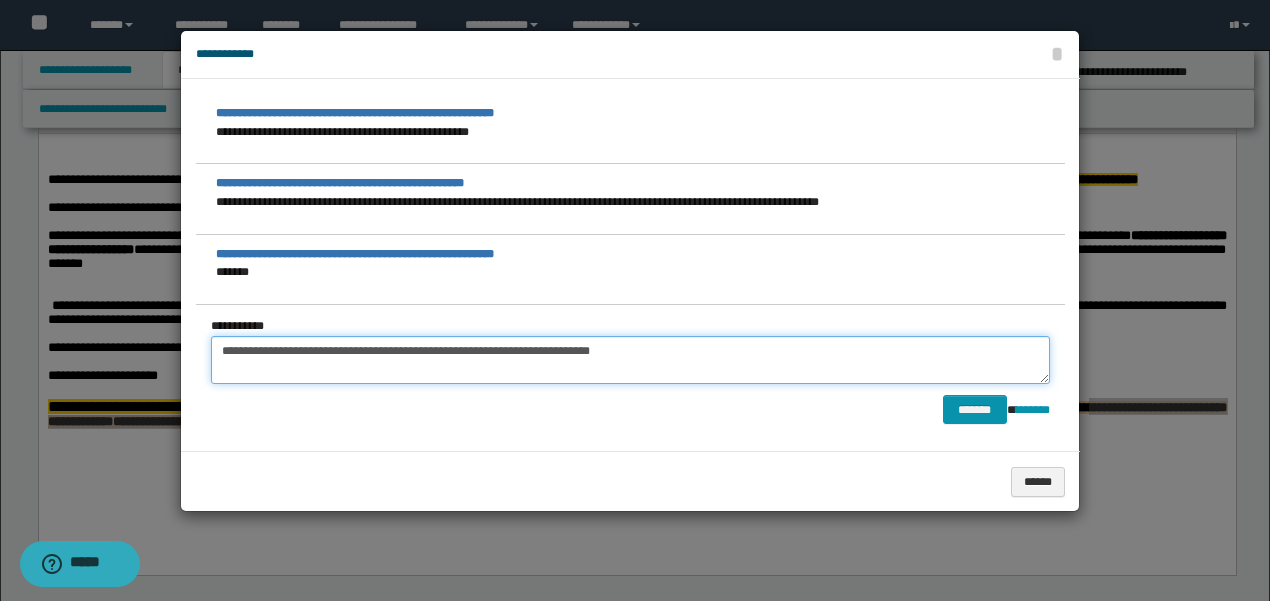 click on "**********" at bounding box center (630, 360) 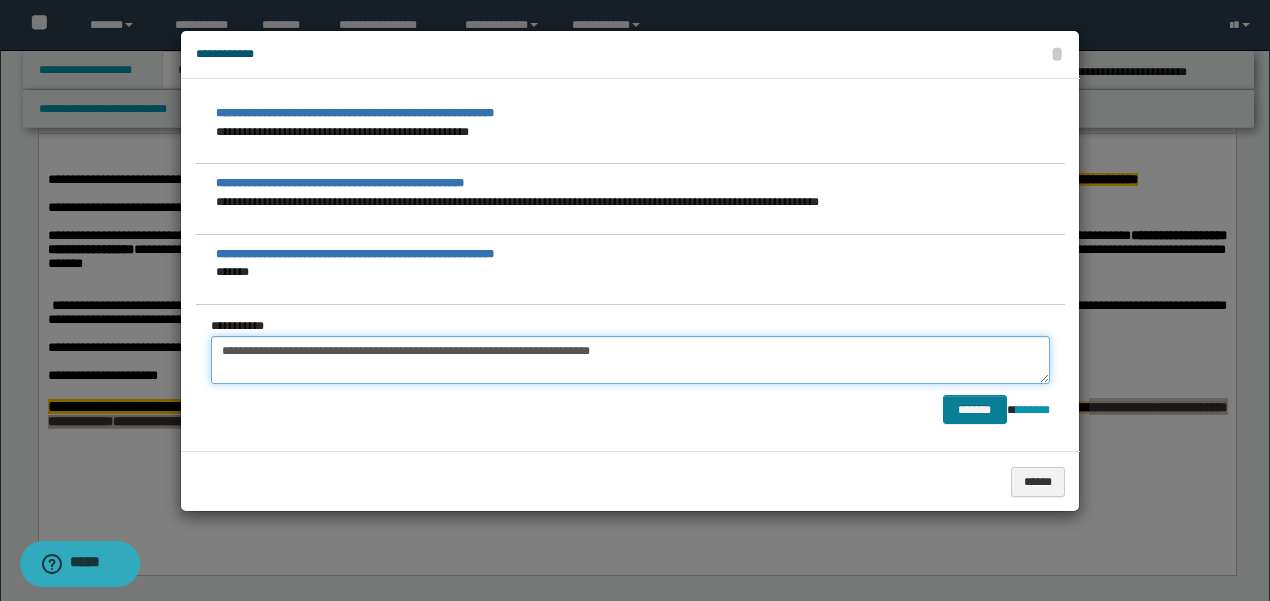 type on "**********" 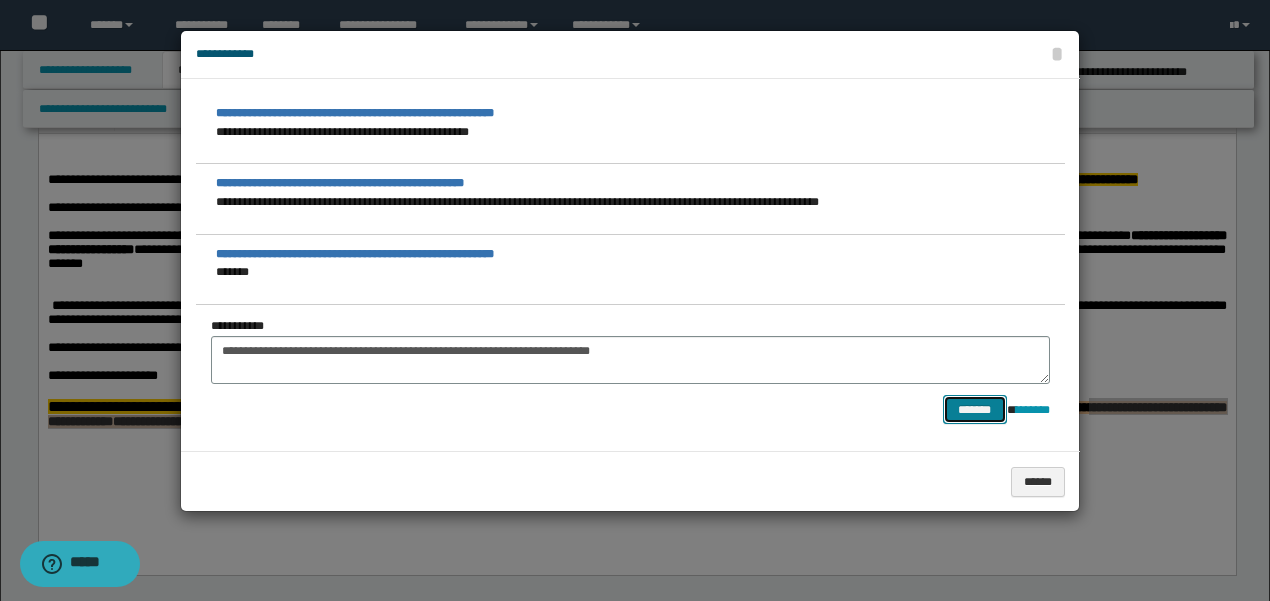 click on "*******" at bounding box center (975, 409) 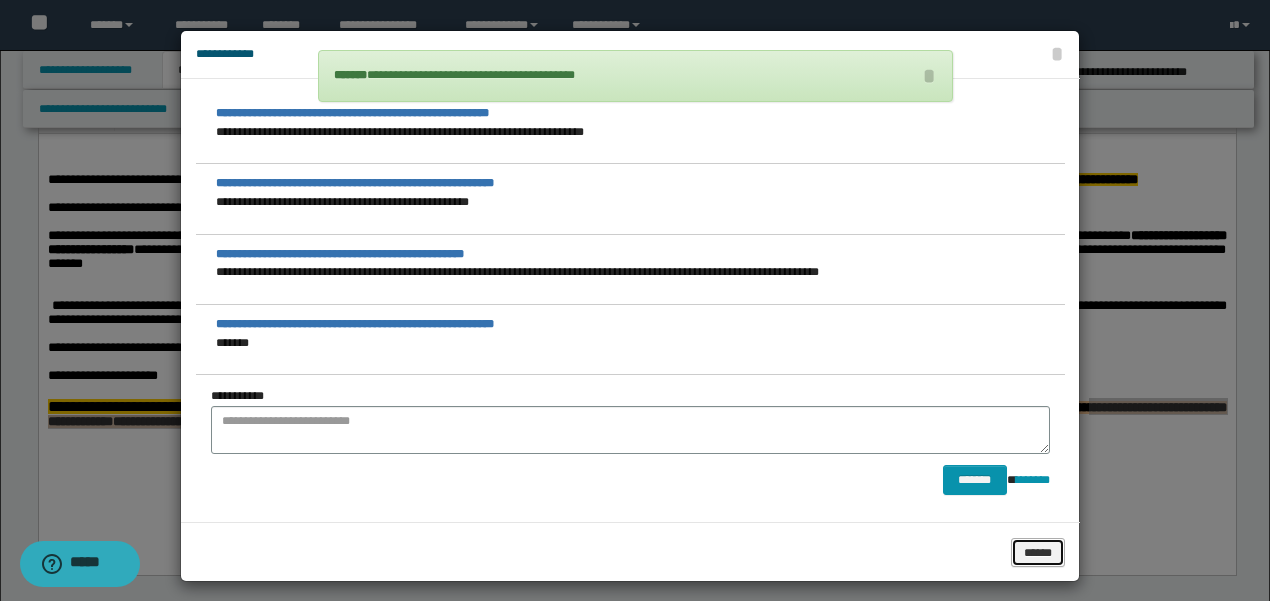 click on "******" at bounding box center [1038, 552] 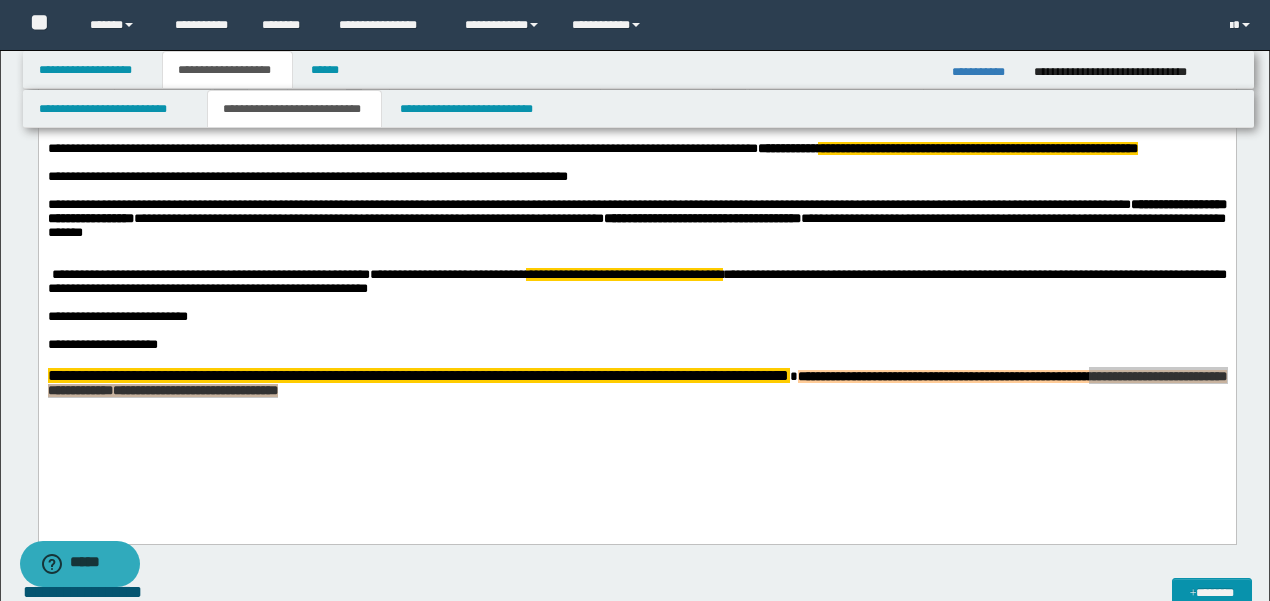 scroll, scrollTop: 1171, scrollLeft: 0, axis: vertical 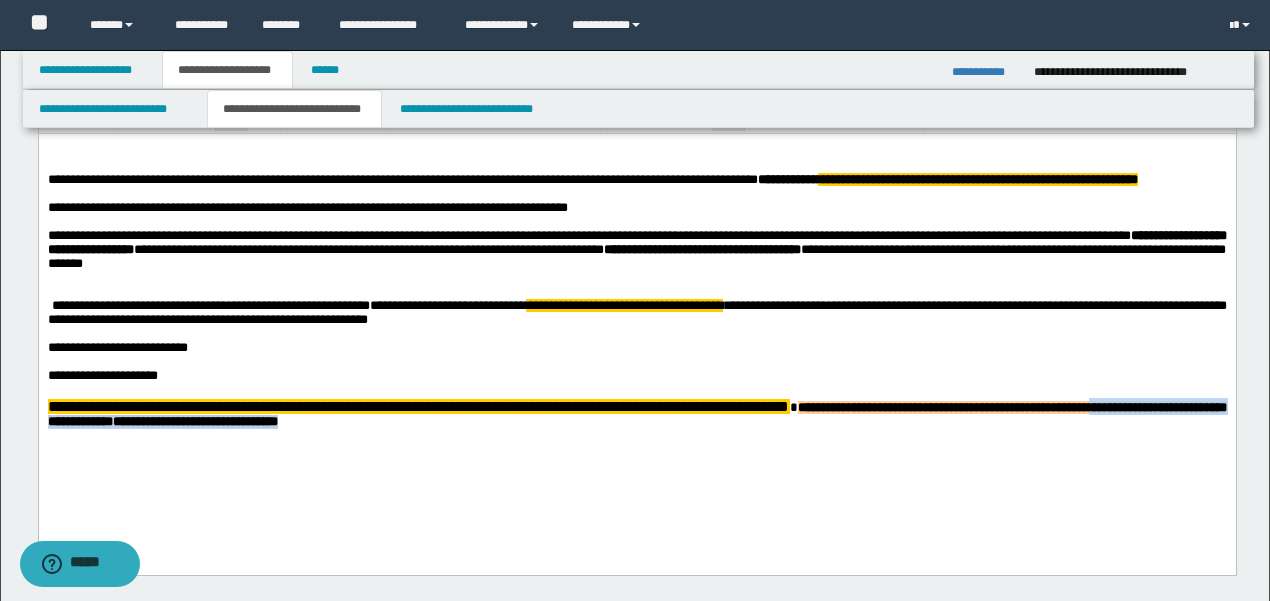 click on "**********" at bounding box center (636, 376) 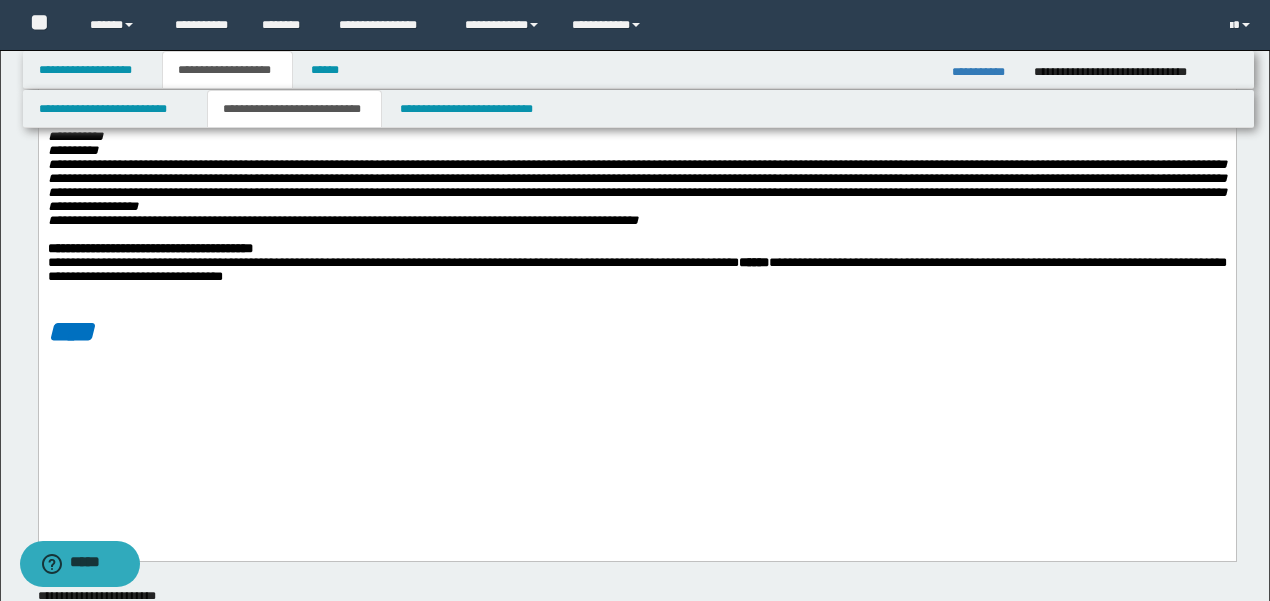 scroll, scrollTop: 638, scrollLeft: 0, axis: vertical 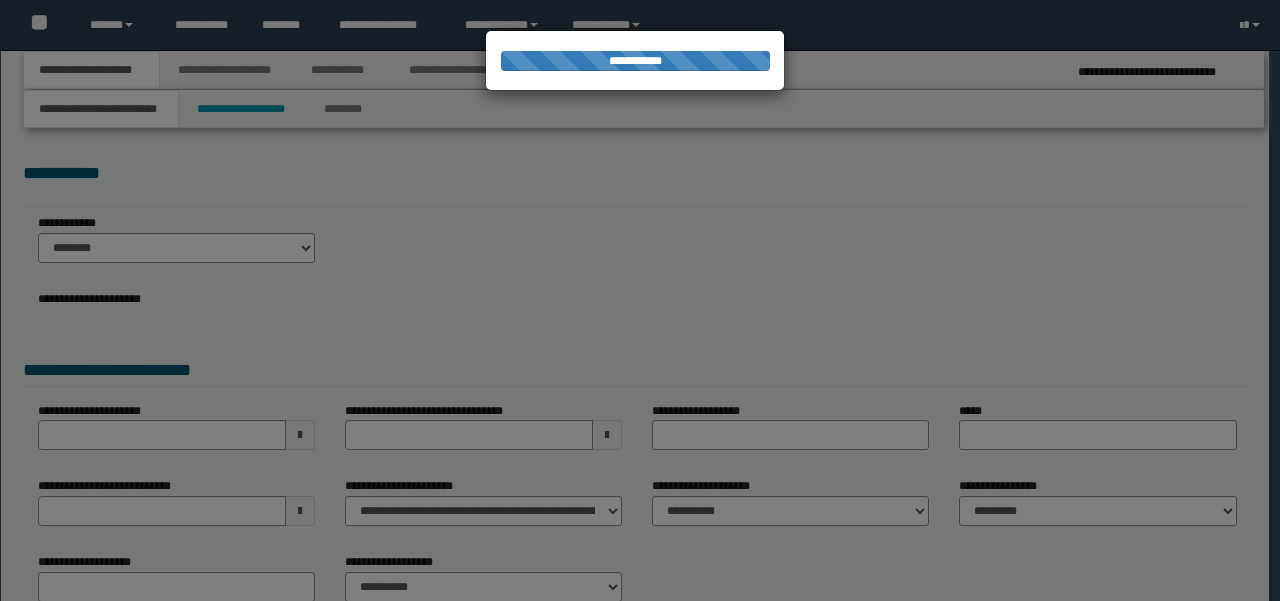 type on "**********" 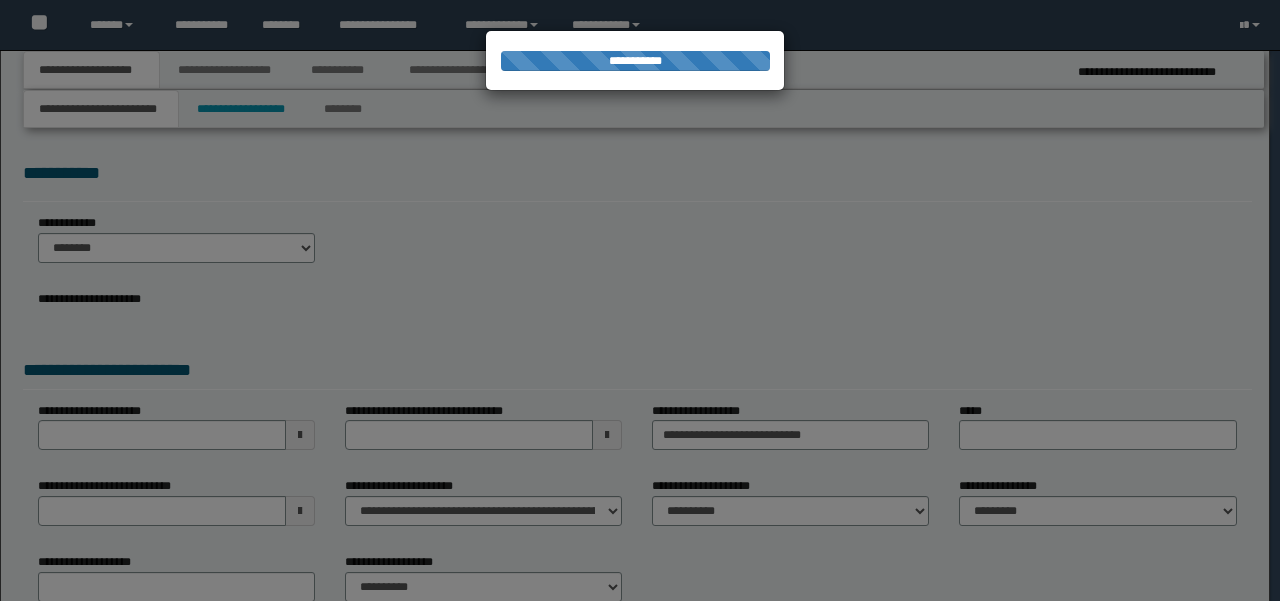 scroll, scrollTop: 0, scrollLeft: 0, axis: both 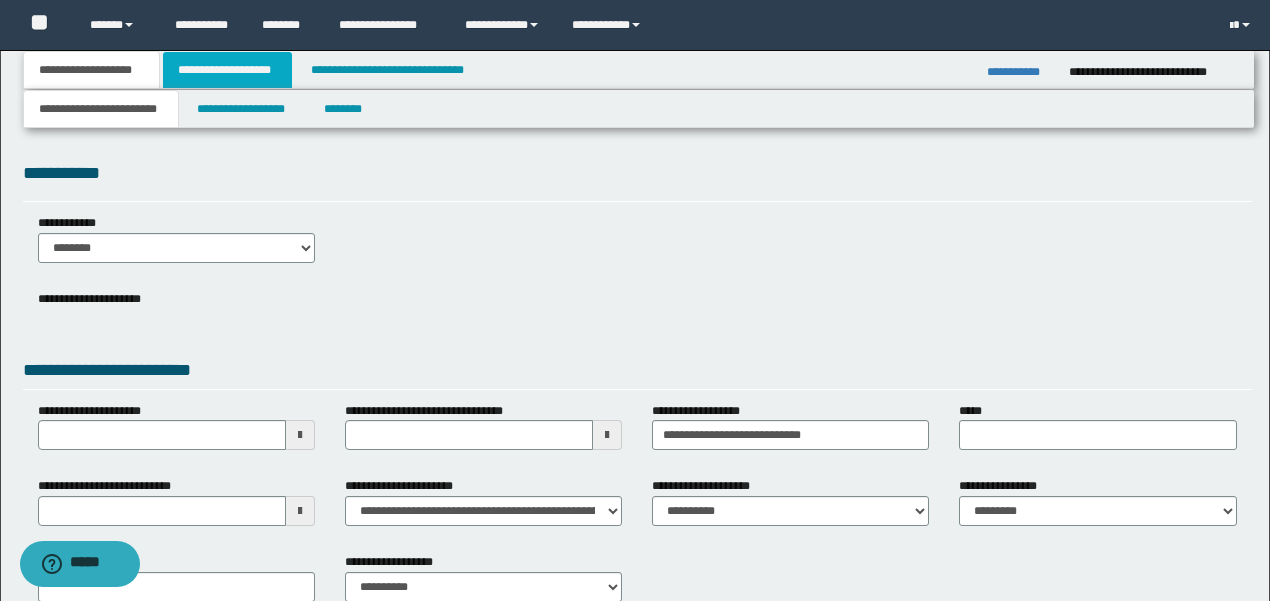 click on "**********" at bounding box center (227, 70) 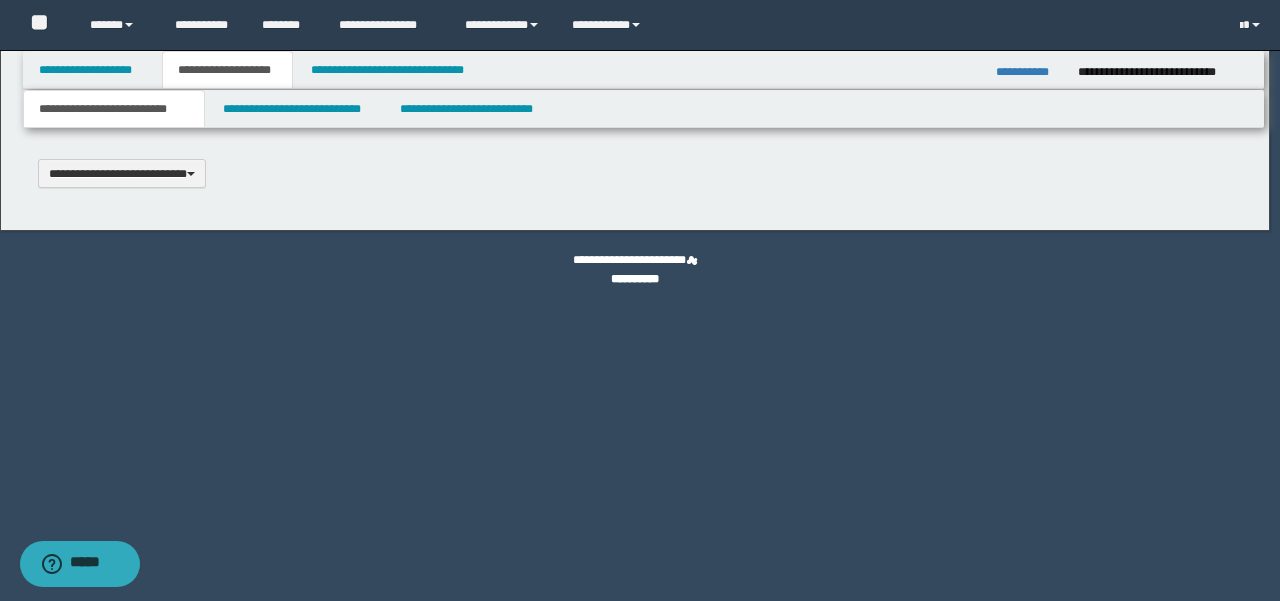 type 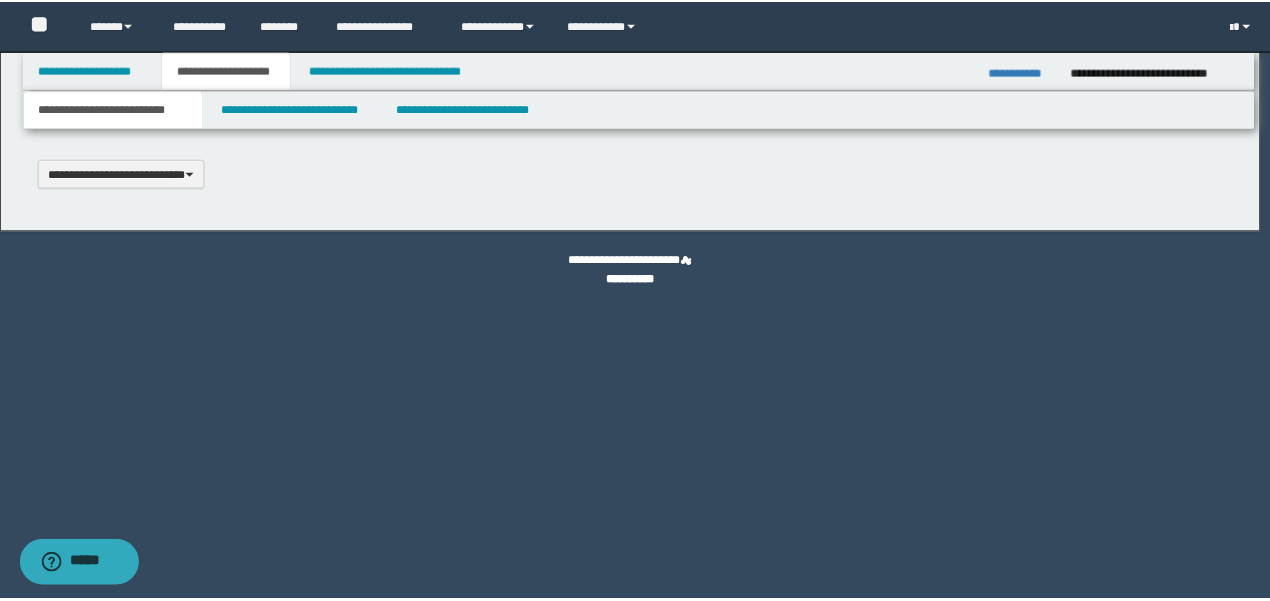 scroll, scrollTop: 0, scrollLeft: 0, axis: both 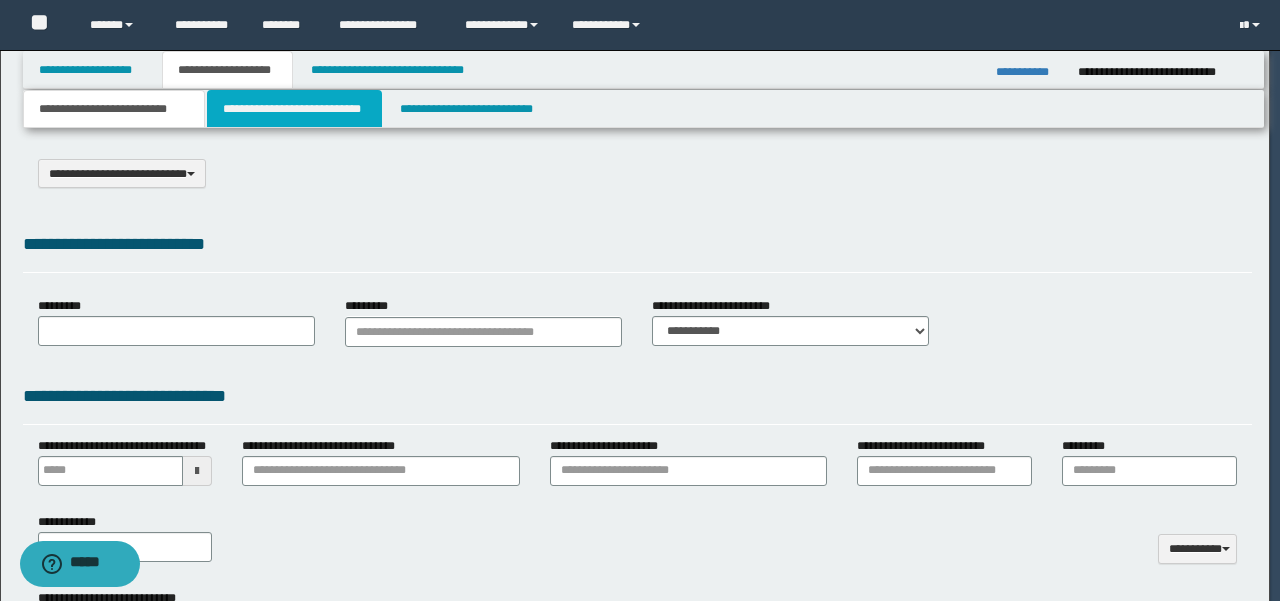 click on "**********" at bounding box center (294, 109) 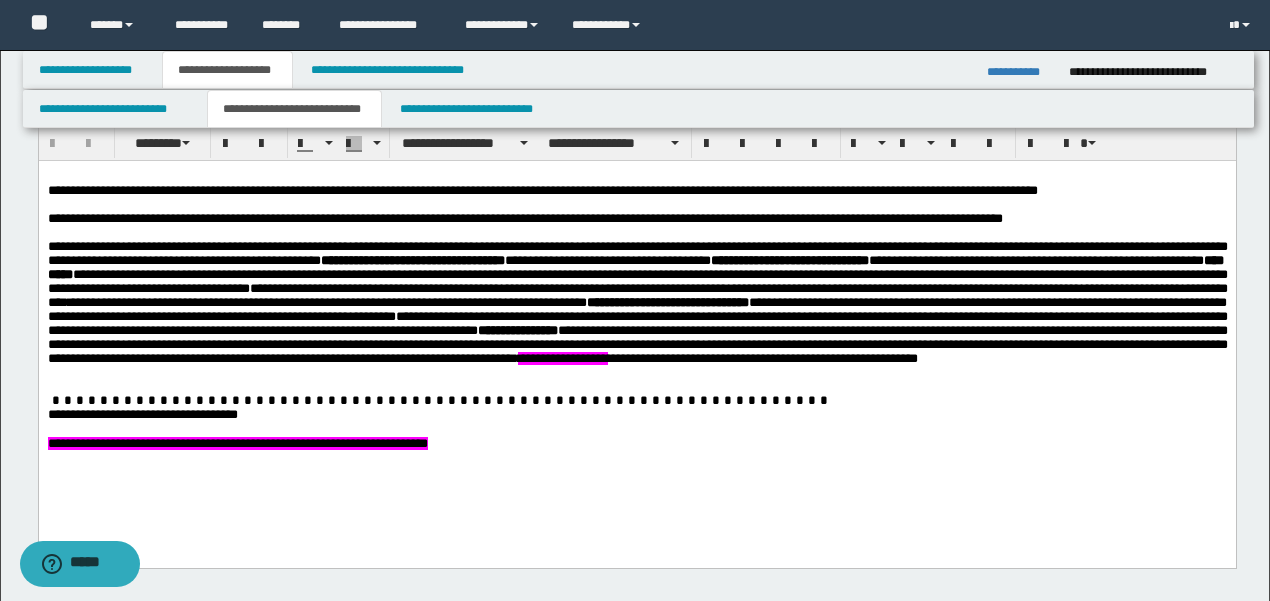 scroll, scrollTop: 1133, scrollLeft: 0, axis: vertical 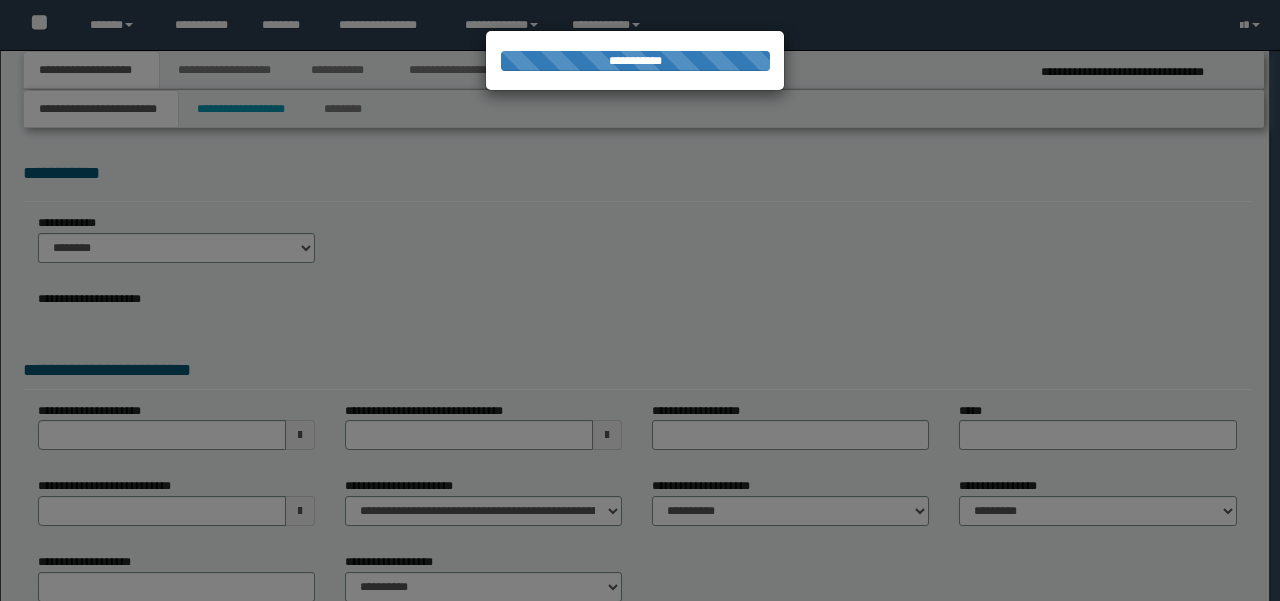 type on "**********" 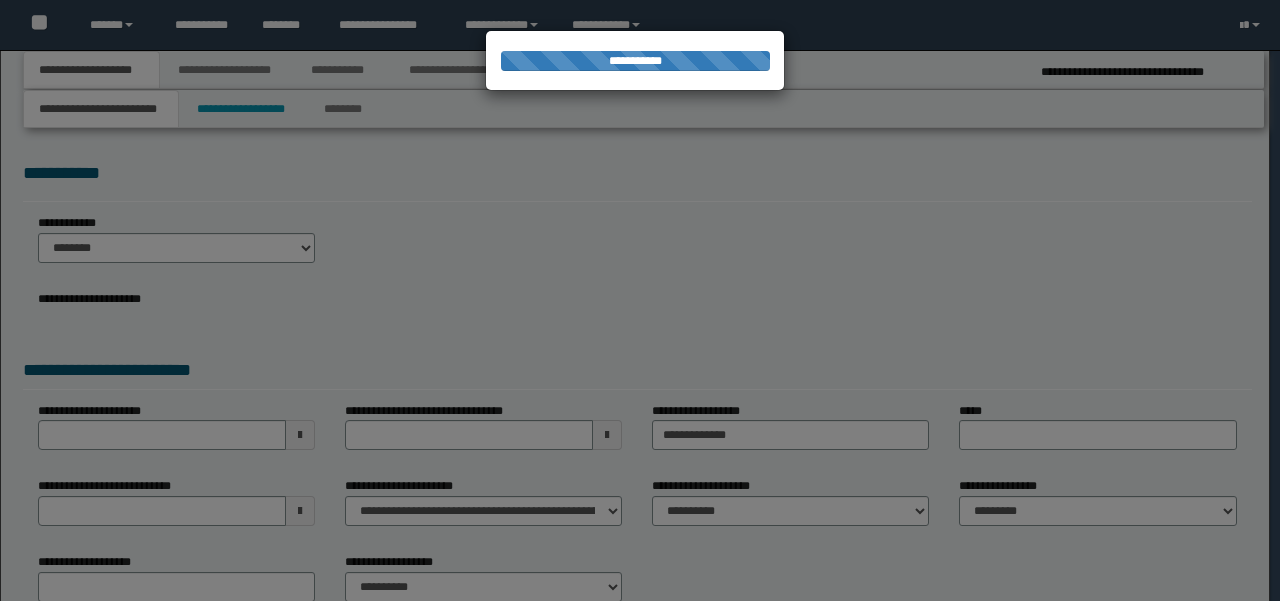 scroll, scrollTop: 0, scrollLeft: 0, axis: both 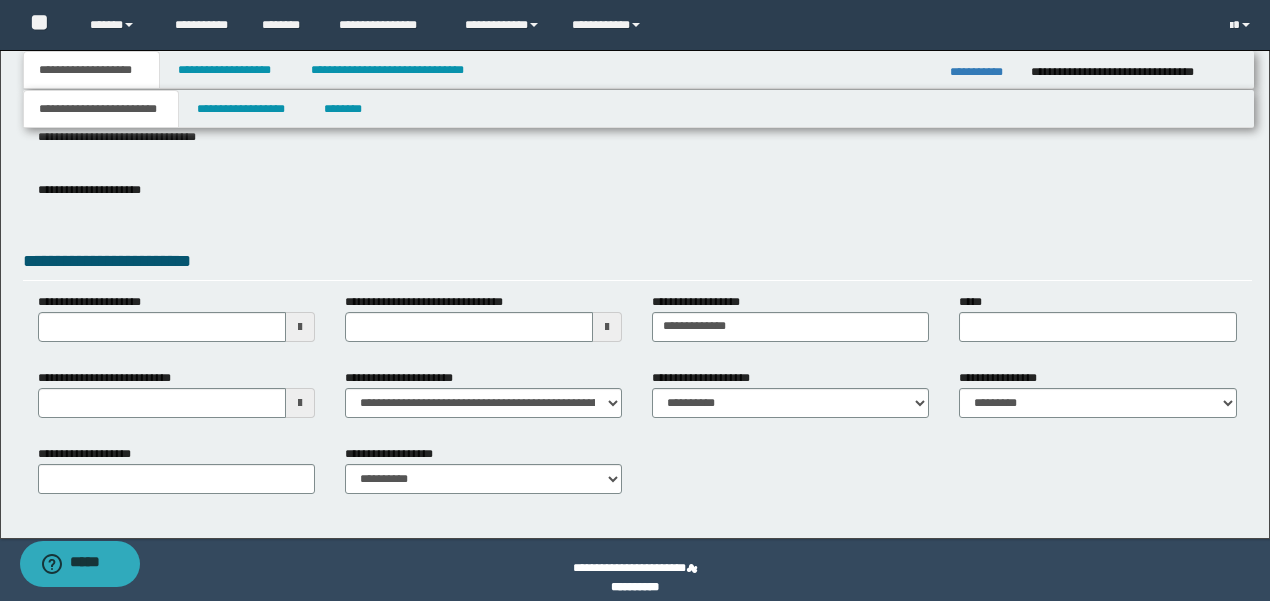 click on "**********" at bounding box center [639, 70] 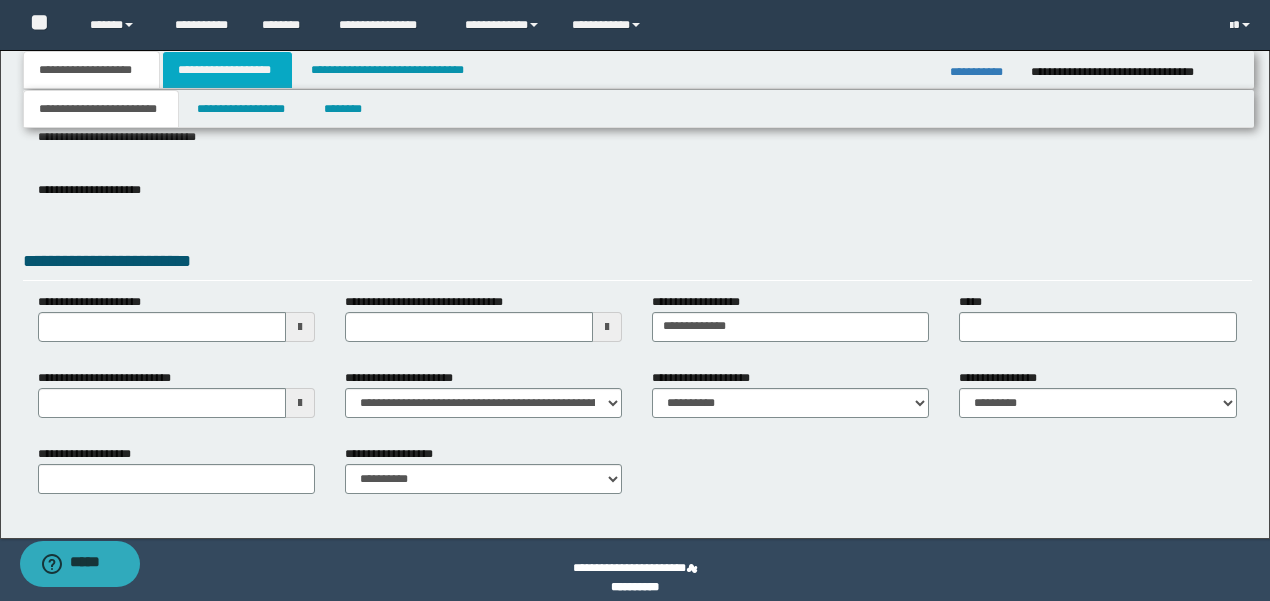 click on "**********" at bounding box center (227, 70) 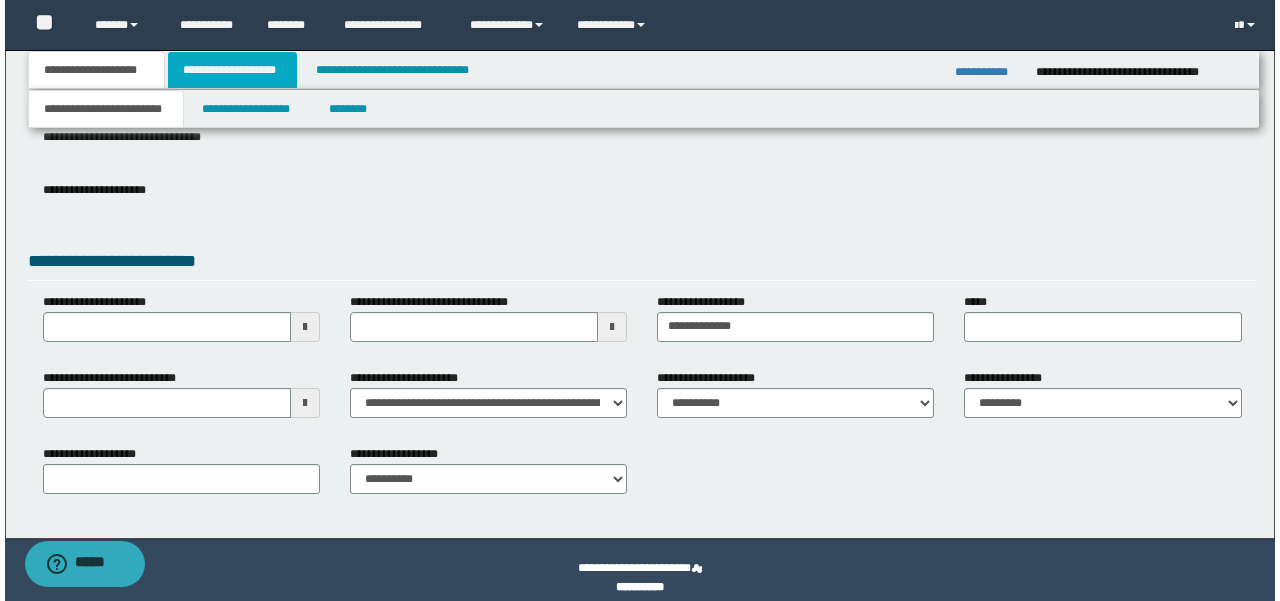scroll, scrollTop: 0, scrollLeft: 0, axis: both 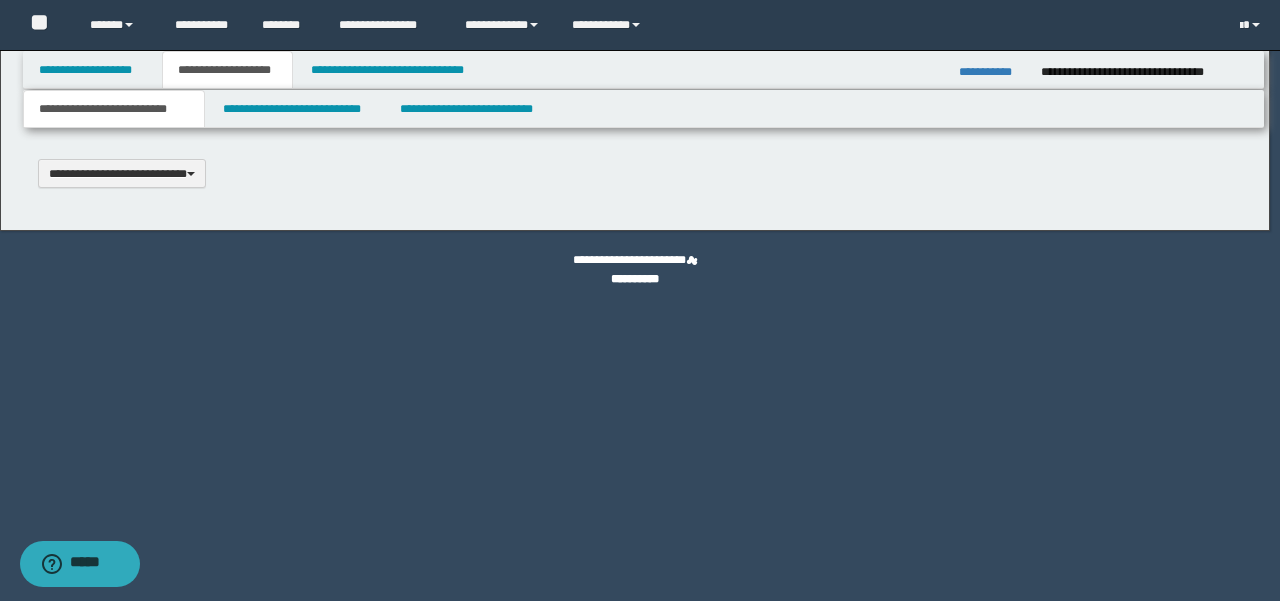 type 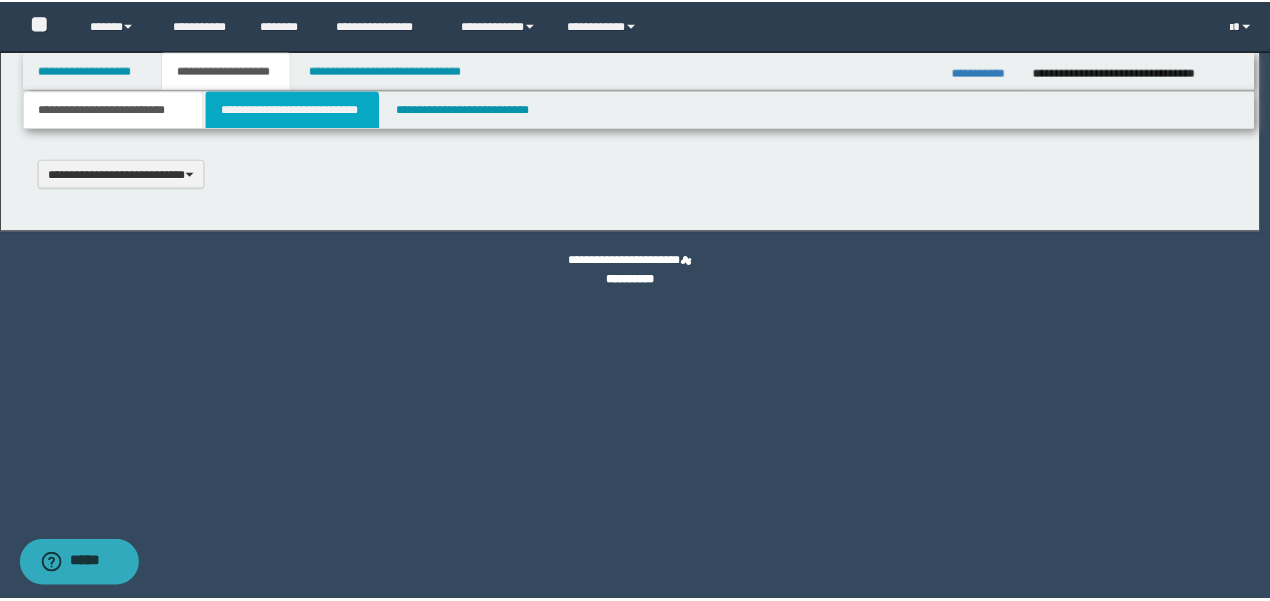 scroll, scrollTop: 0, scrollLeft: 0, axis: both 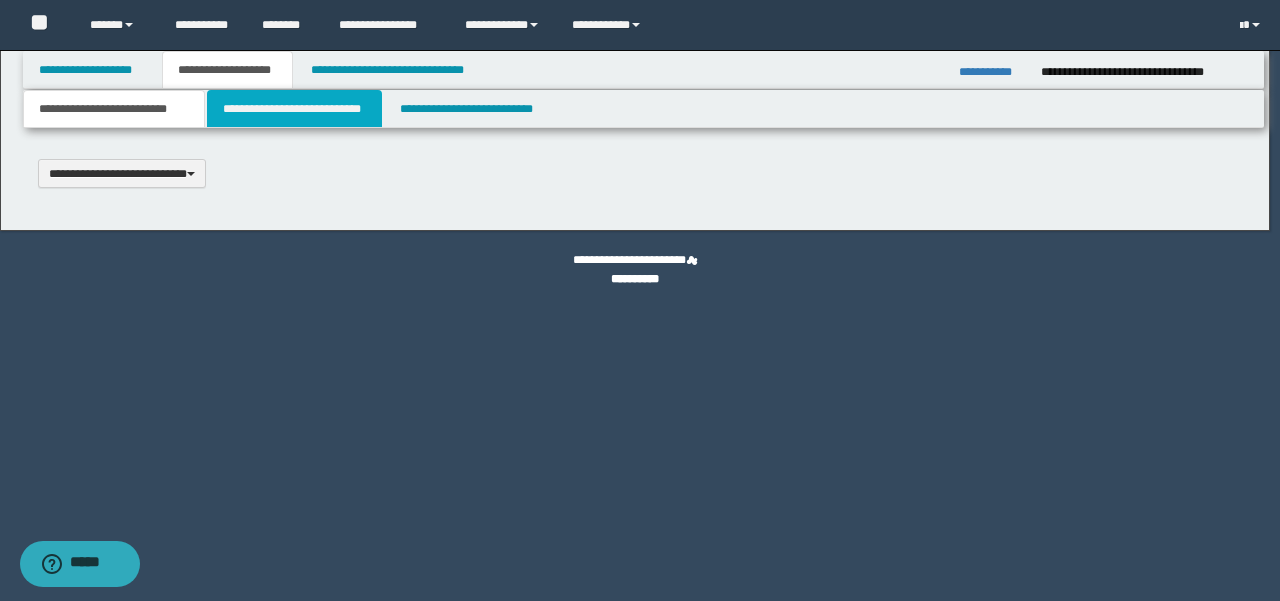 click on "**********" at bounding box center [294, 109] 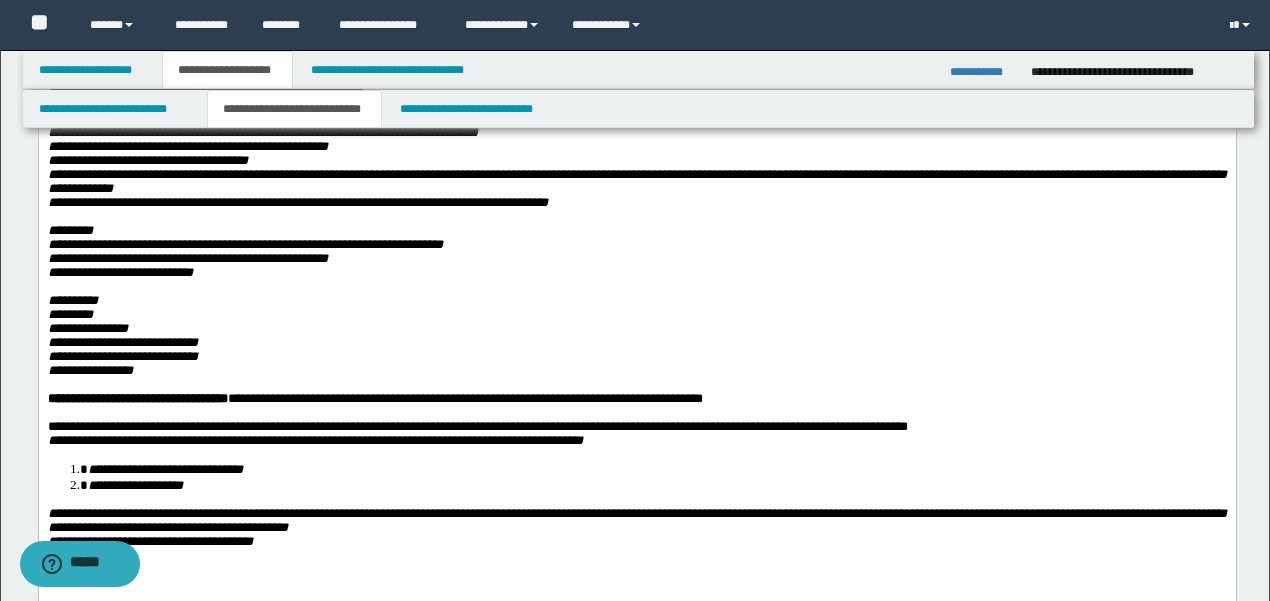 scroll, scrollTop: 133, scrollLeft: 0, axis: vertical 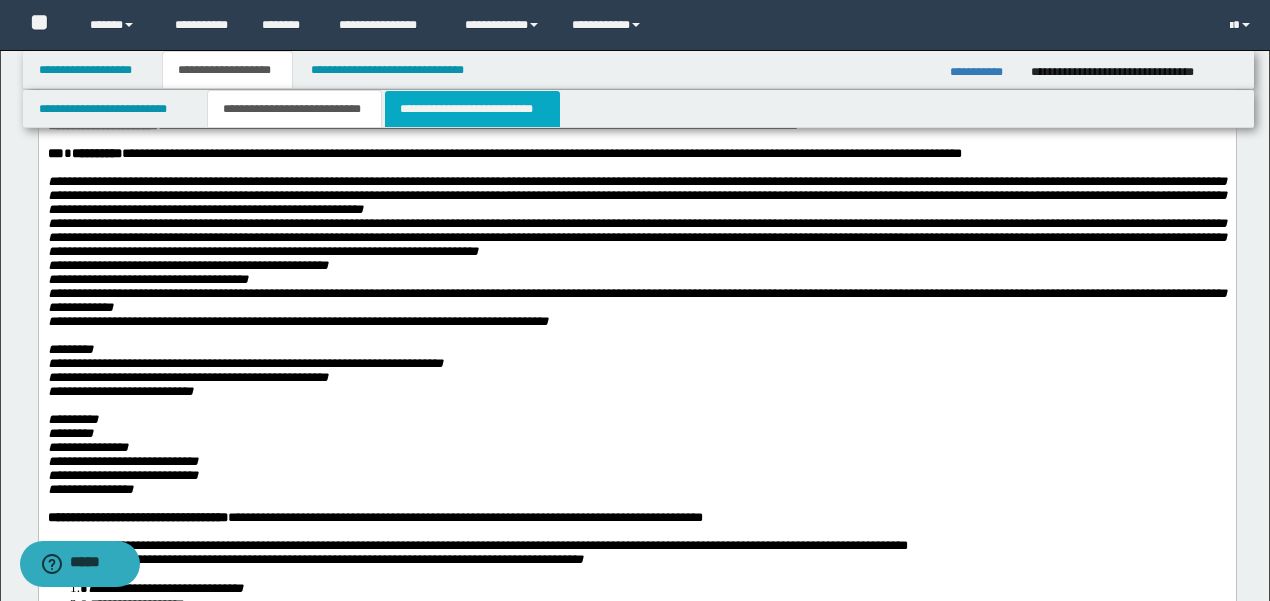 click on "**********" at bounding box center [472, 109] 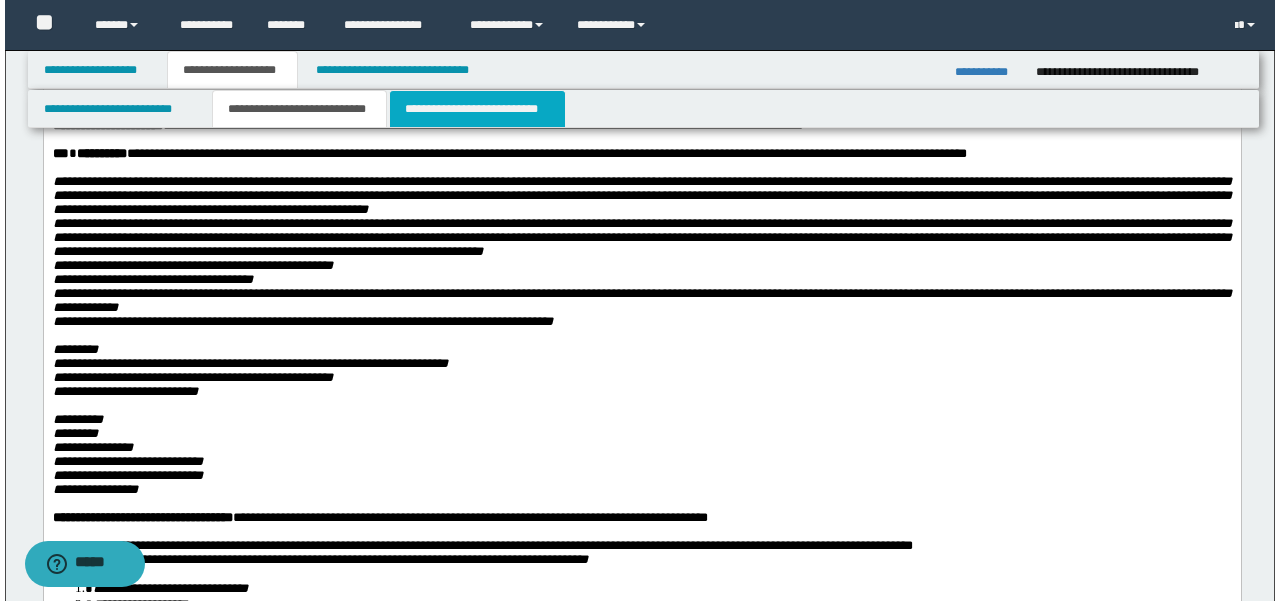 scroll, scrollTop: 0, scrollLeft: 0, axis: both 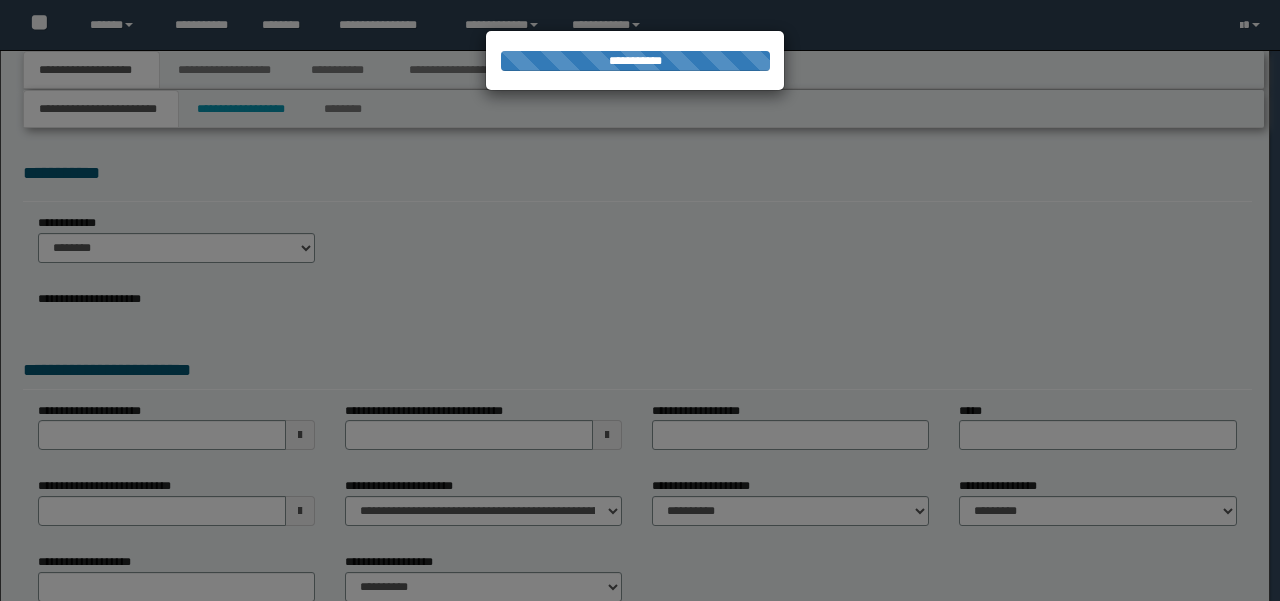 type on "*********" 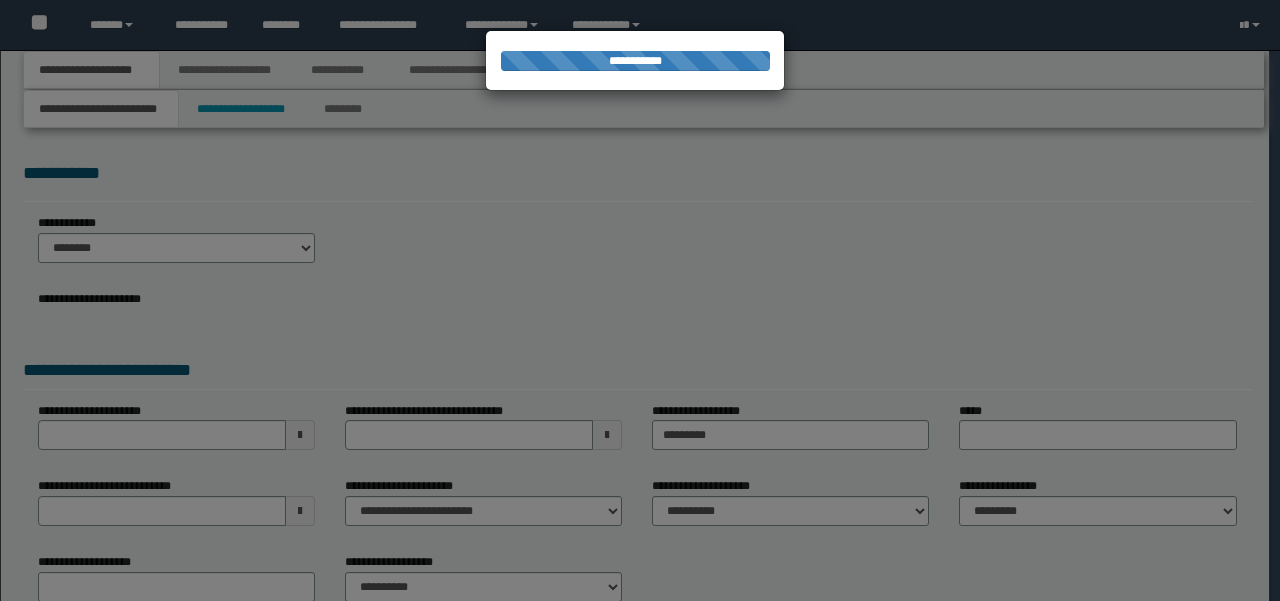 scroll, scrollTop: 0, scrollLeft: 0, axis: both 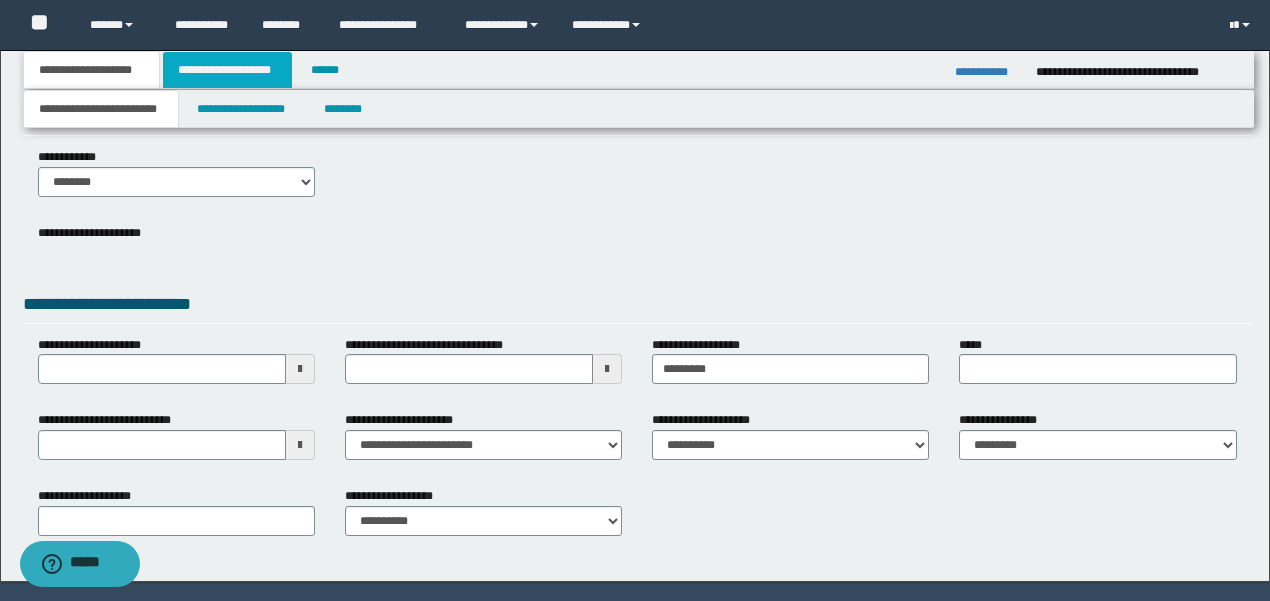 click on "**********" at bounding box center [227, 70] 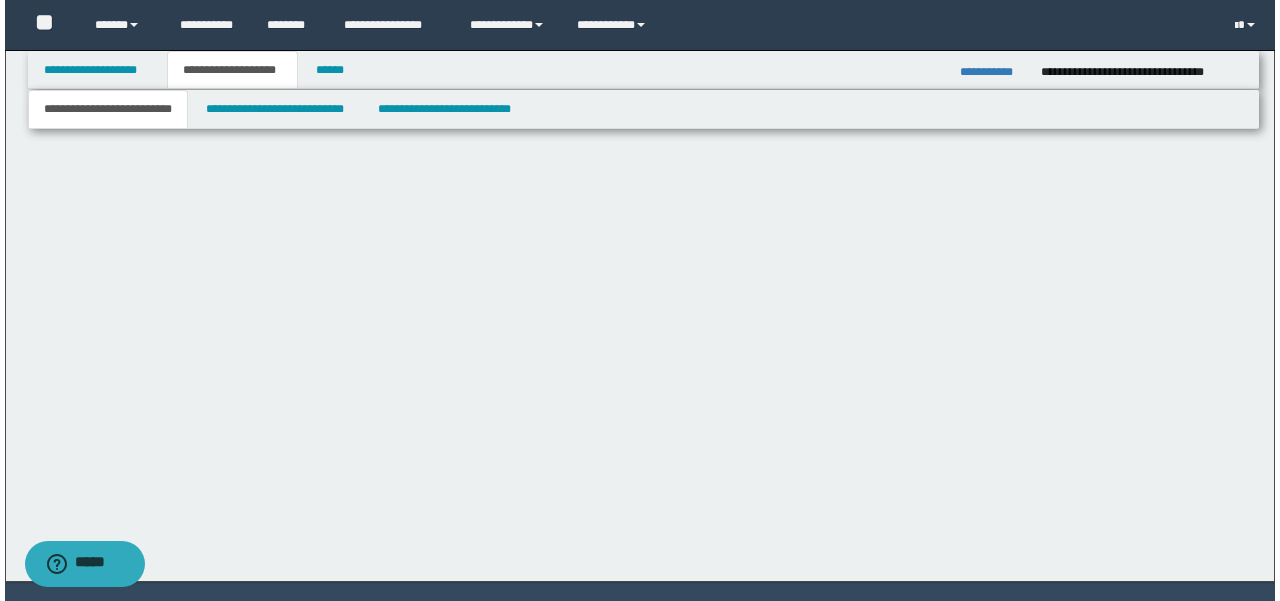 scroll, scrollTop: 0, scrollLeft: 0, axis: both 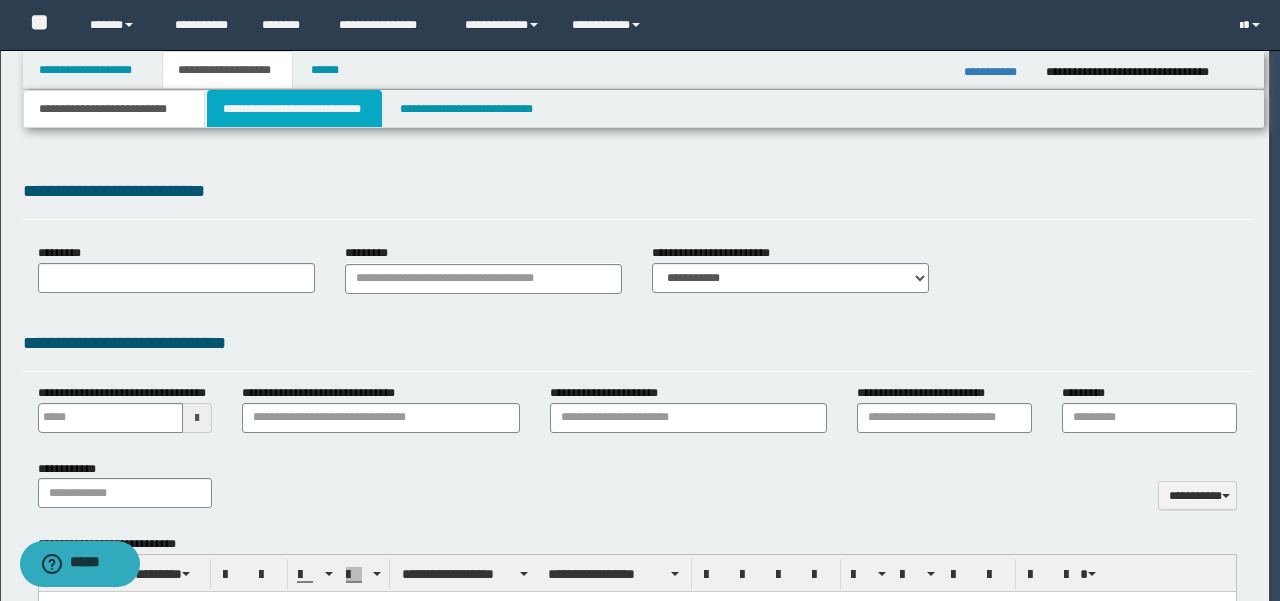 click on "**********" at bounding box center [294, 109] 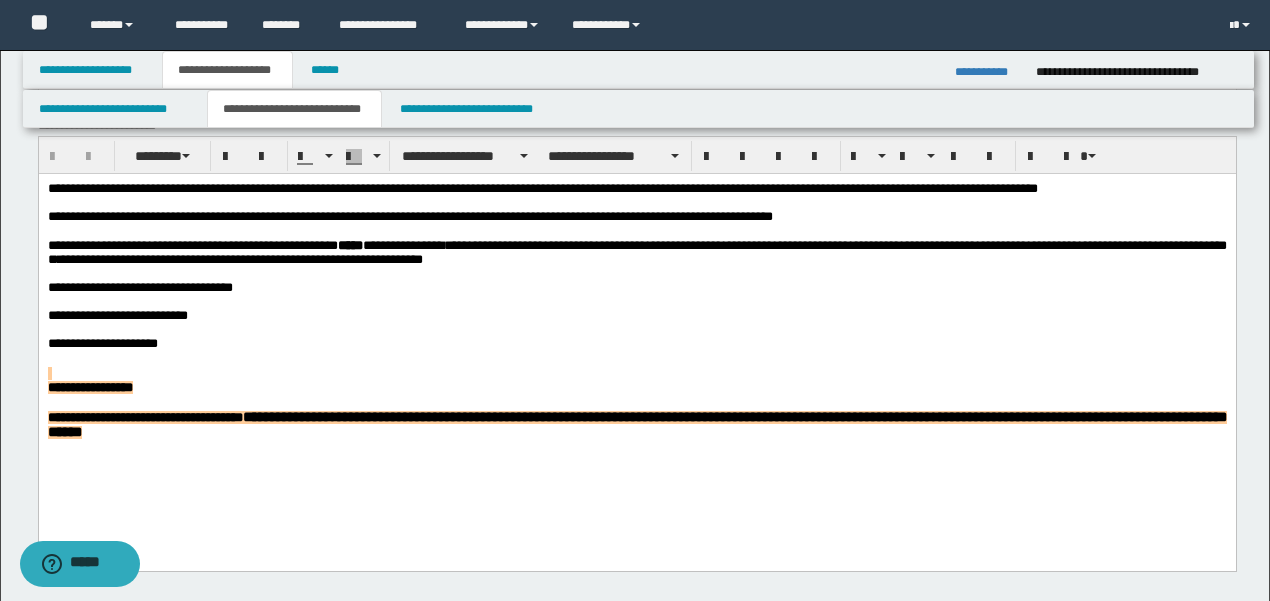 scroll, scrollTop: 666, scrollLeft: 0, axis: vertical 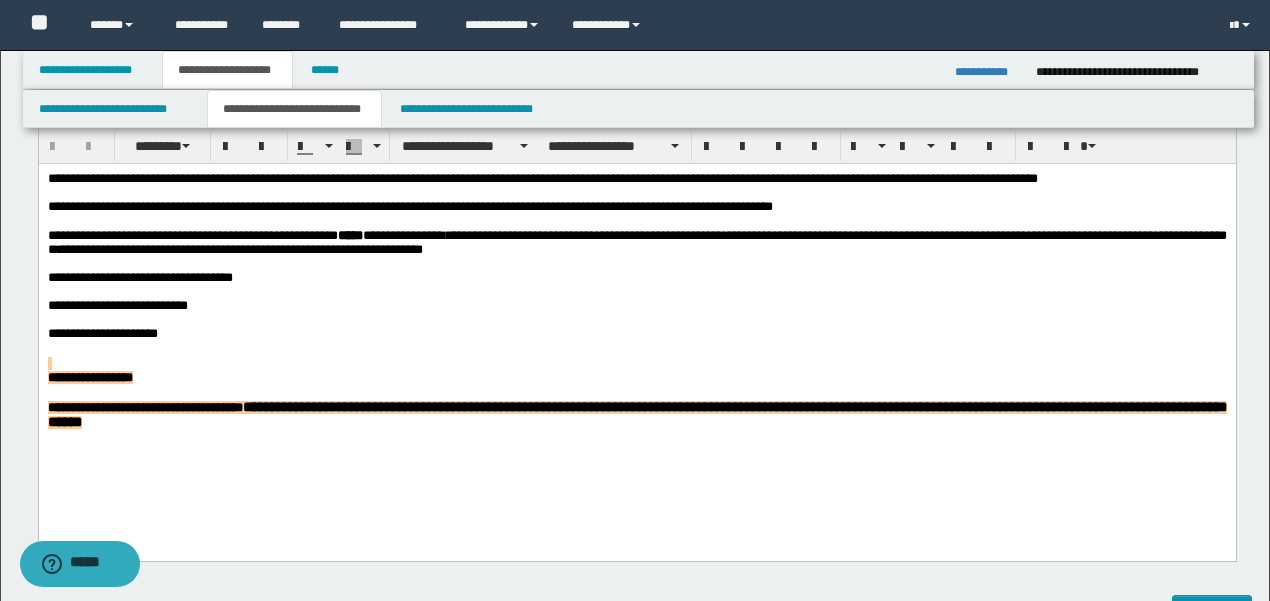 drag, startPoint x: 334, startPoint y: 381, endPoint x: 304, endPoint y: 382, distance: 30.016663 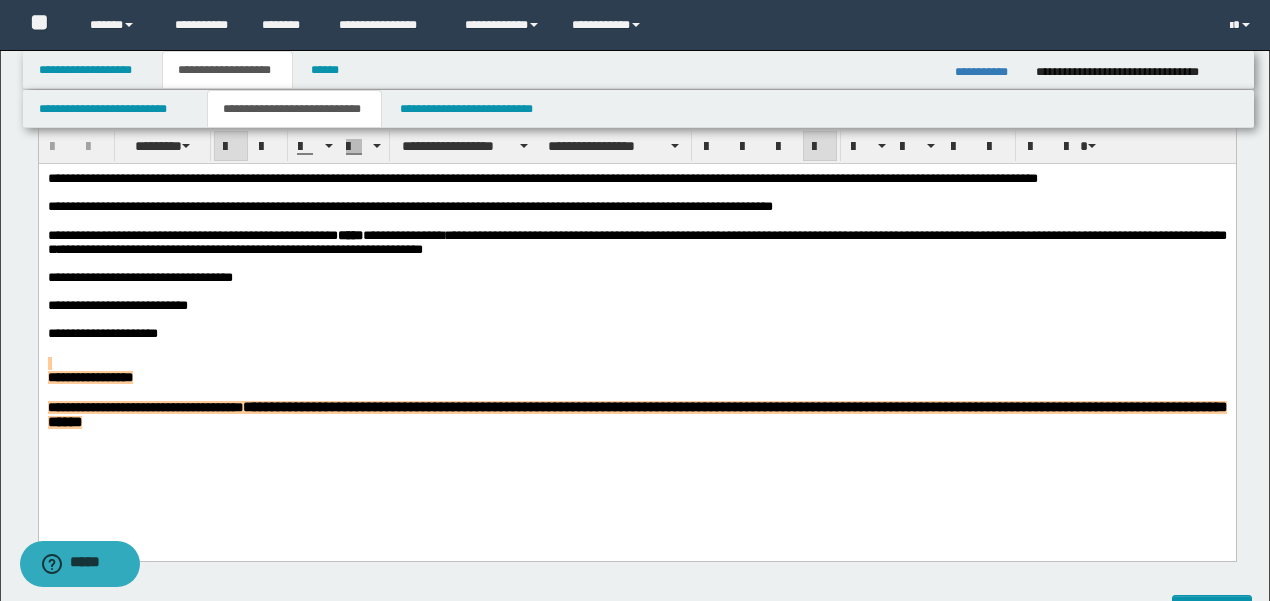 click on "**********" at bounding box center (636, 378) 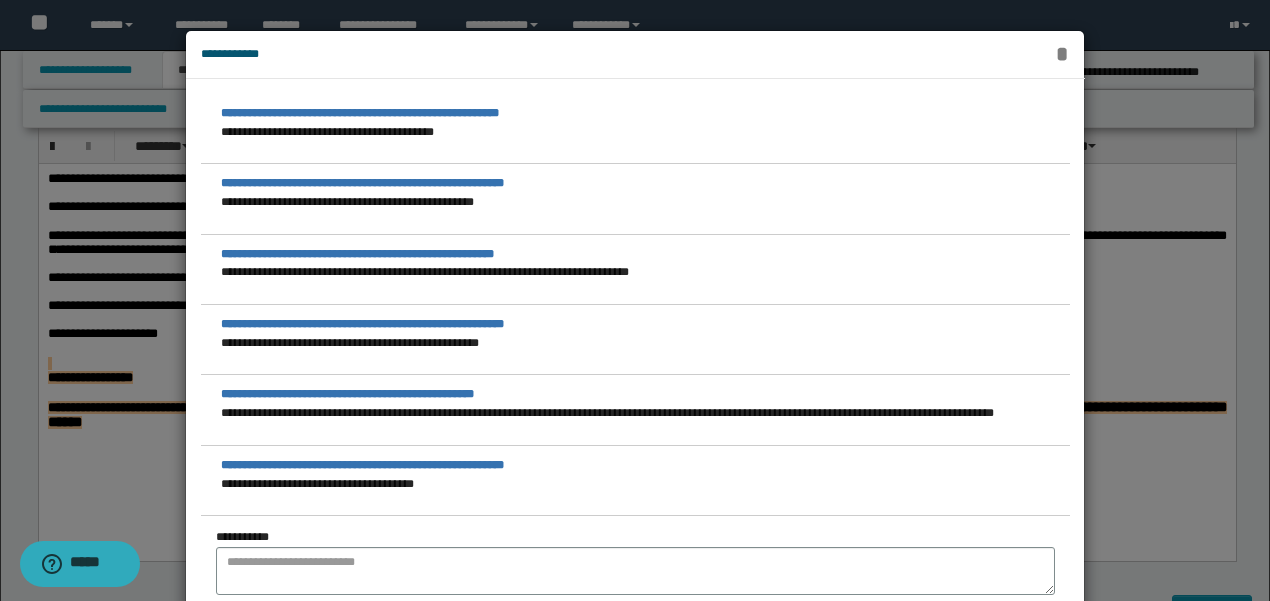 click on "*" at bounding box center (1062, 54) 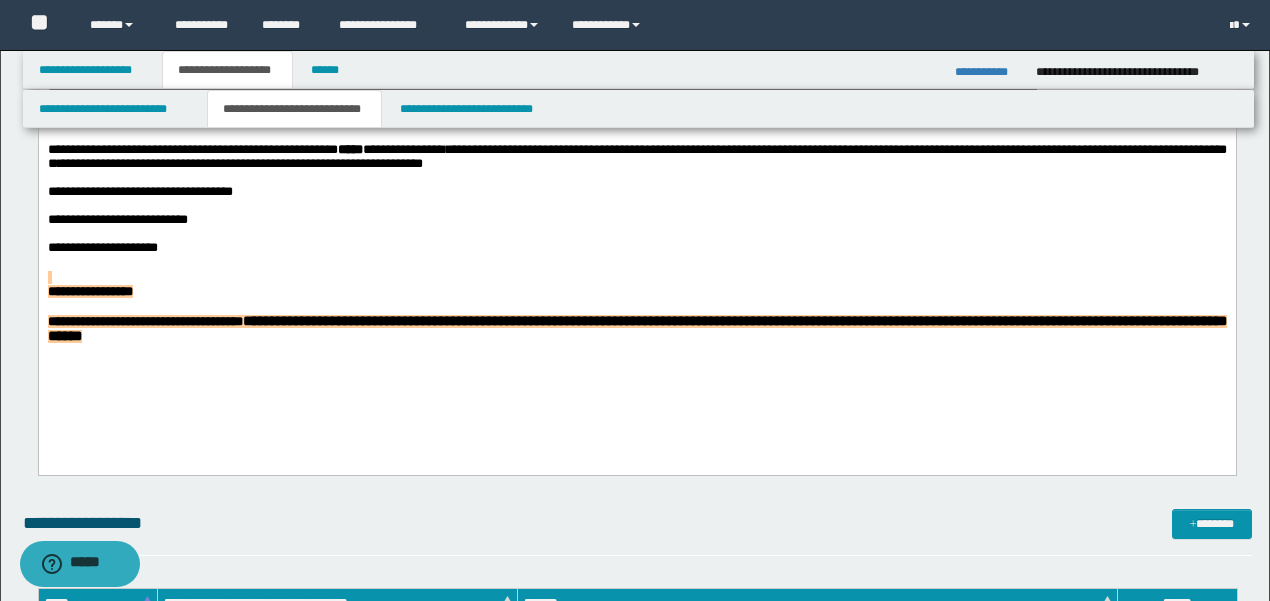 scroll, scrollTop: 800, scrollLeft: 0, axis: vertical 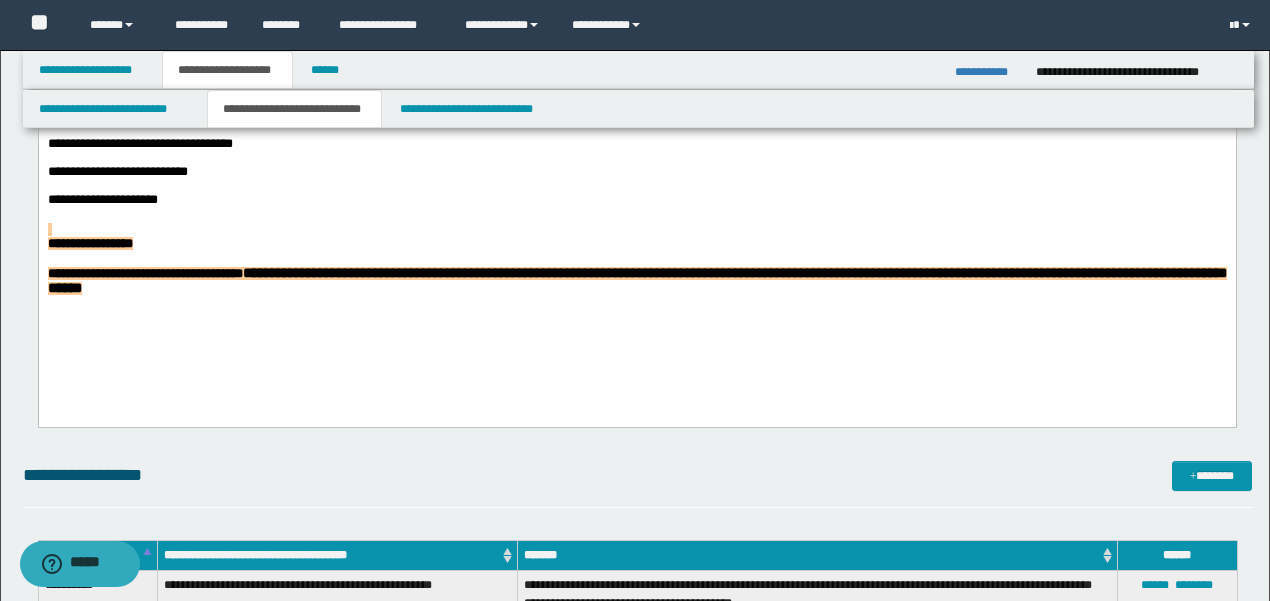 click on "**********" at bounding box center (636, 281) 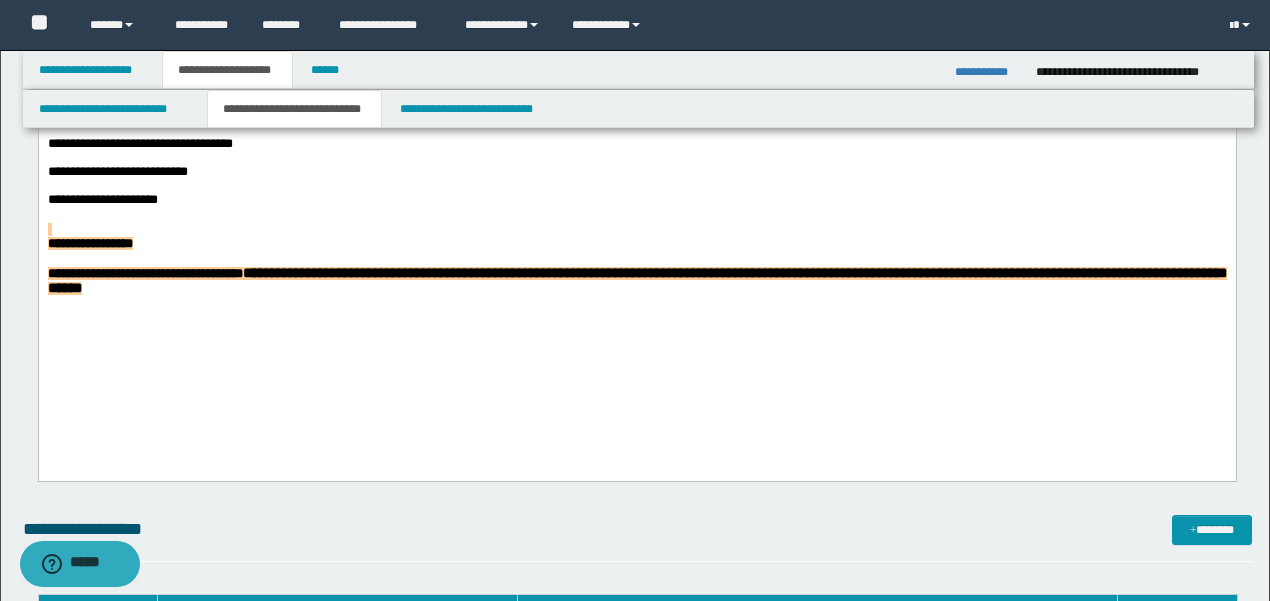 type 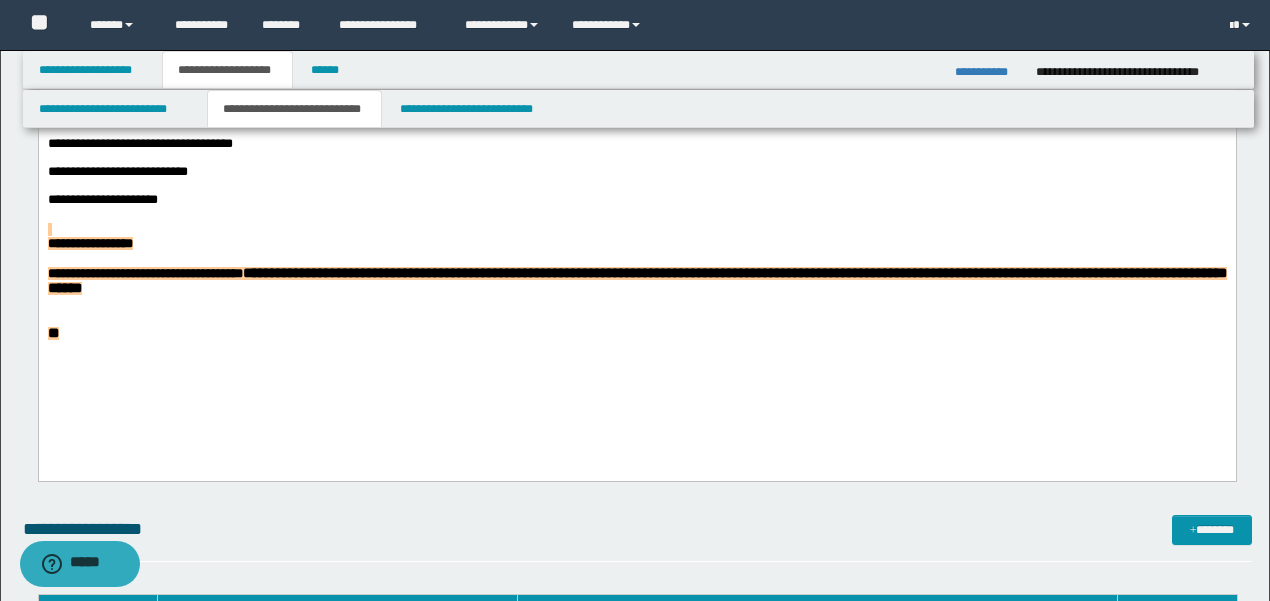 click on "**" at bounding box center [636, 333] 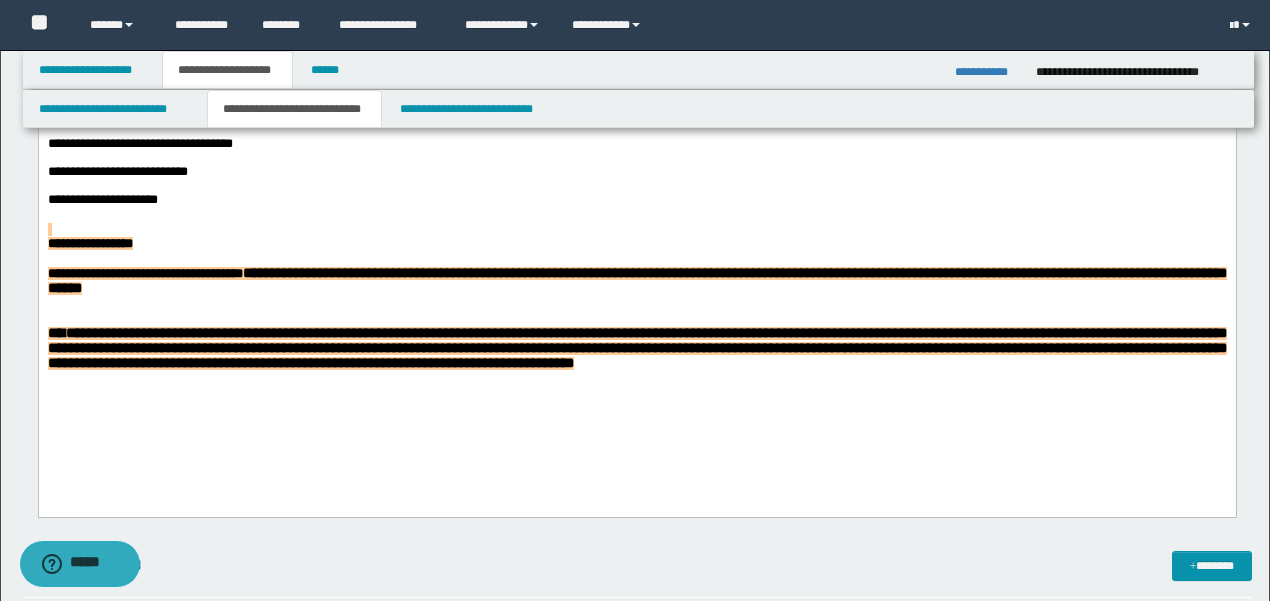 click on "**********" at bounding box center [636, 348] 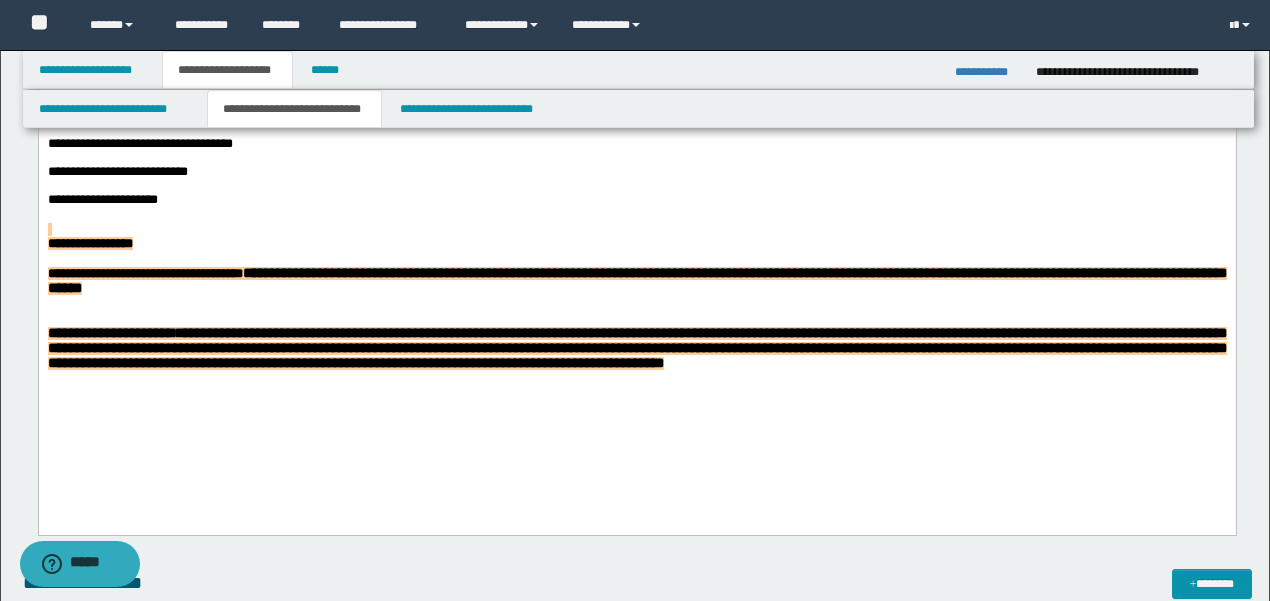 click on "**********" at bounding box center (636, 348) 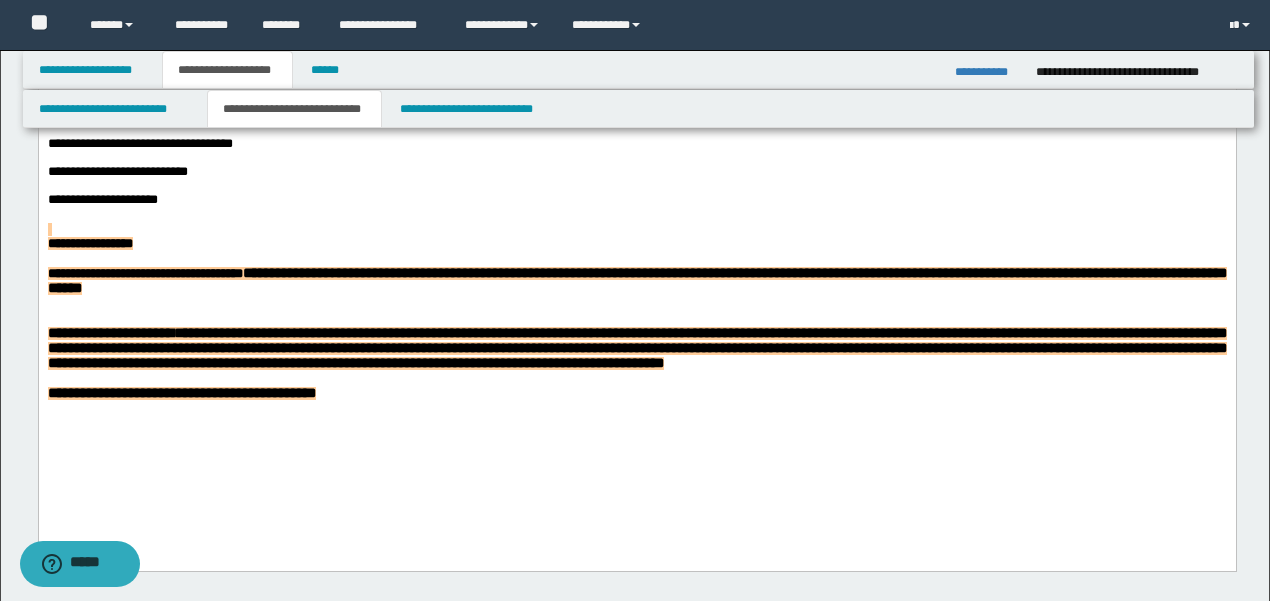 click on "**********" at bounding box center [636, 348] 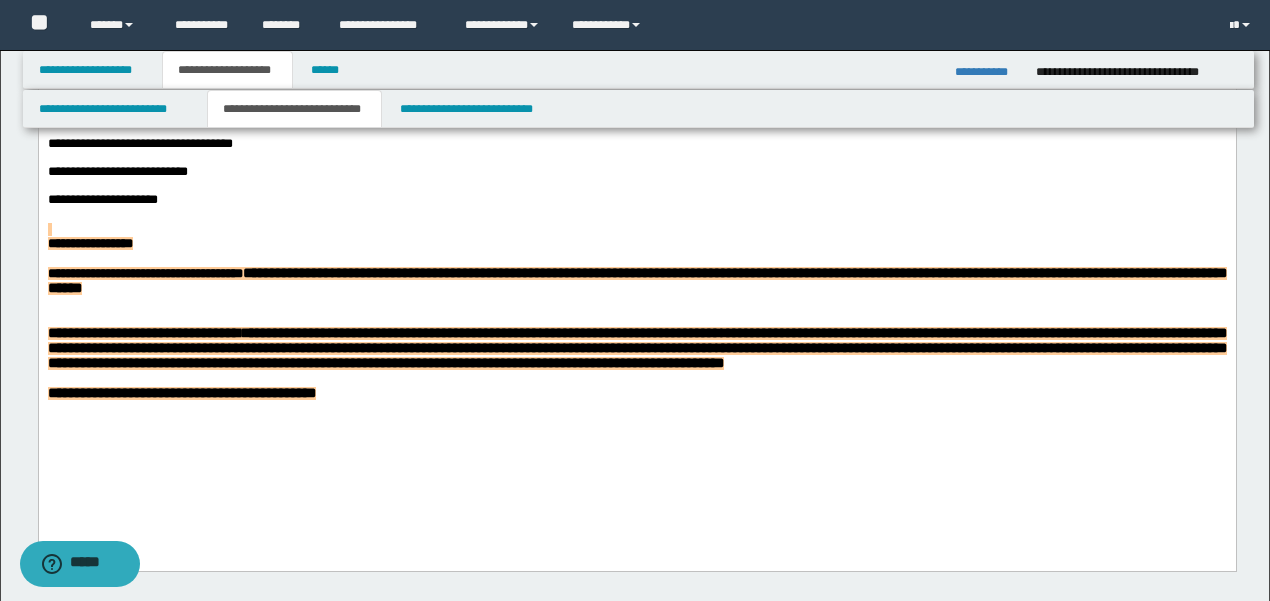click at bounding box center (636, 230) 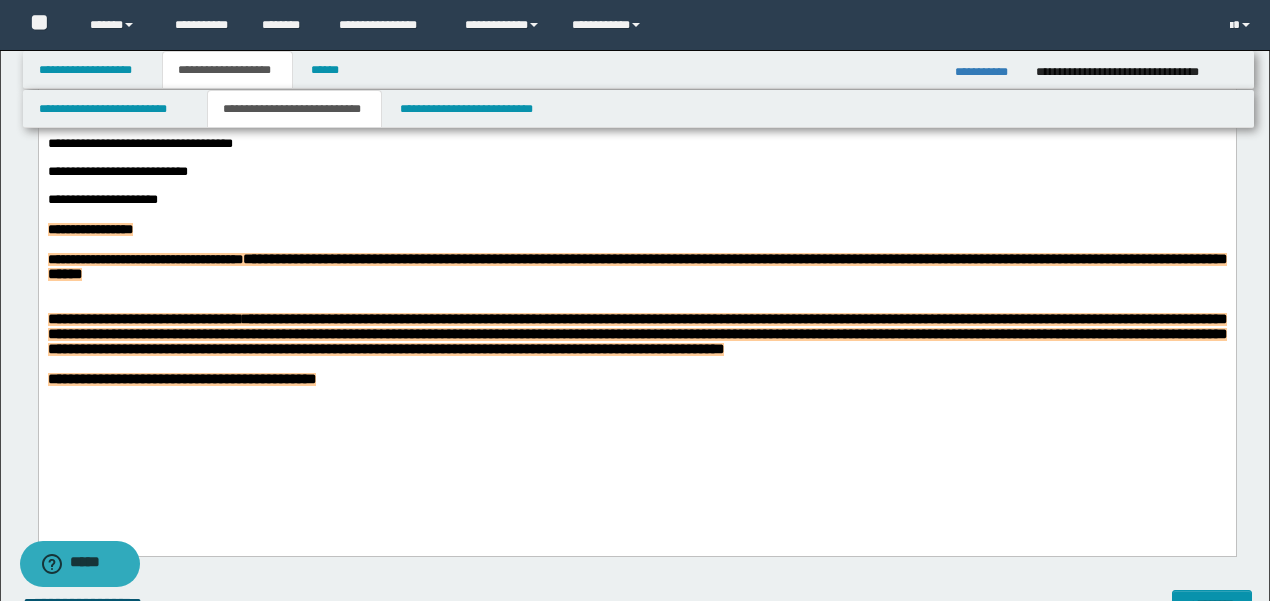click on "**********" at bounding box center (636, 334) 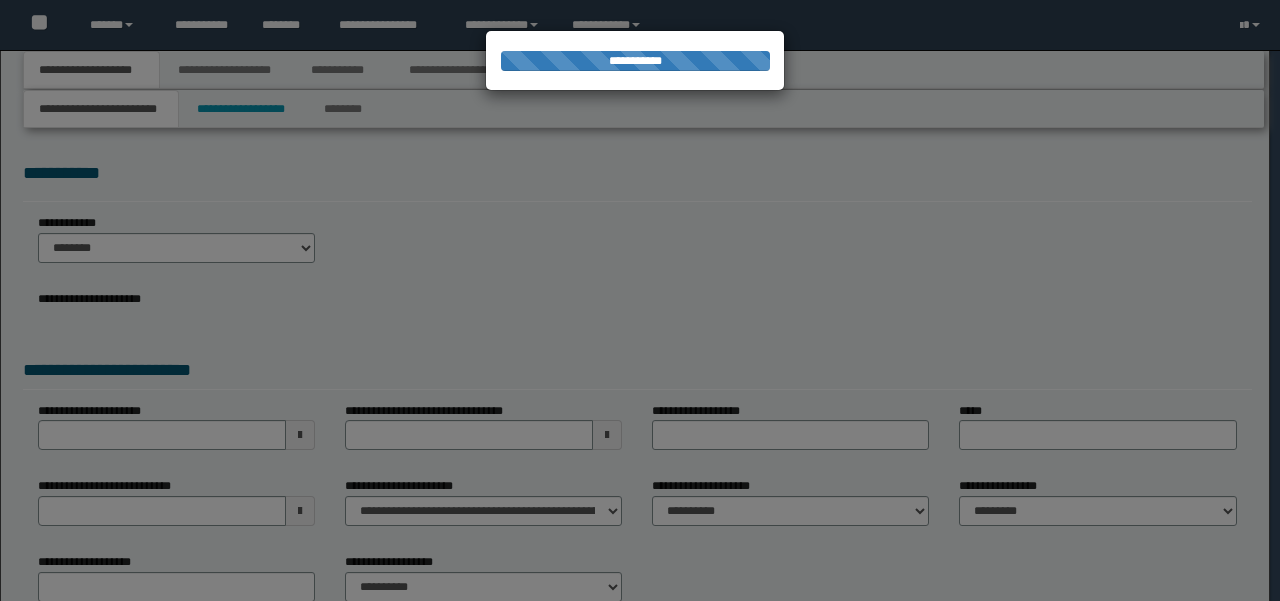 scroll, scrollTop: 0, scrollLeft: 0, axis: both 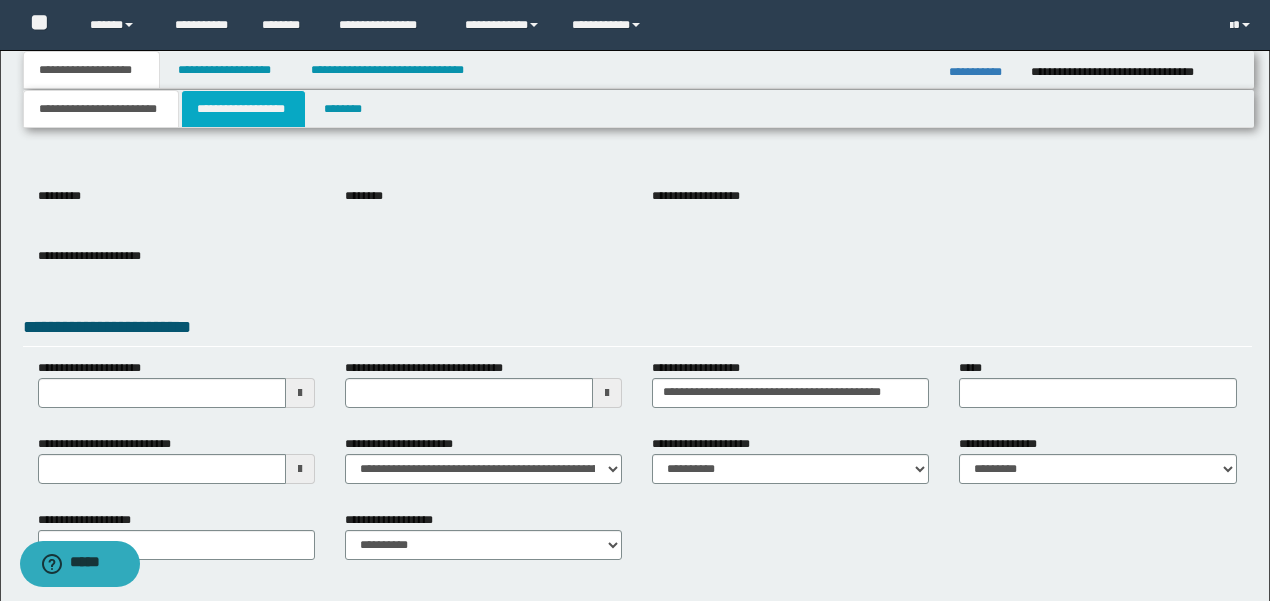 click on "**********" at bounding box center [243, 109] 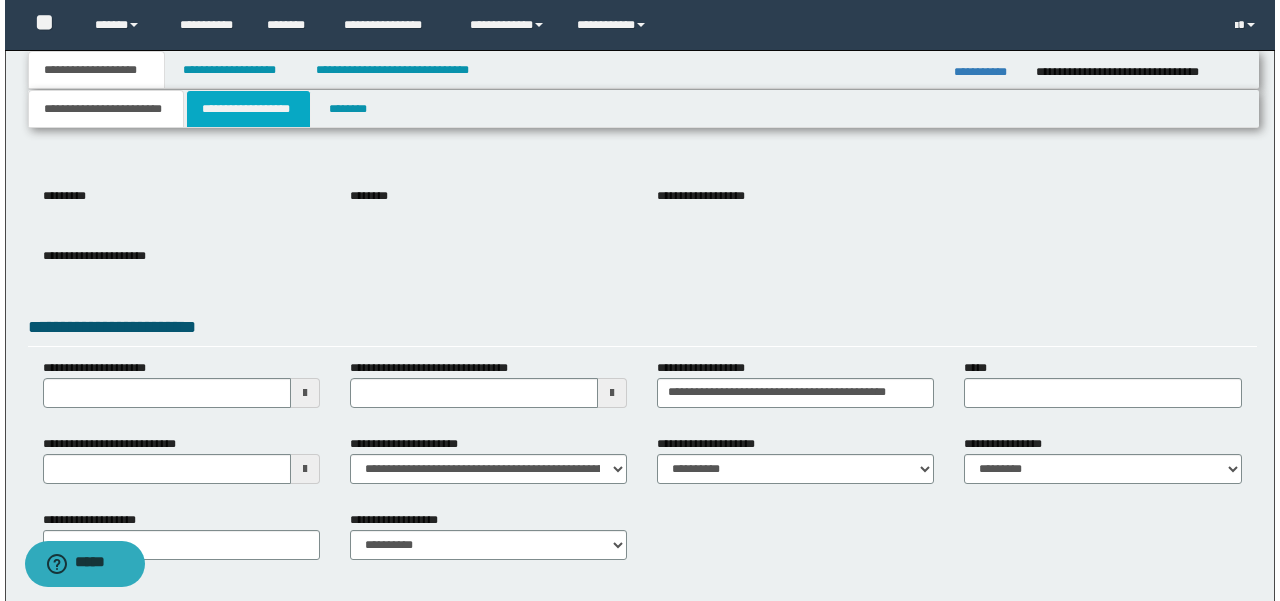 scroll, scrollTop: 0, scrollLeft: 0, axis: both 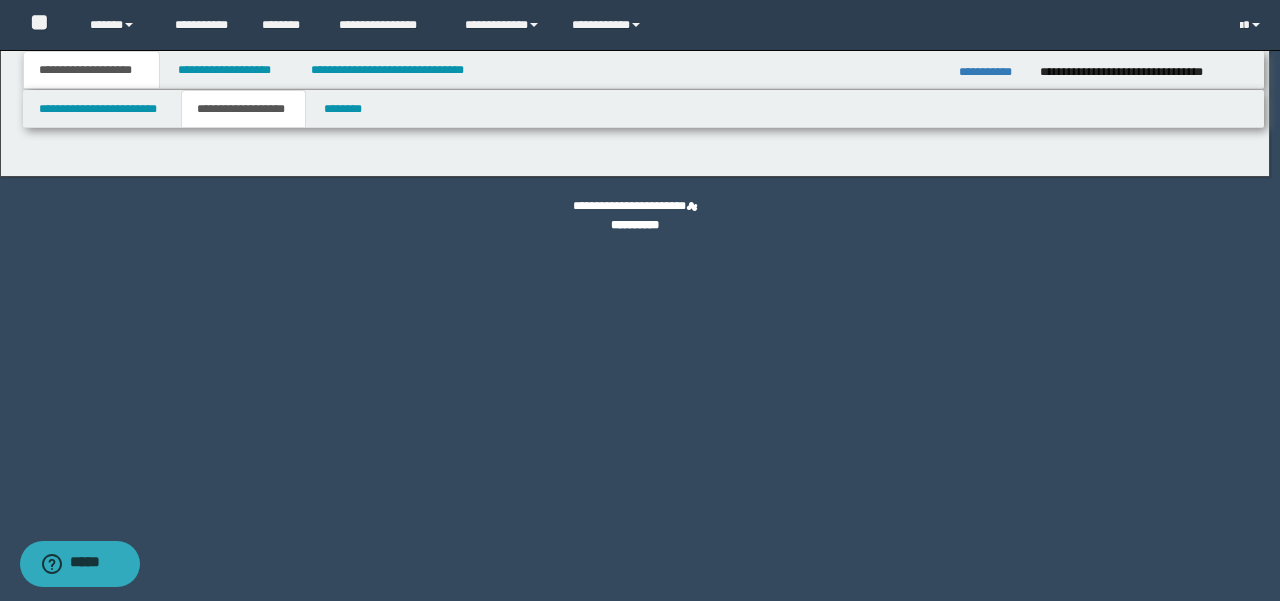 type on "**********" 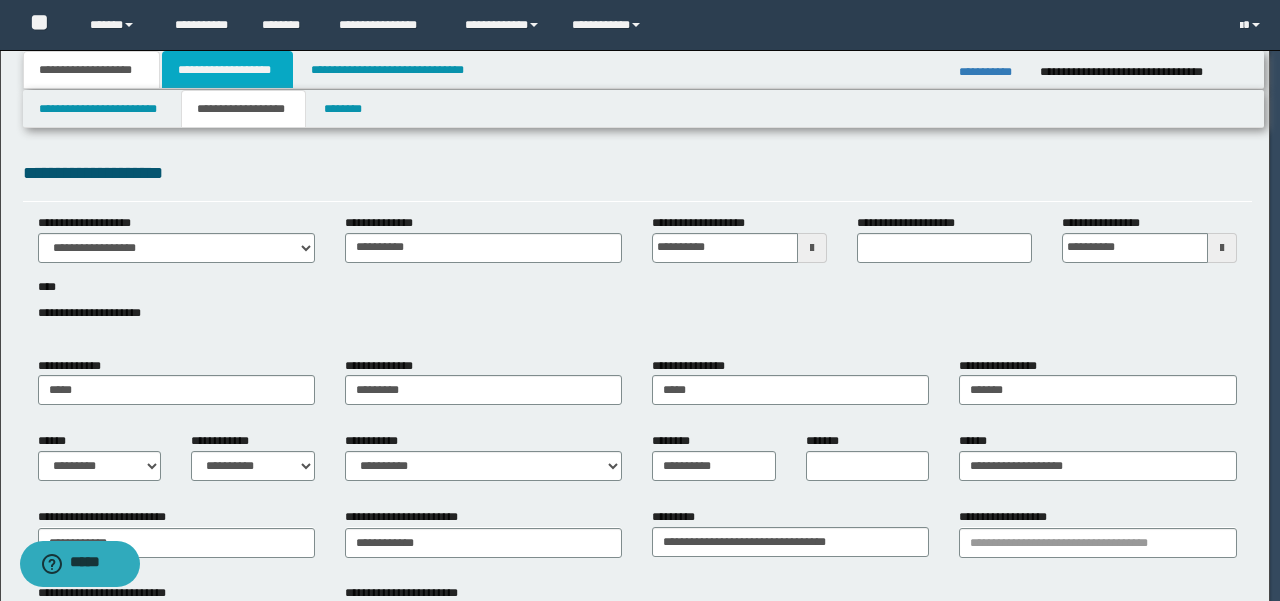 click on "**********" at bounding box center (227, 70) 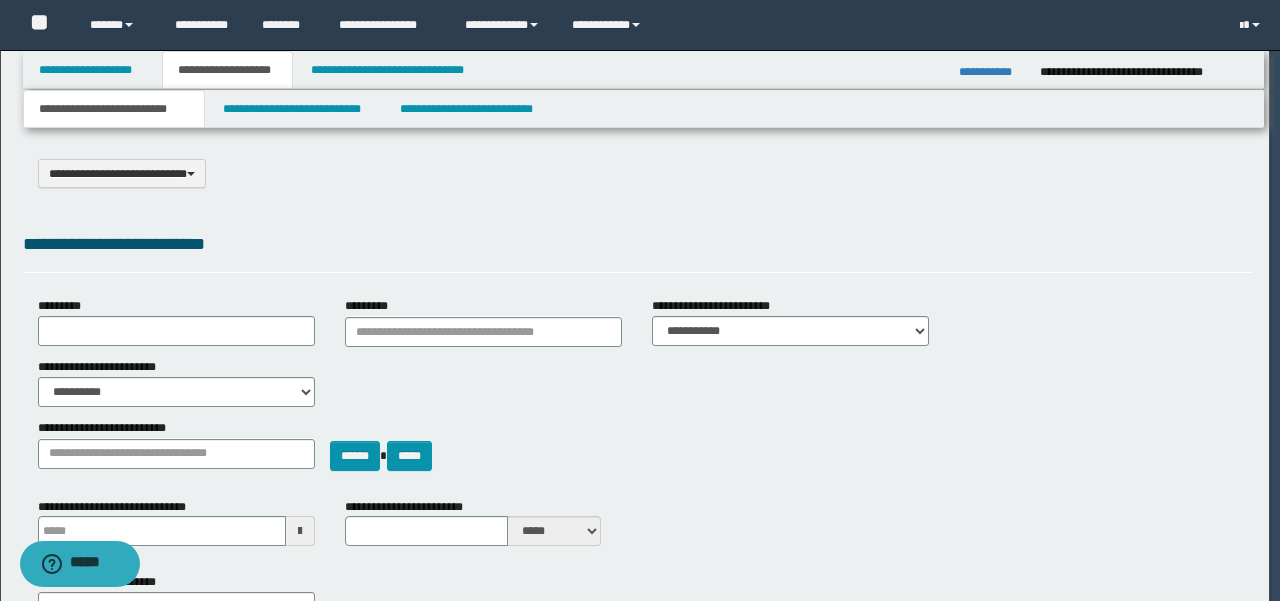 select on "*" 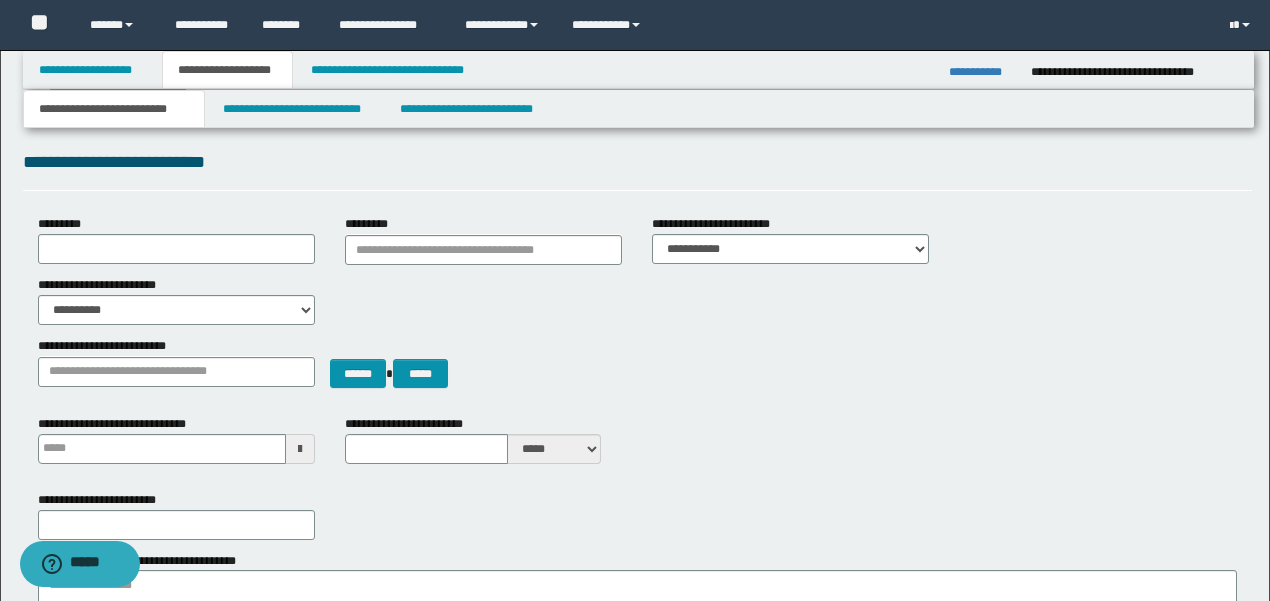 scroll, scrollTop: 200, scrollLeft: 0, axis: vertical 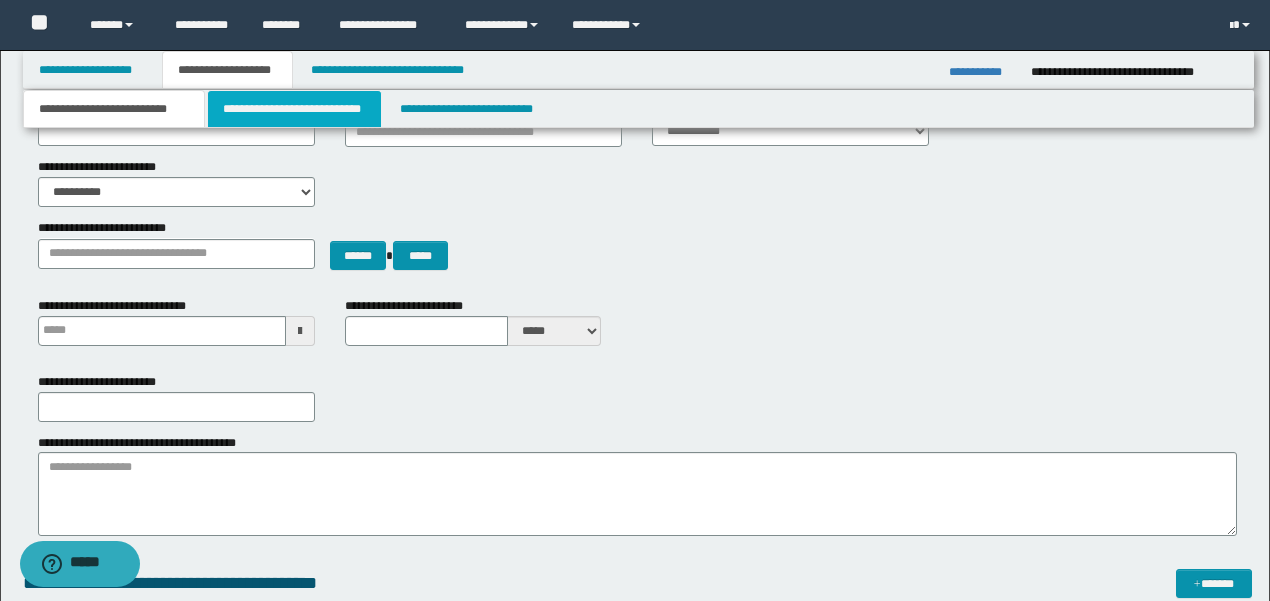 click on "**********" at bounding box center [294, 109] 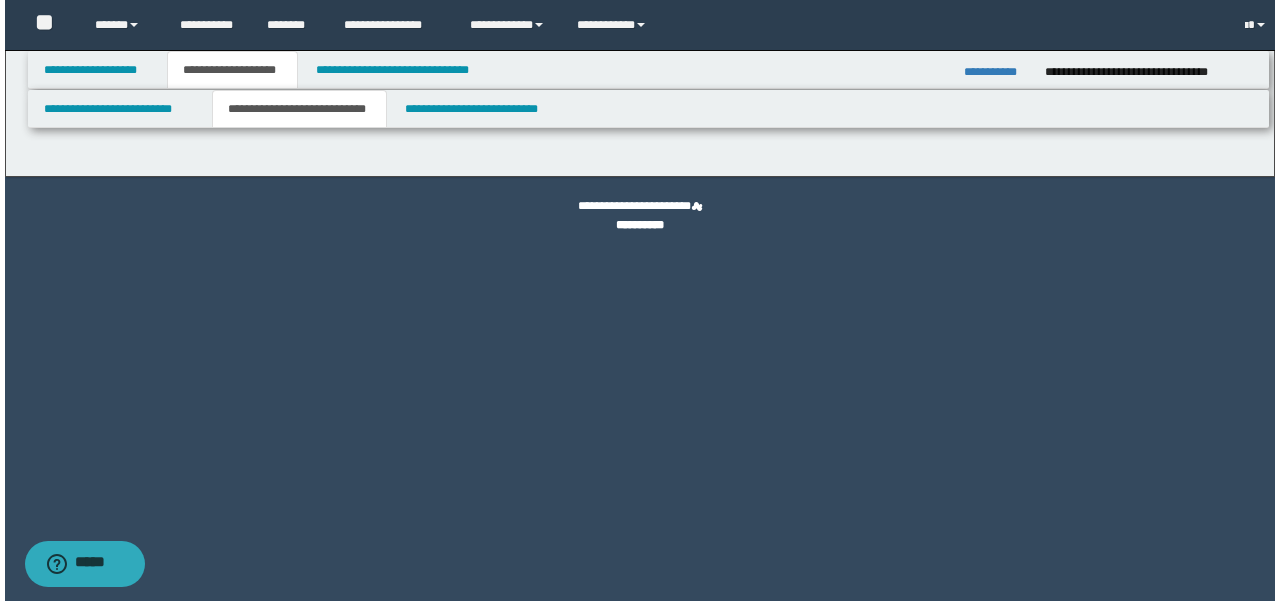 scroll, scrollTop: 0, scrollLeft: 0, axis: both 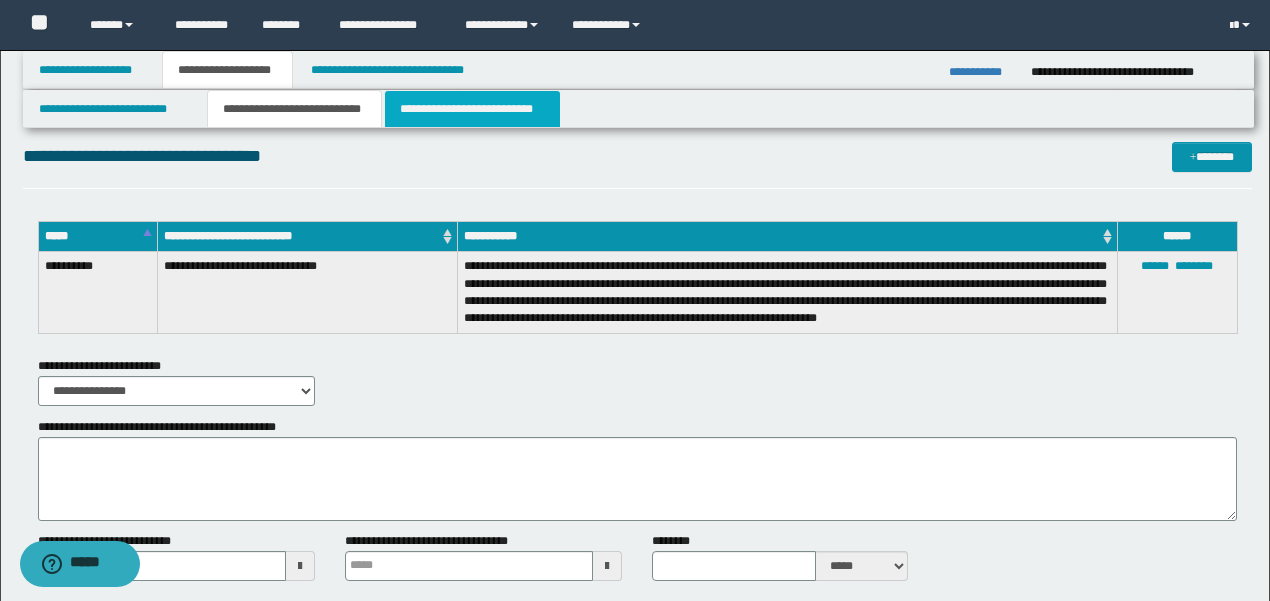 click on "**********" at bounding box center (472, 109) 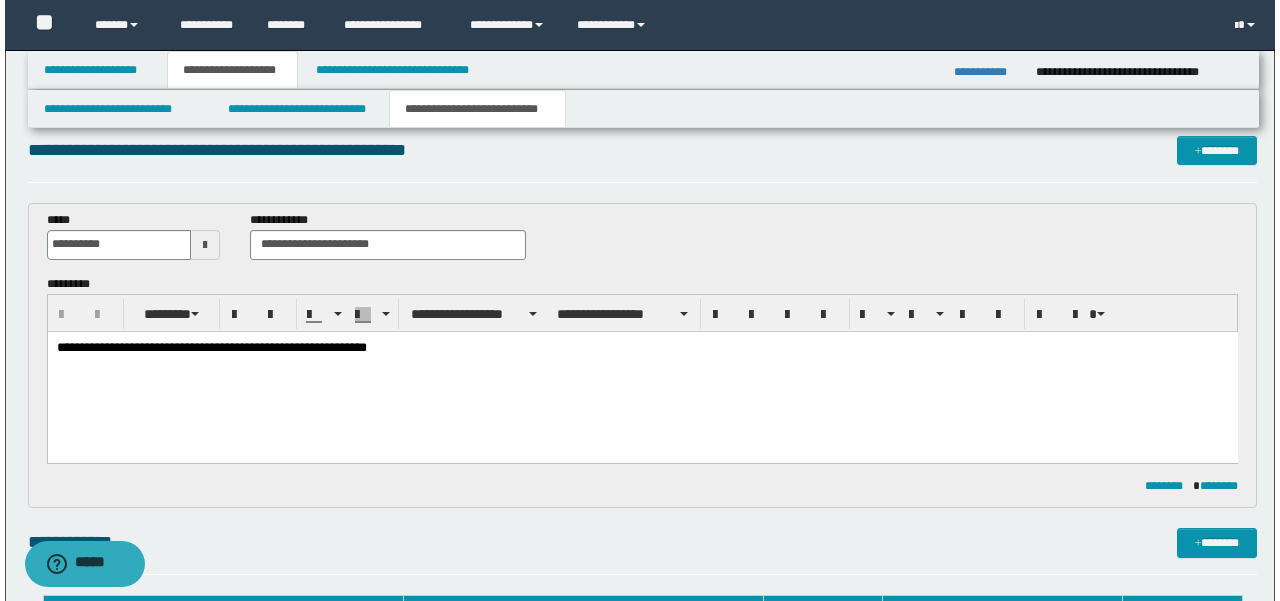 scroll, scrollTop: 0, scrollLeft: 0, axis: both 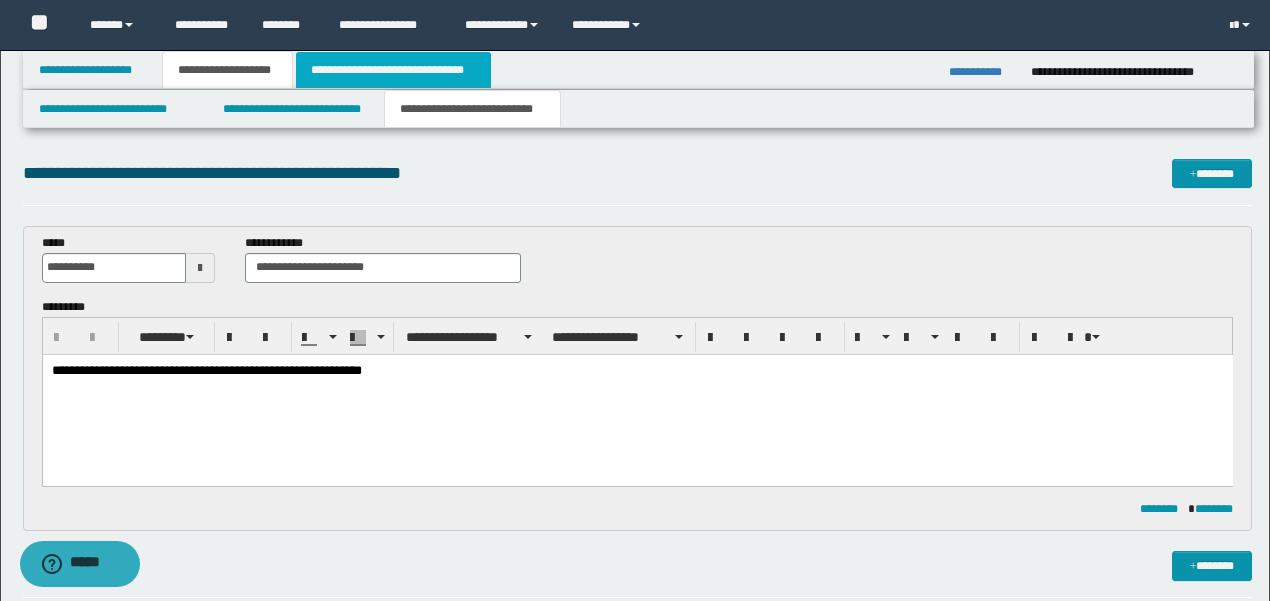 click on "**********" at bounding box center (393, 70) 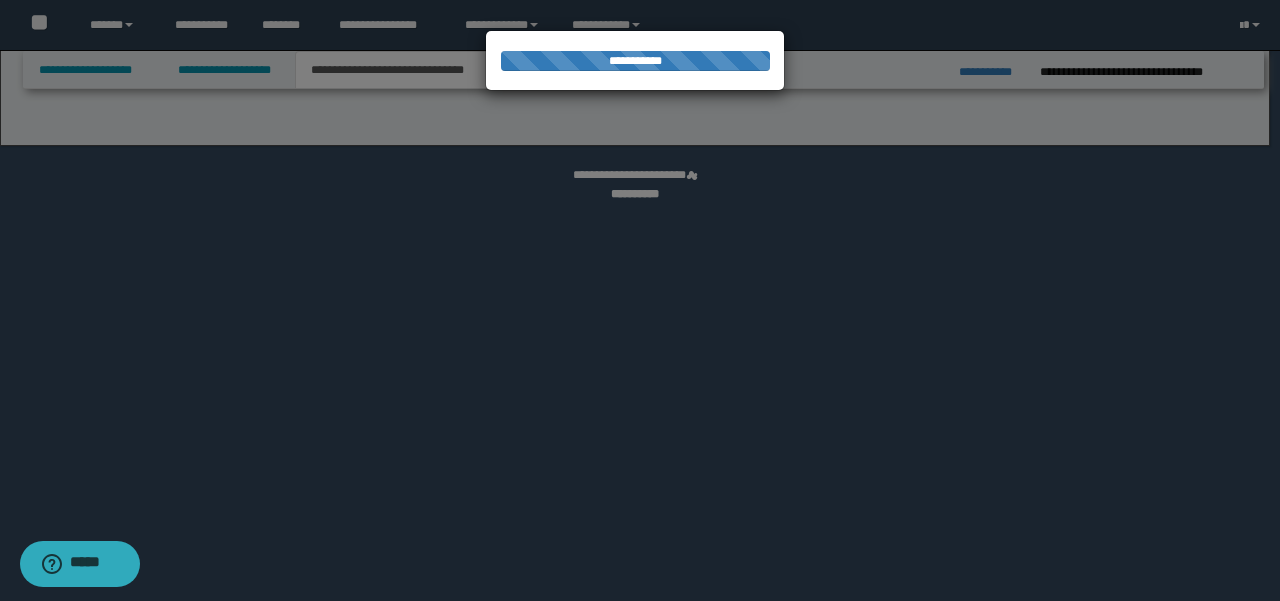 select on "*" 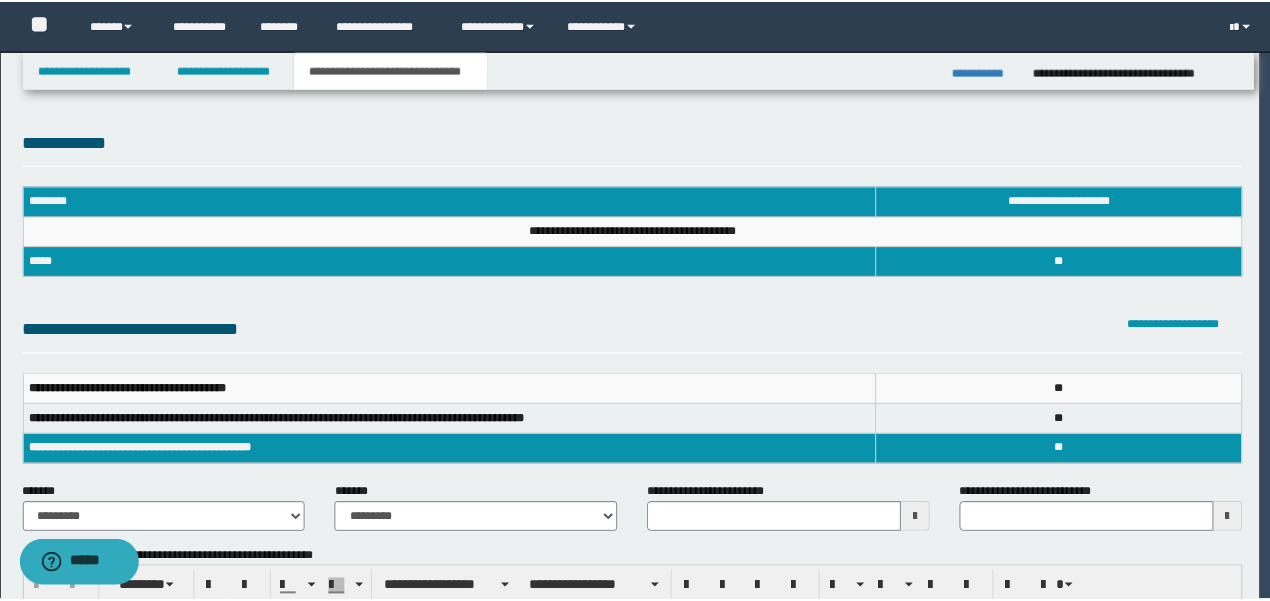 scroll, scrollTop: 0, scrollLeft: 0, axis: both 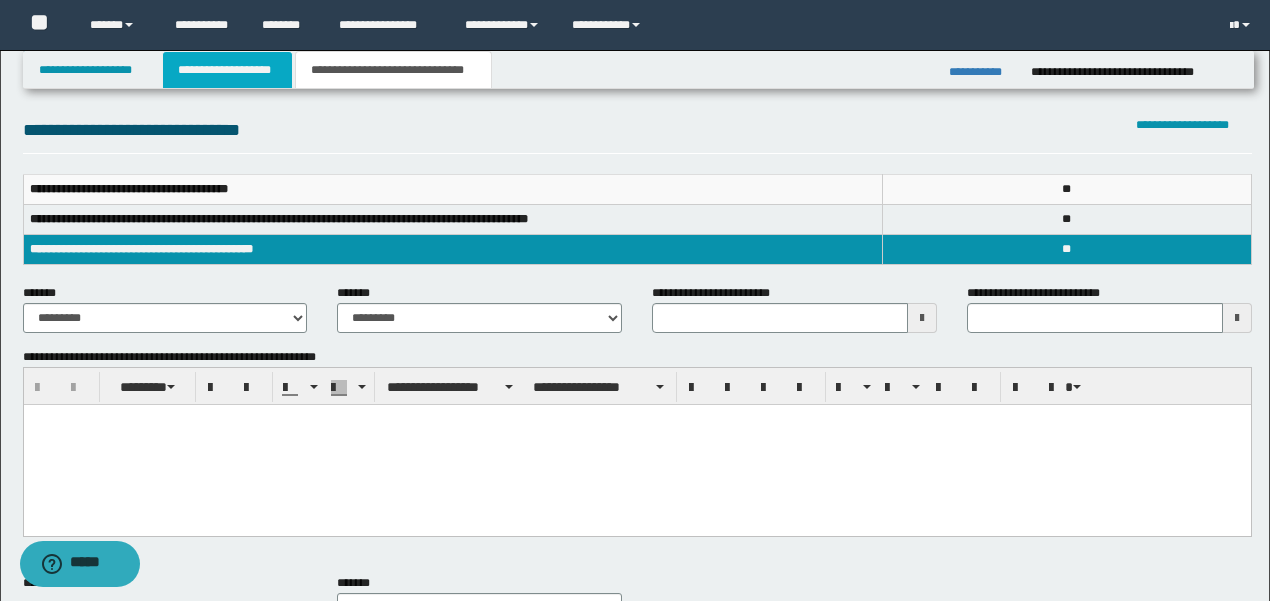 click on "**********" at bounding box center (227, 70) 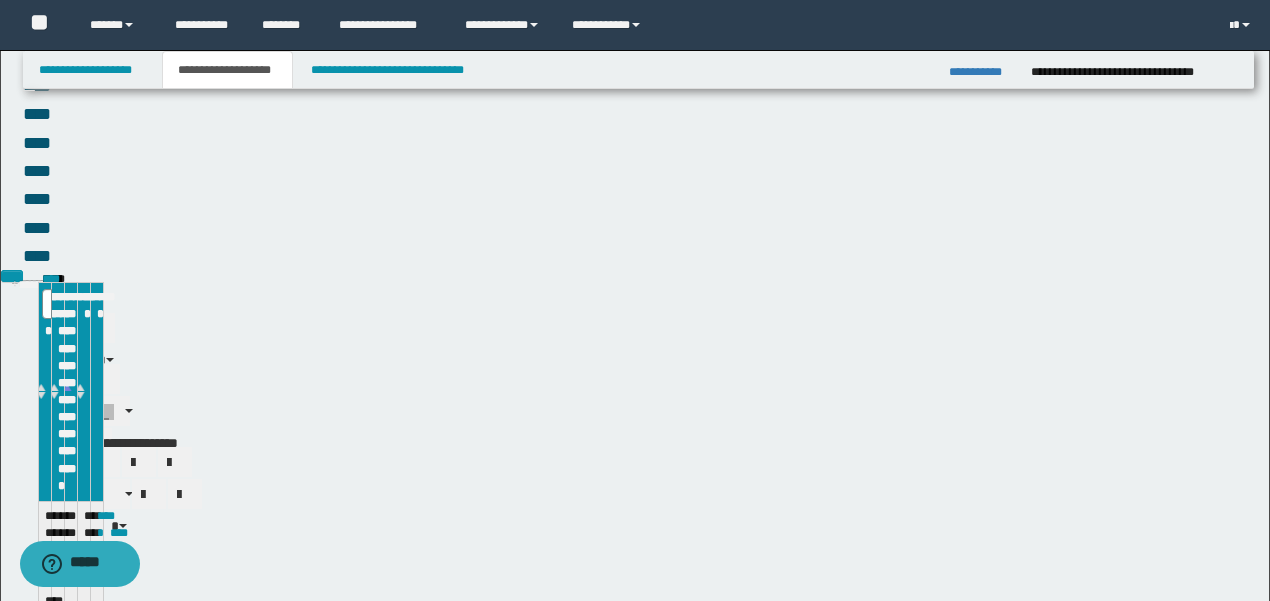 scroll, scrollTop: 230, scrollLeft: 0, axis: vertical 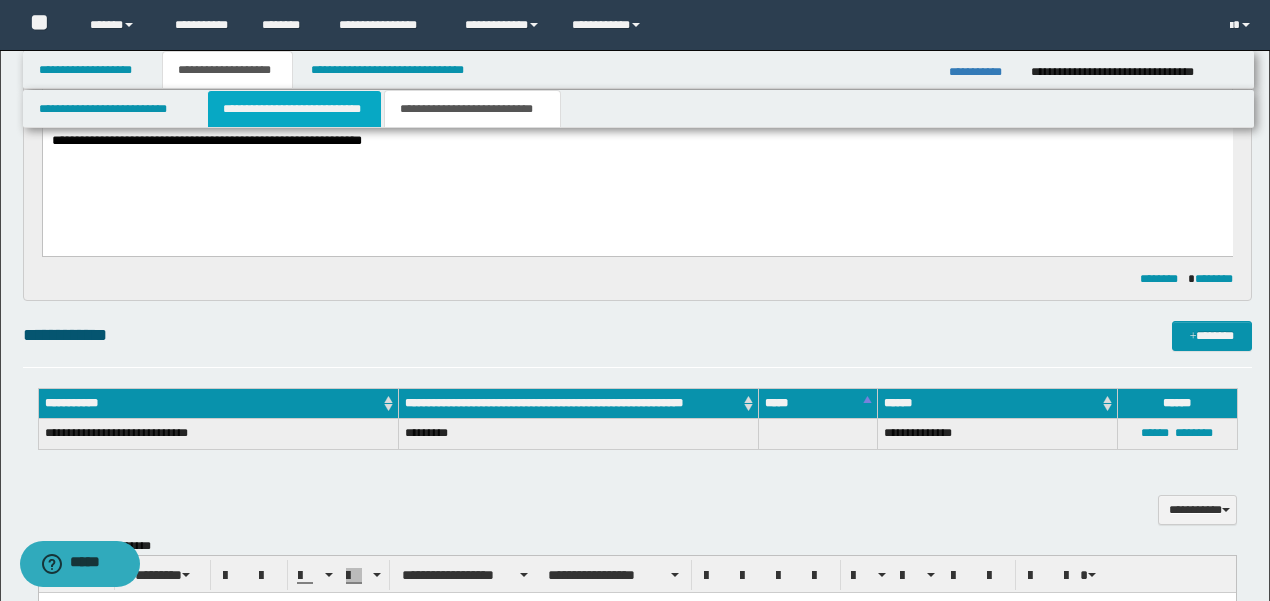 click on "**********" at bounding box center (294, 109) 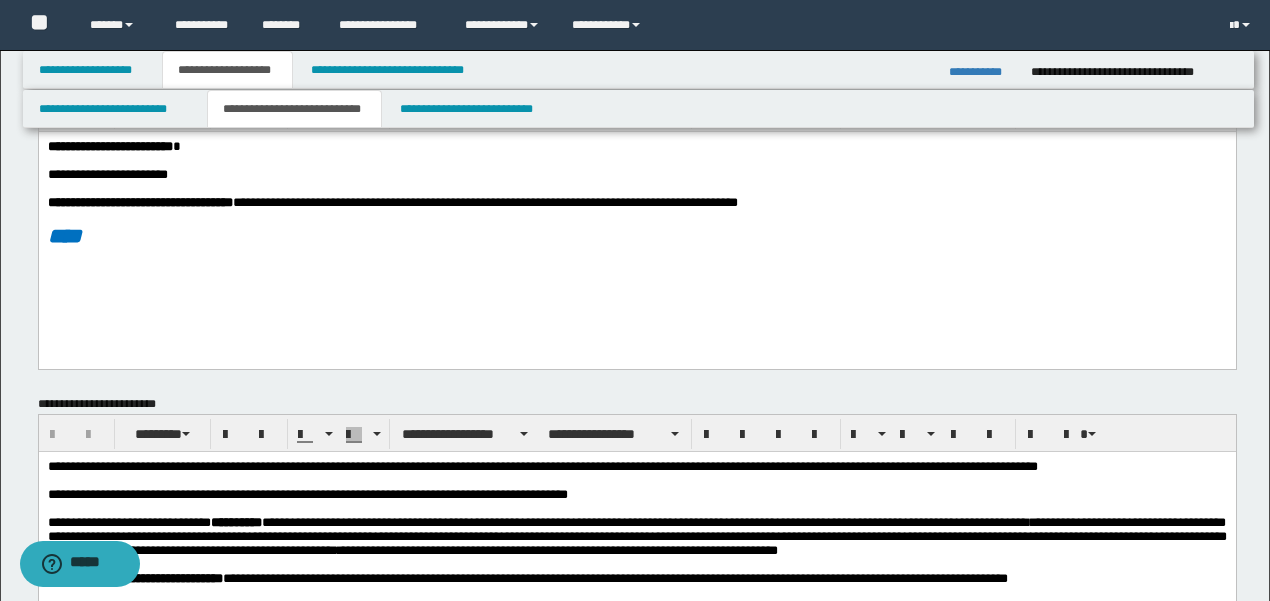 scroll, scrollTop: 200, scrollLeft: 0, axis: vertical 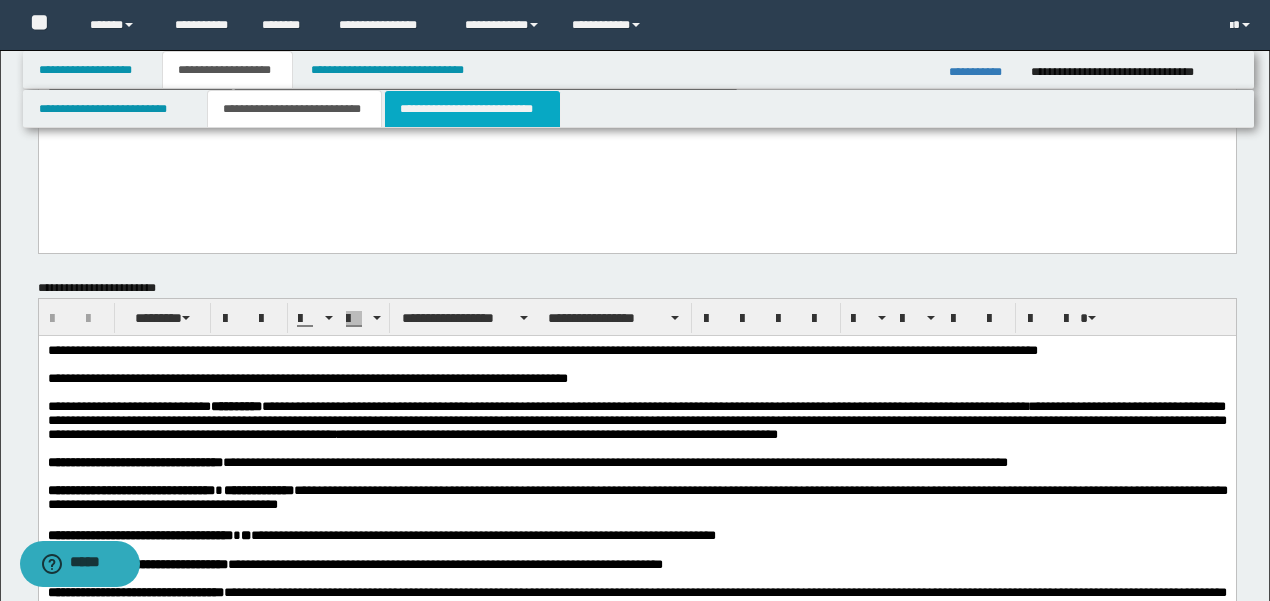 click on "**********" at bounding box center [472, 109] 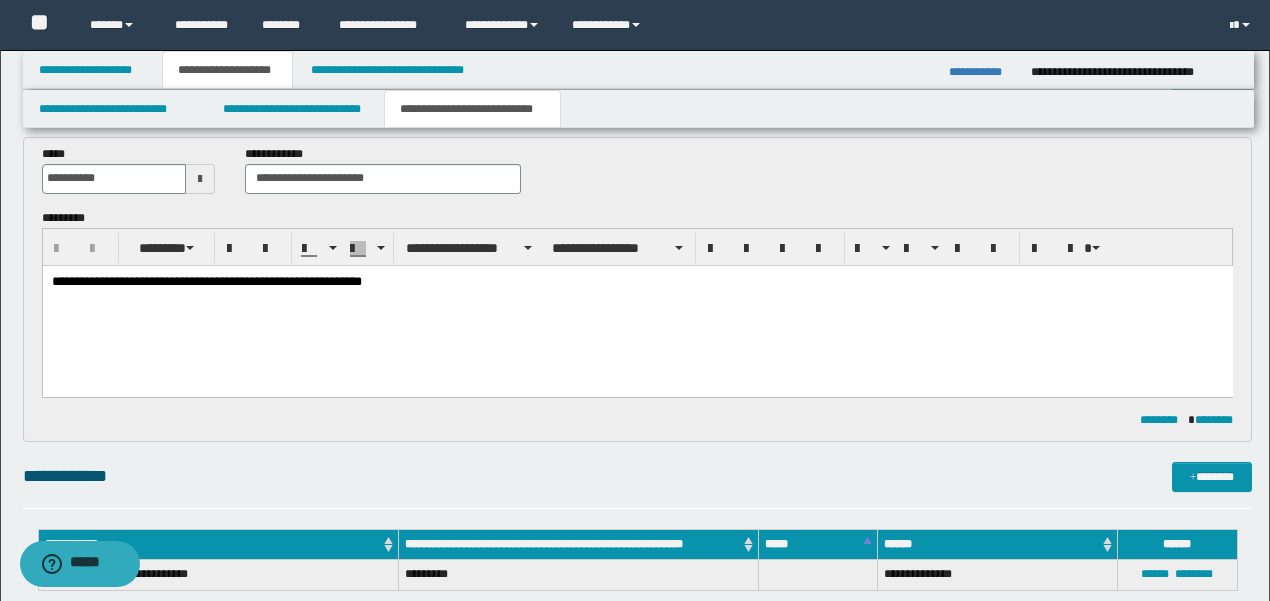 scroll, scrollTop: 0, scrollLeft: 0, axis: both 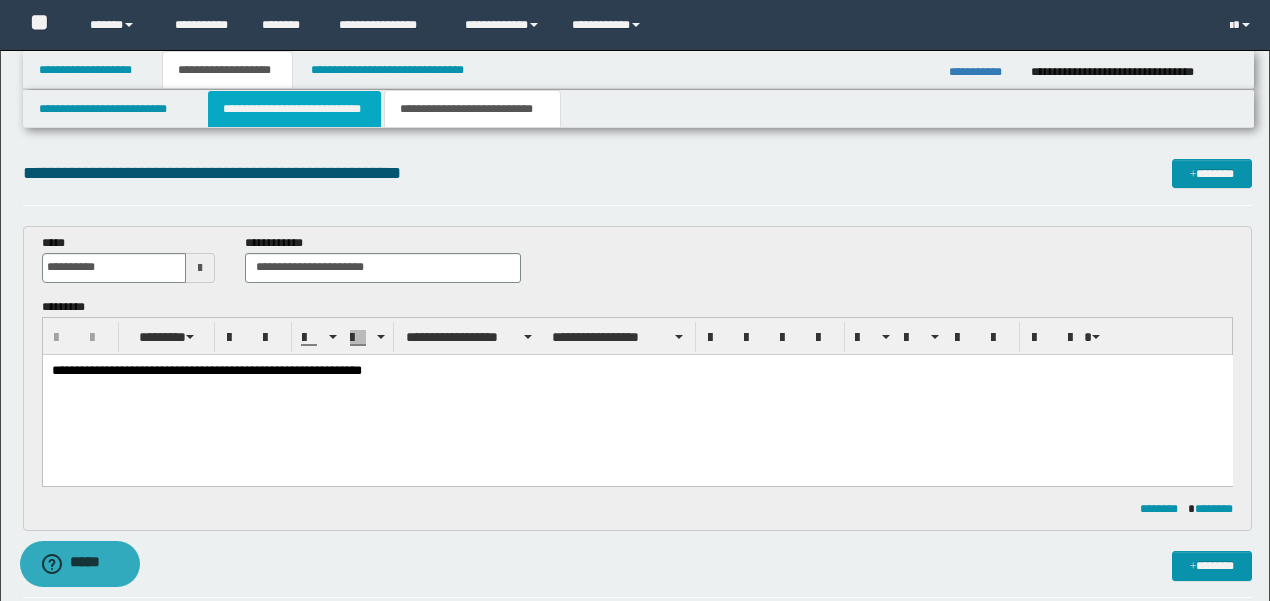 click on "**********" at bounding box center (294, 109) 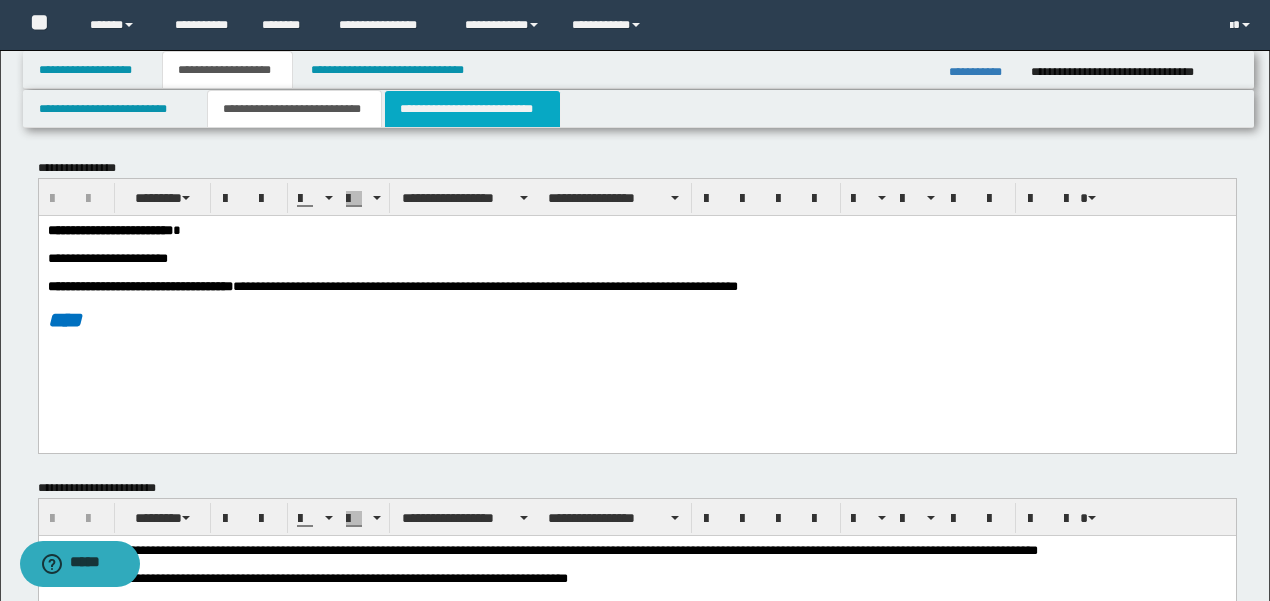 click on "**********" at bounding box center [472, 109] 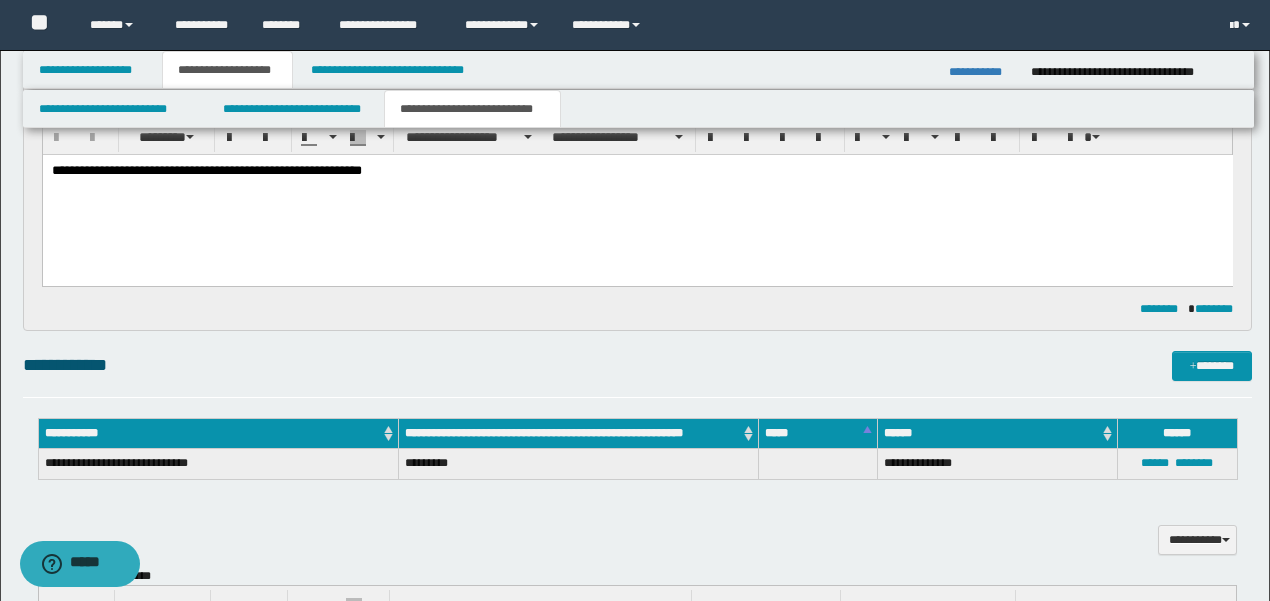 scroll, scrollTop: 116, scrollLeft: 0, axis: vertical 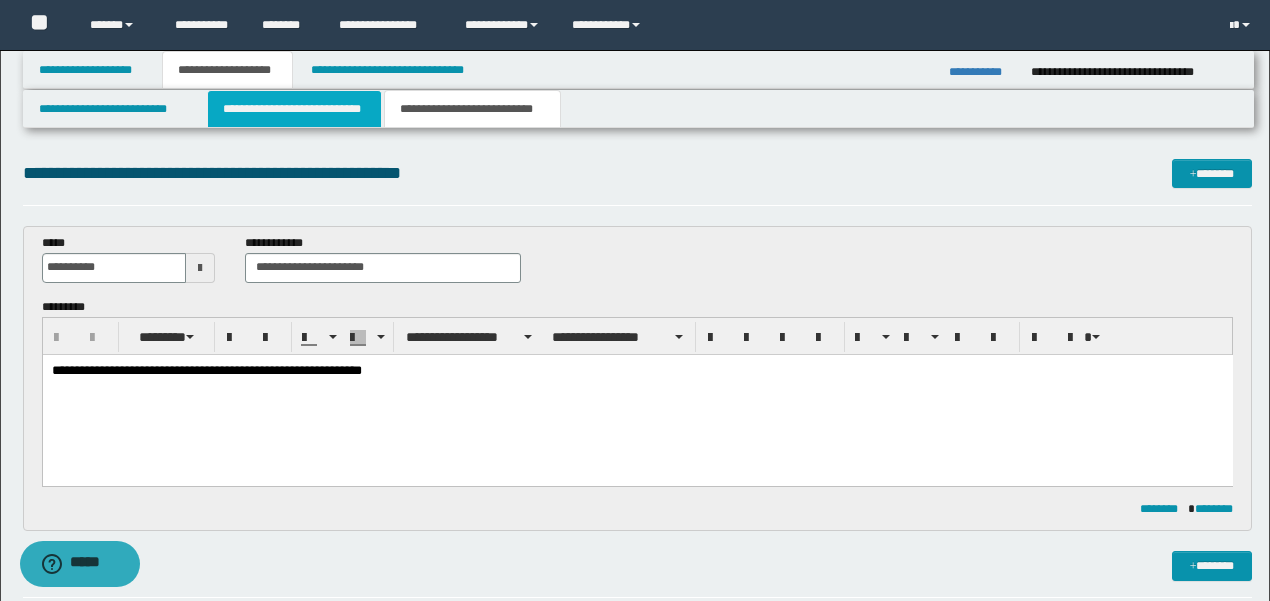 click on "**********" at bounding box center [294, 109] 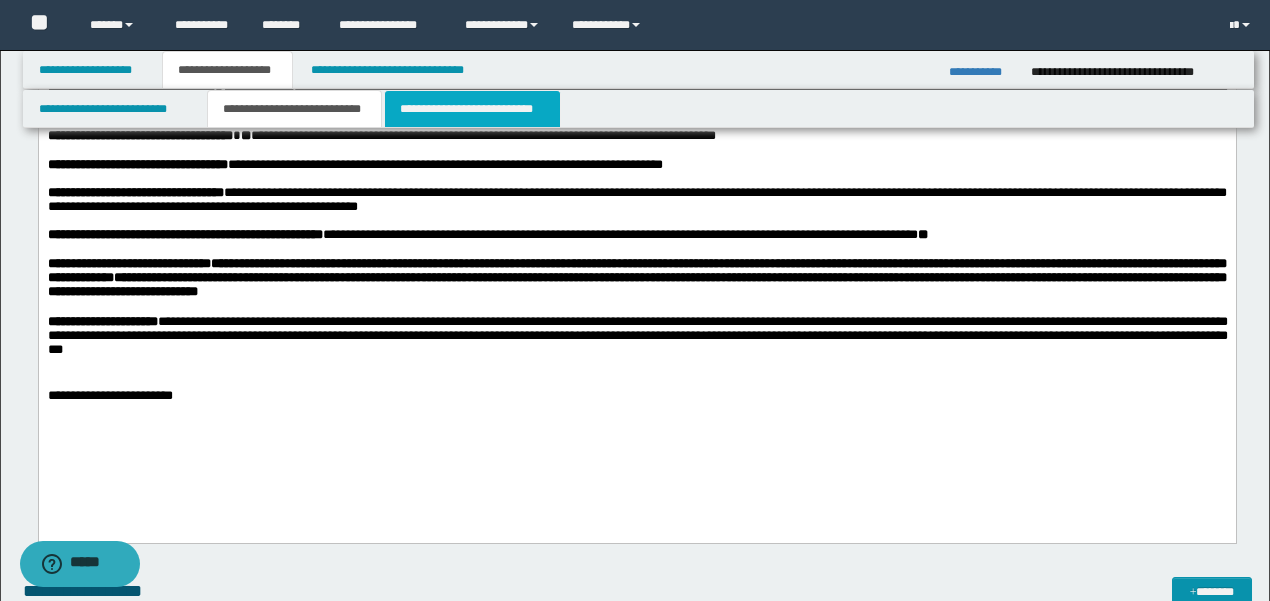 scroll, scrollTop: 333, scrollLeft: 0, axis: vertical 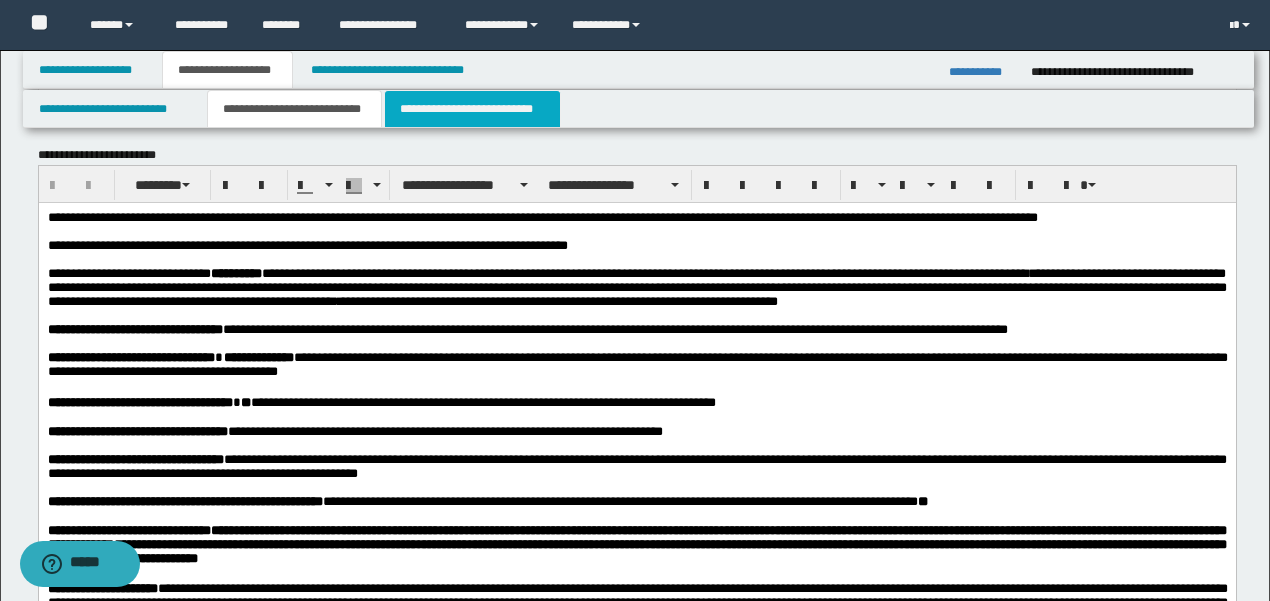 click on "**********" at bounding box center (472, 109) 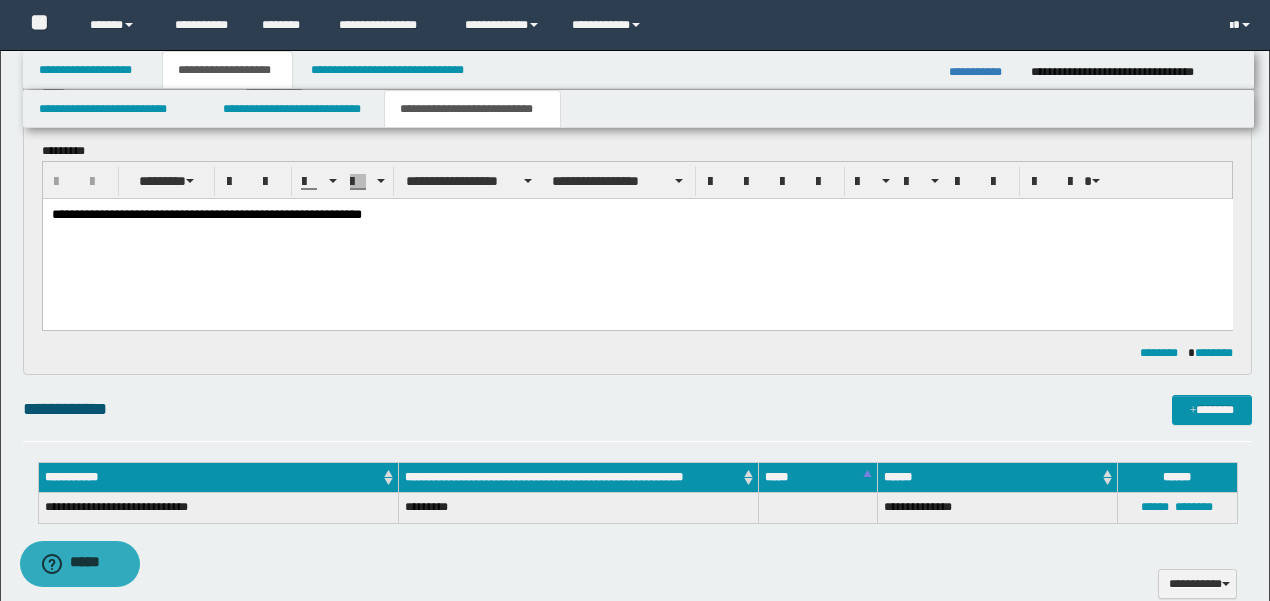 scroll, scrollTop: 0, scrollLeft: 0, axis: both 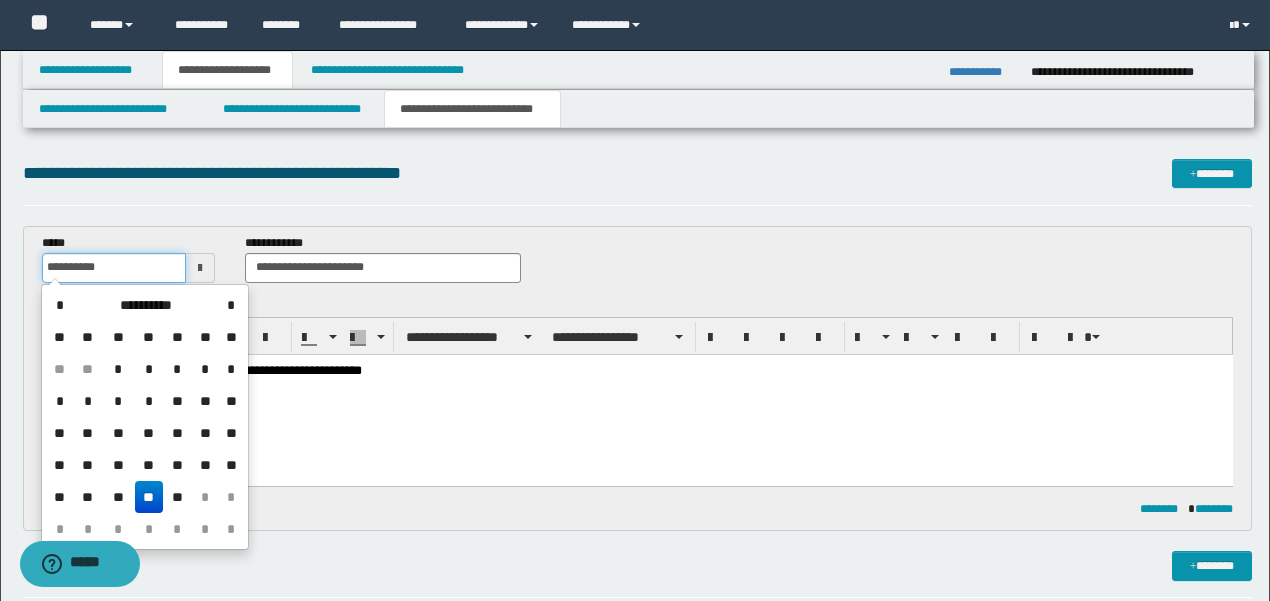 drag, startPoint x: 150, startPoint y: 264, endPoint x: 0, endPoint y: 274, distance: 150.33296 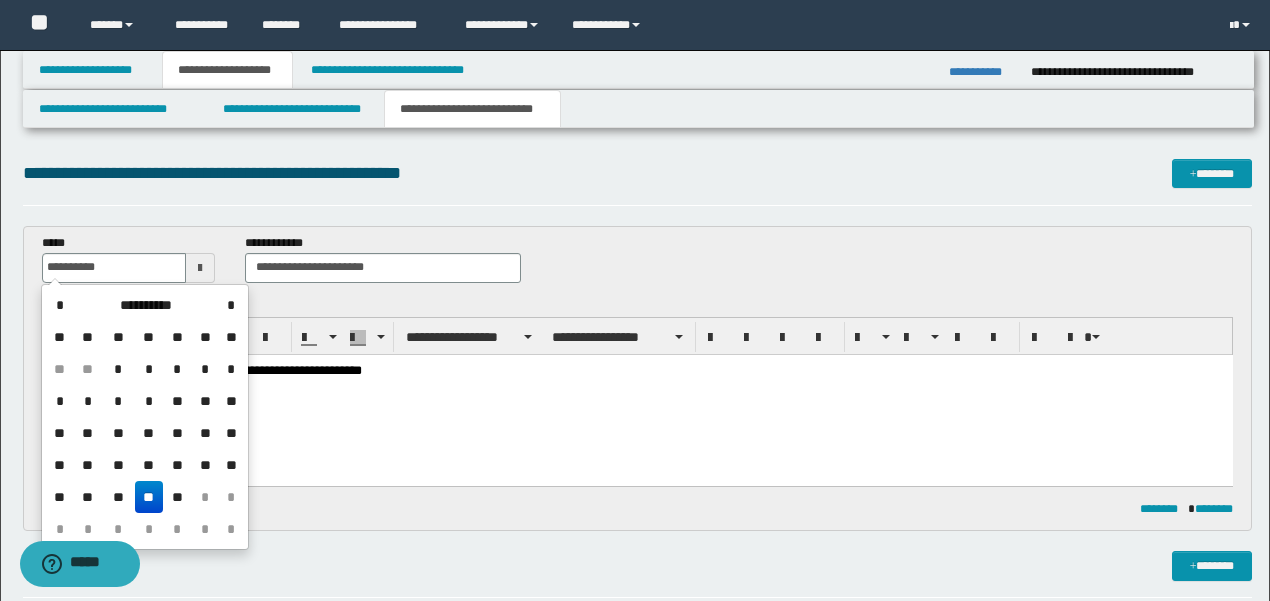 type on "**********" 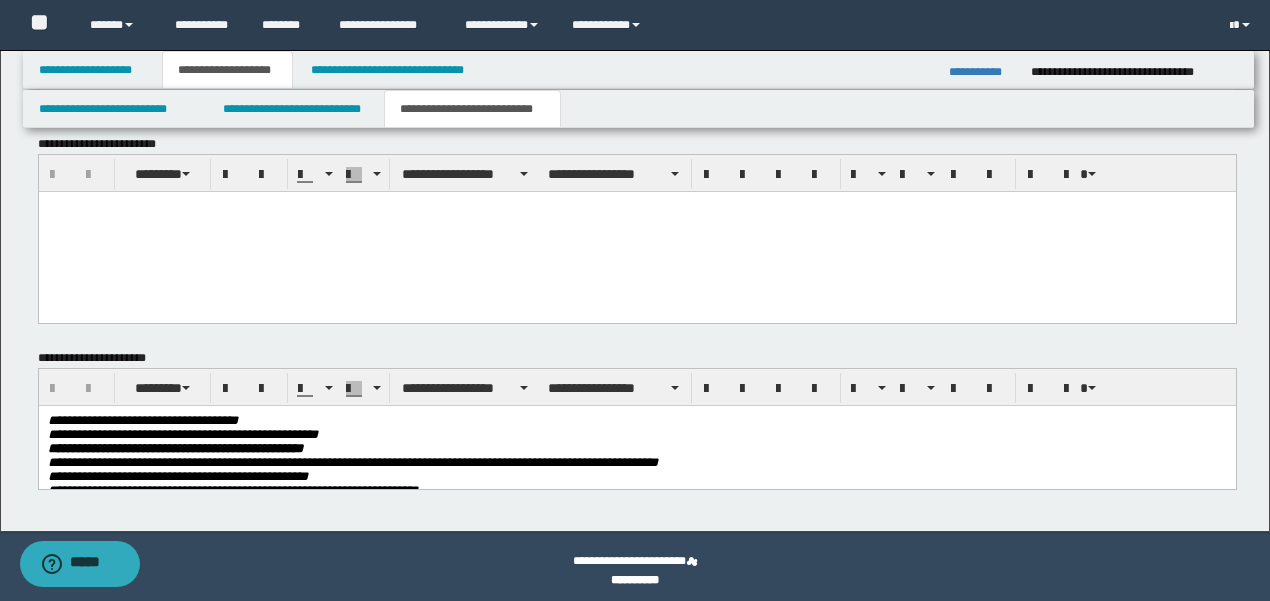 scroll, scrollTop: 917, scrollLeft: 0, axis: vertical 